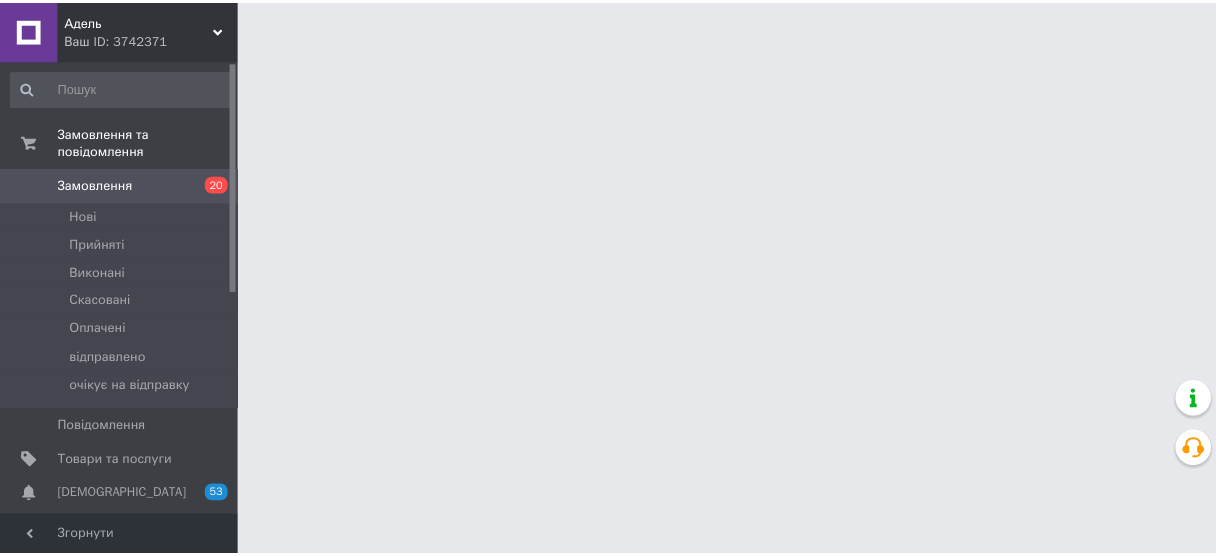 scroll, scrollTop: 0, scrollLeft: 0, axis: both 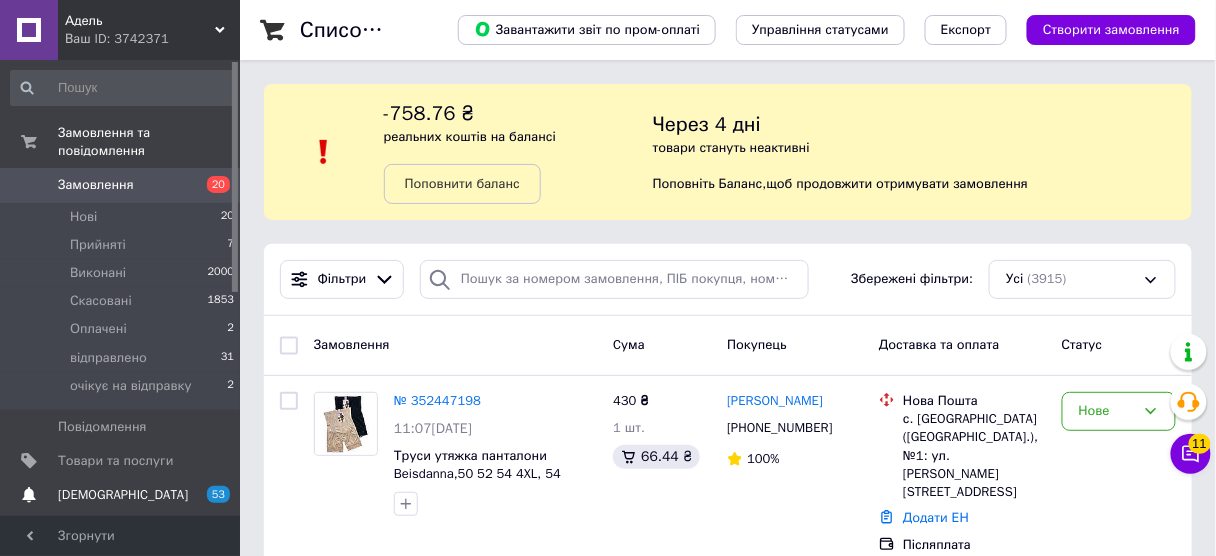 click on "[DEMOGRAPHIC_DATA]" at bounding box center [121, 495] 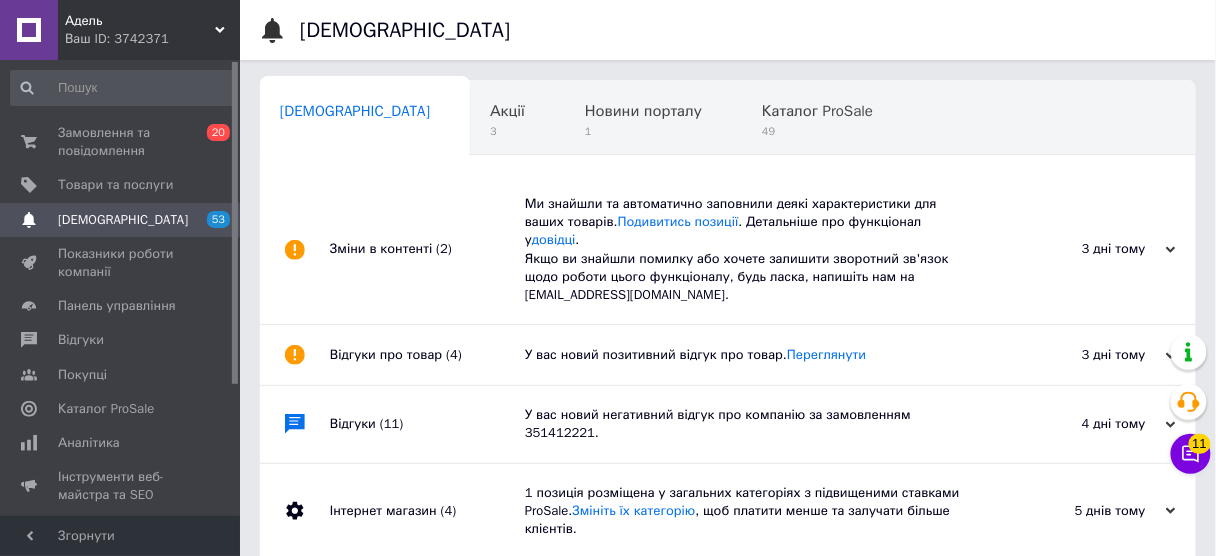 scroll, scrollTop: 0, scrollLeft: 10, axis: horizontal 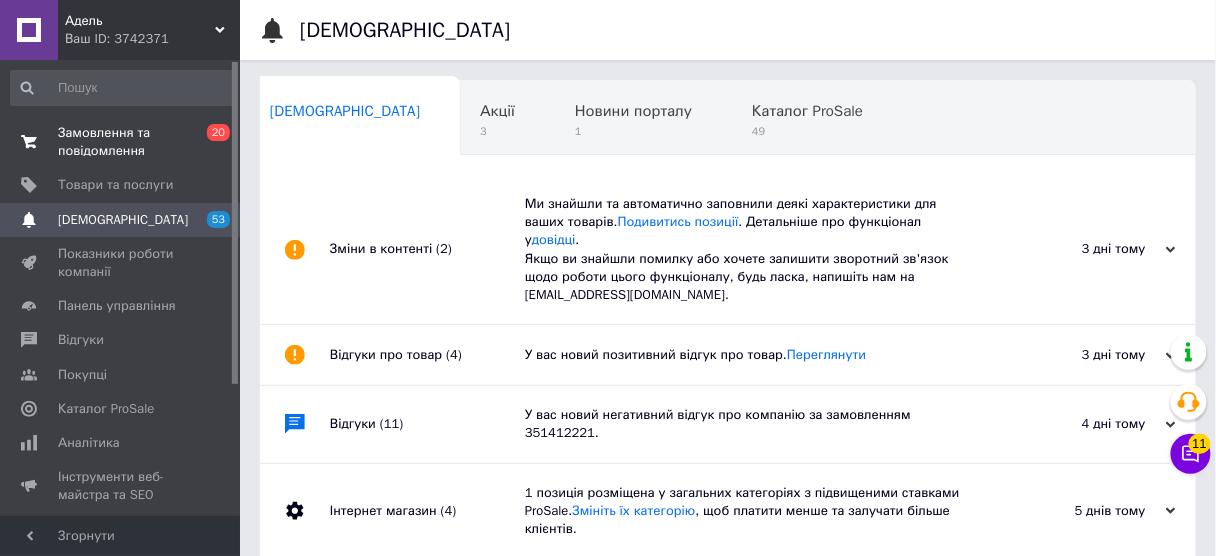 click on "Замовлення та повідомлення 0 20" at bounding box center (123, 142) 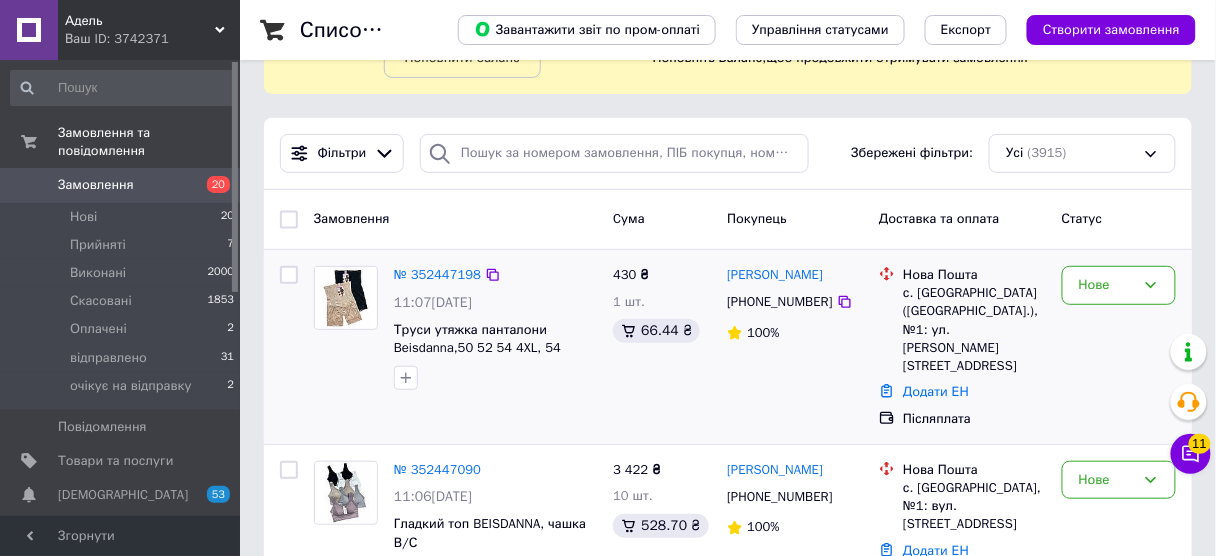 scroll, scrollTop: 320, scrollLeft: 0, axis: vertical 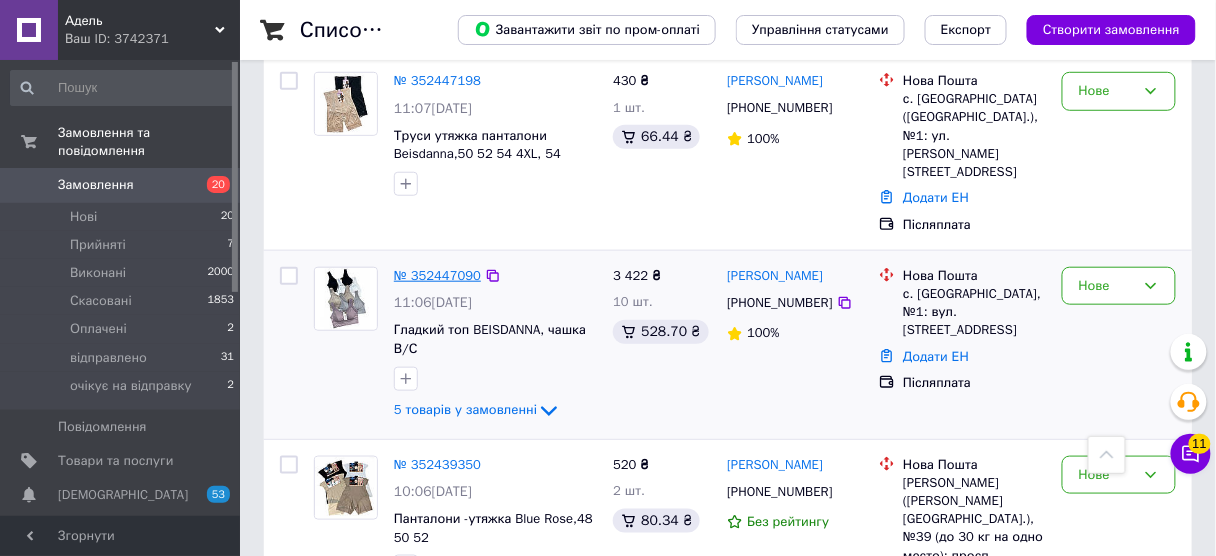 click on "№ 352447090" at bounding box center (437, 275) 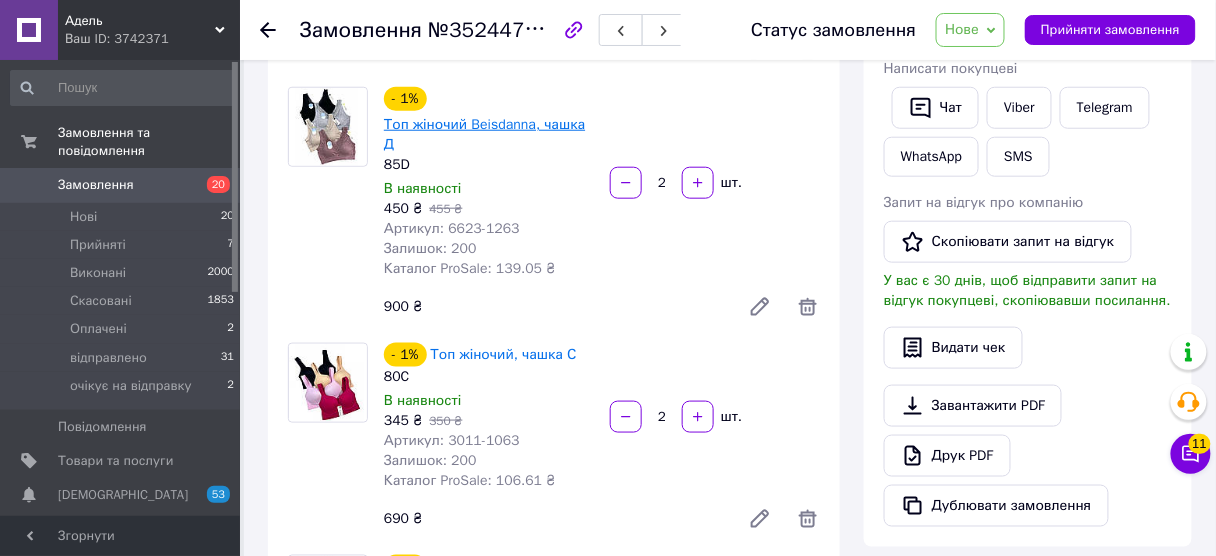 scroll, scrollTop: 640, scrollLeft: 0, axis: vertical 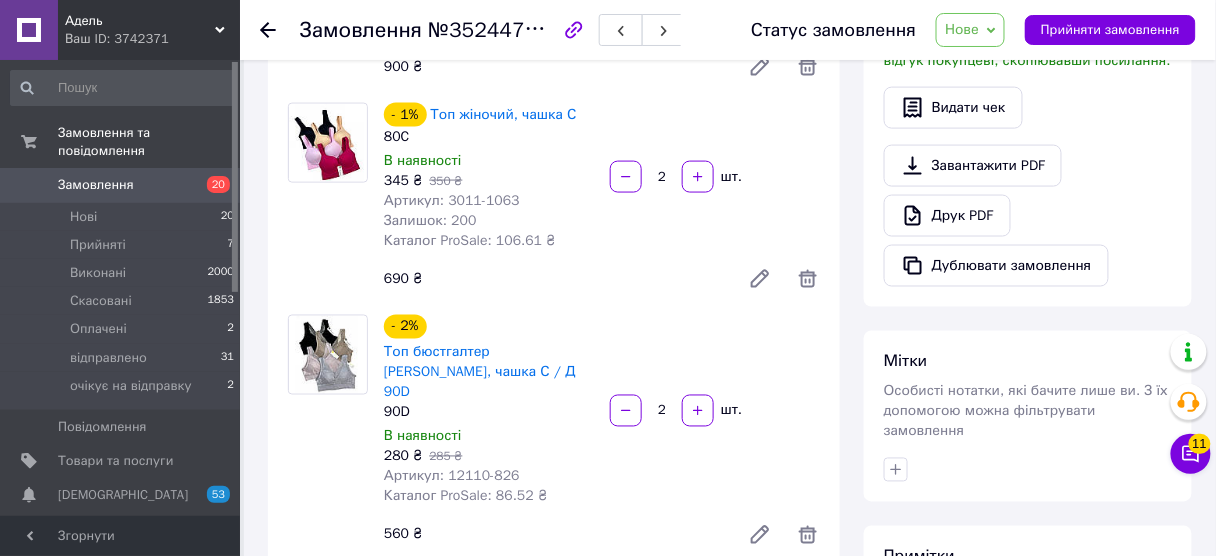 click on "Всього 5 товарів 3 422 ₴ Доставка Необхідно уточнити Знижка Додати Всього до сплати 3422 ₴ Комісія за замовлення 528.70 ₴ Дії Написати покупцеві   Чат Viber Telegram WhatsApp SMS Запит на відгук про компанію   Скопіювати запит на відгук У вас є 30 днів, щоб відправити запит на відгук покупцеві, скопіювавши посилання.   Видати чек   Завантажити PDF   Друк PDF   Дублювати замовлення Мітки Особисті нотатки, які бачите лише ви. З їх допомогою можна фільтрувати замовлення Примітки Залишилося 300 символів Очистити Зберегти" at bounding box center (1028, 635) 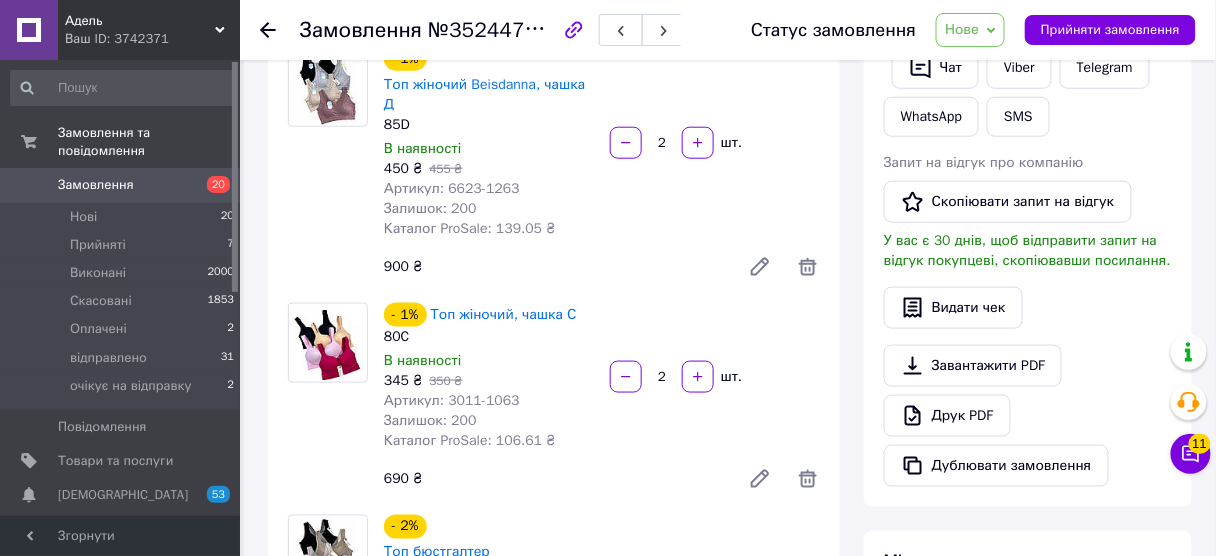 scroll, scrollTop: 400, scrollLeft: 0, axis: vertical 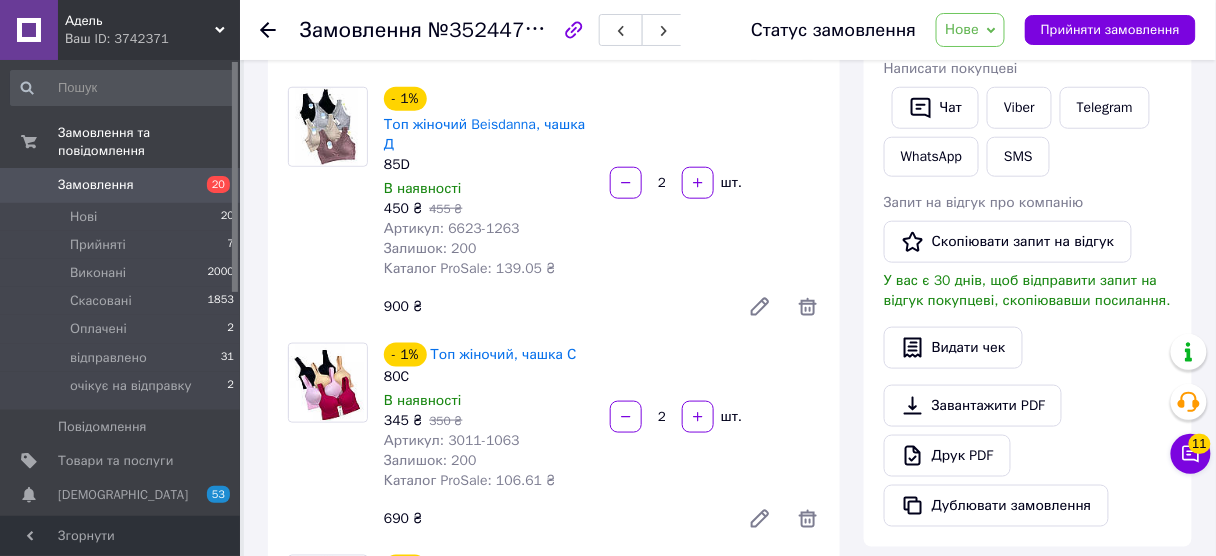 click on "Замовлення" at bounding box center (121, 185) 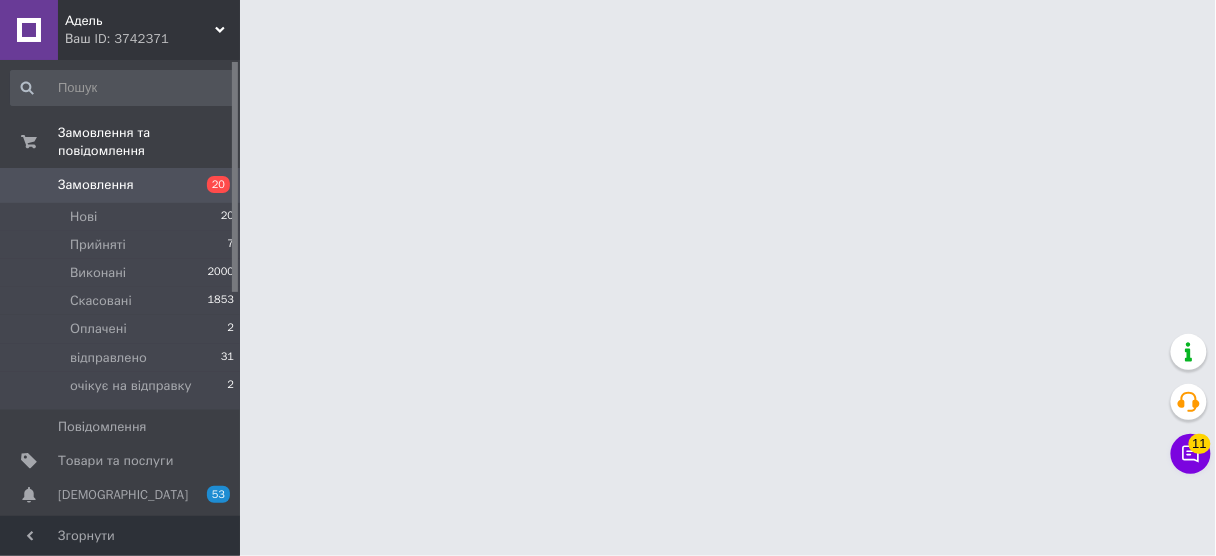 scroll, scrollTop: 0, scrollLeft: 0, axis: both 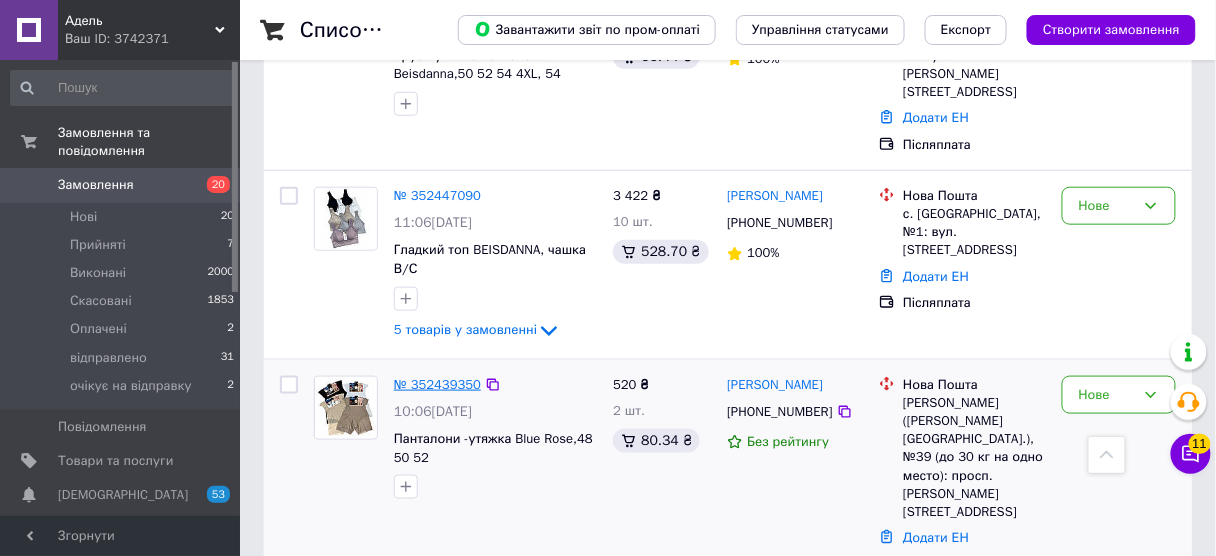 click on "№ 352439350" at bounding box center (437, 384) 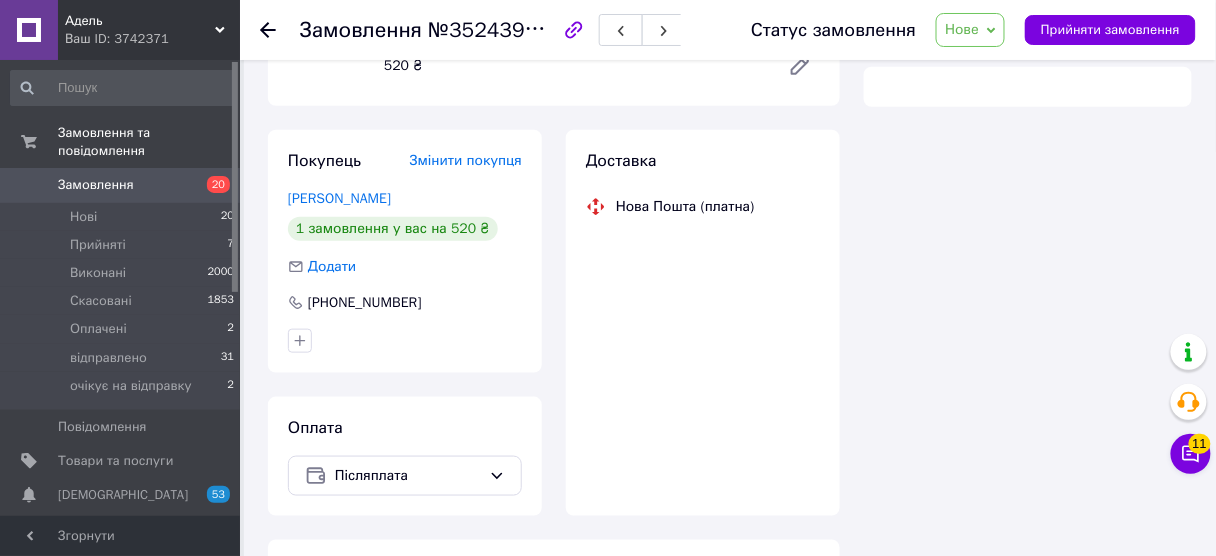 scroll, scrollTop: 400, scrollLeft: 0, axis: vertical 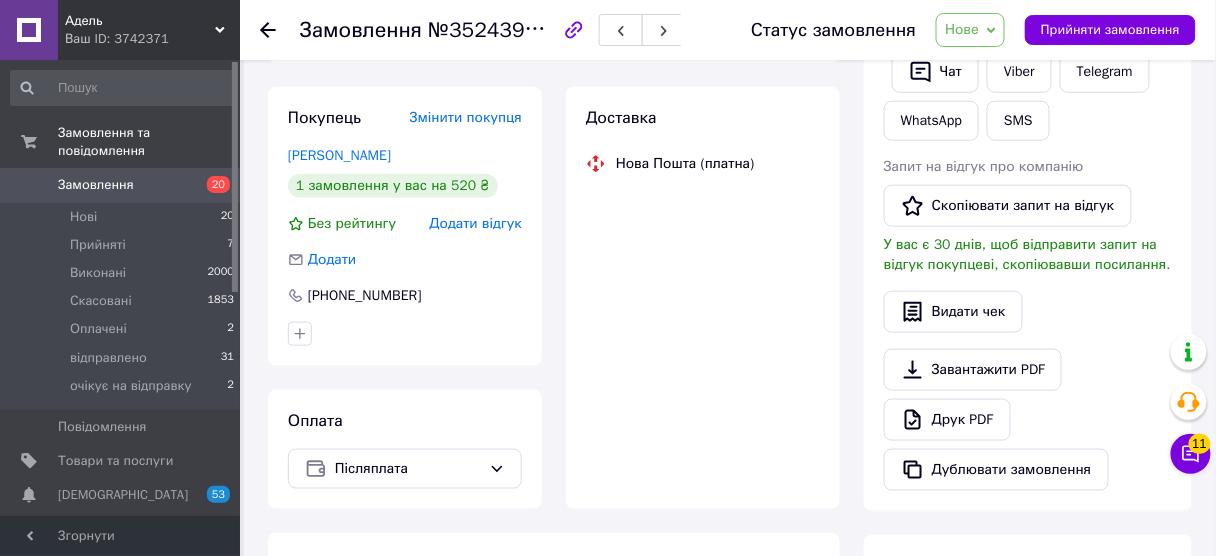 click on "Нове" at bounding box center (962, 29) 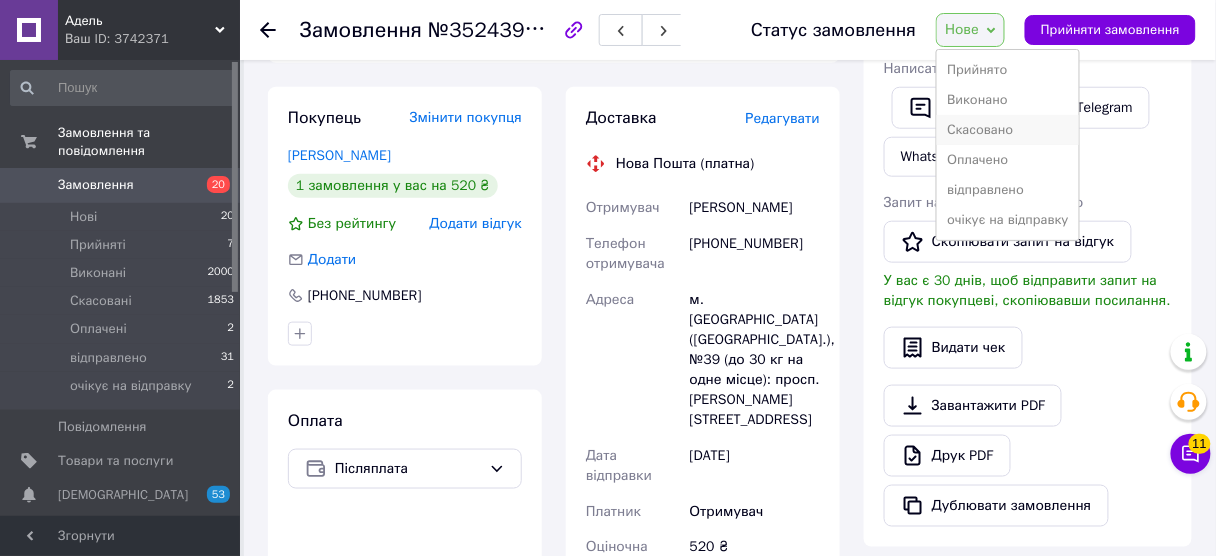 click on "Скасовано" at bounding box center [1008, 130] 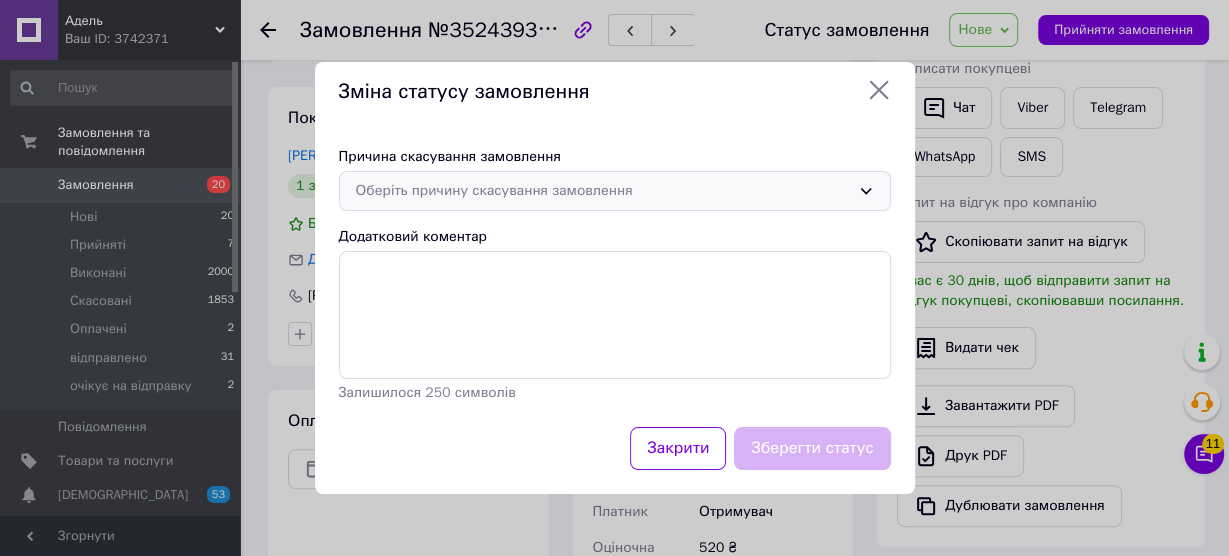 click on "Оберіть причину скасування замовлення" at bounding box center [615, 191] 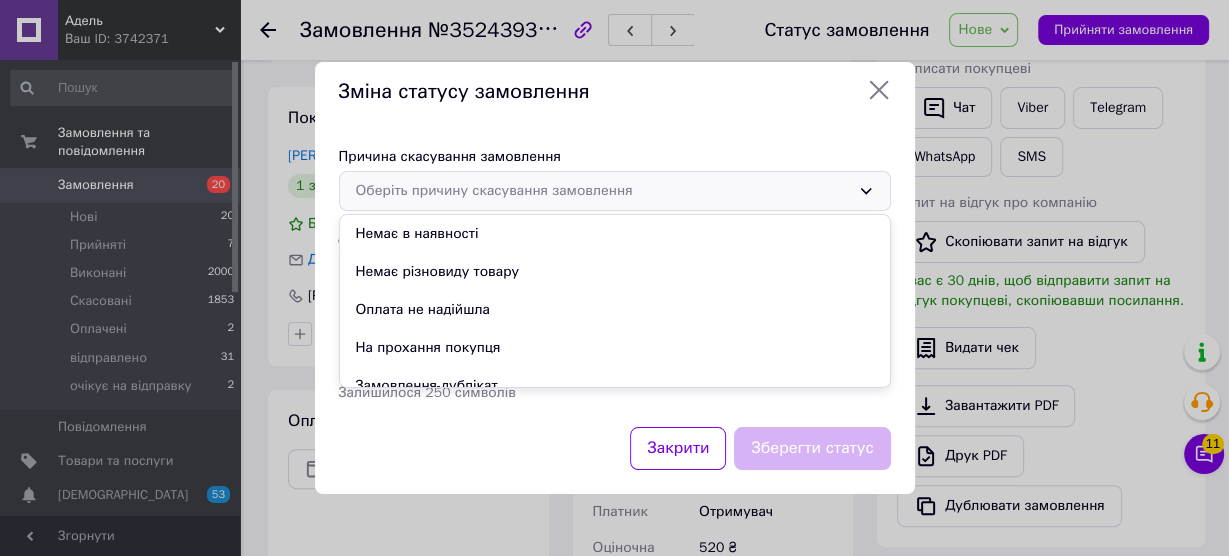 drag, startPoint x: 472, startPoint y: 340, endPoint x: 575, endPoint y: 368, distance: 106.738 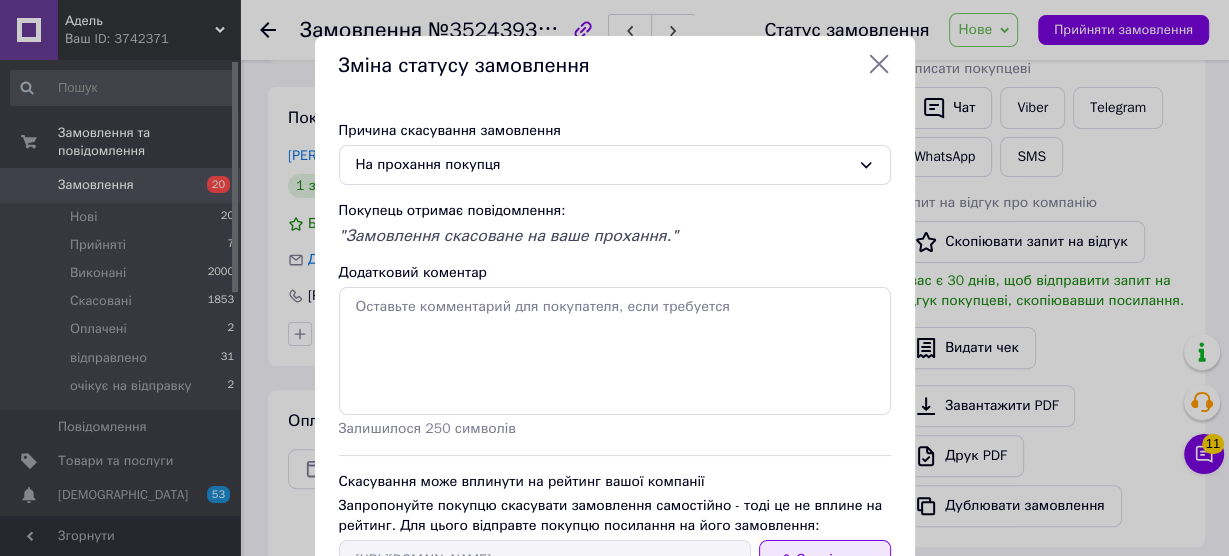 click on "Скопіювати" at bounding box center (825, 560) 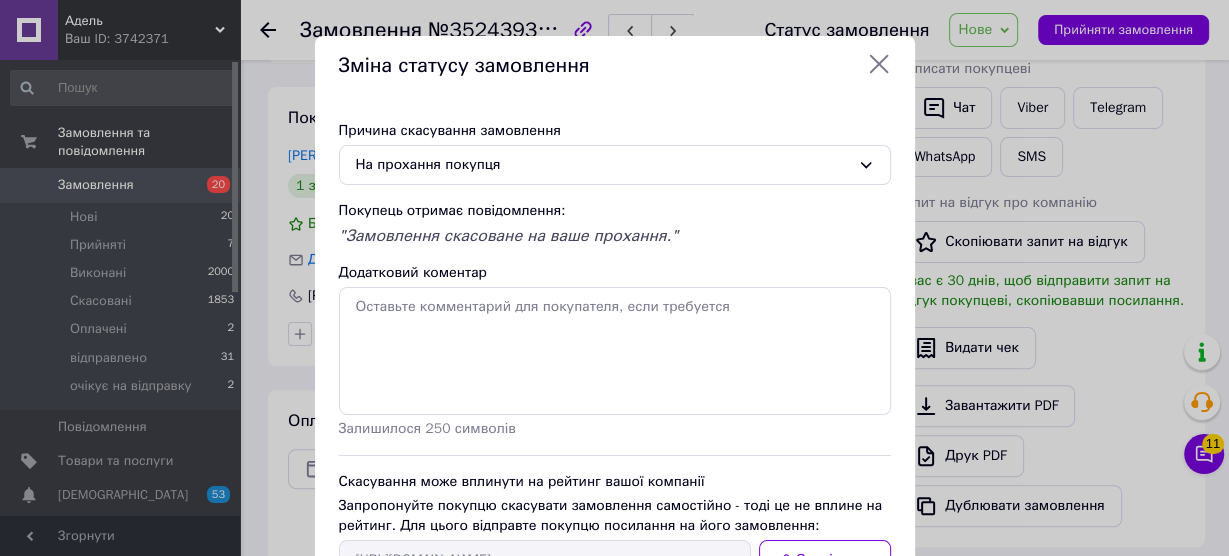 click on "Зміна статусу замовлення Причина скасування замовлення На прохання покупця Покупець отримає повідомлення: "Замовлення скасоване на ваше прохання." Додатковий коментар Залишилося 250 символів Скасування може вплинути на рейтинг вашої компанії Запропонуйте покупцю скасувати замовлення самостійно - тоді це не вплине на рейтинг. Для цього відправте покупцю посилання на його замовлення: [URL][DOMAIN_NAME]   Скопіювати Закрити Зберегти статус" at bounding box center [614, 353] 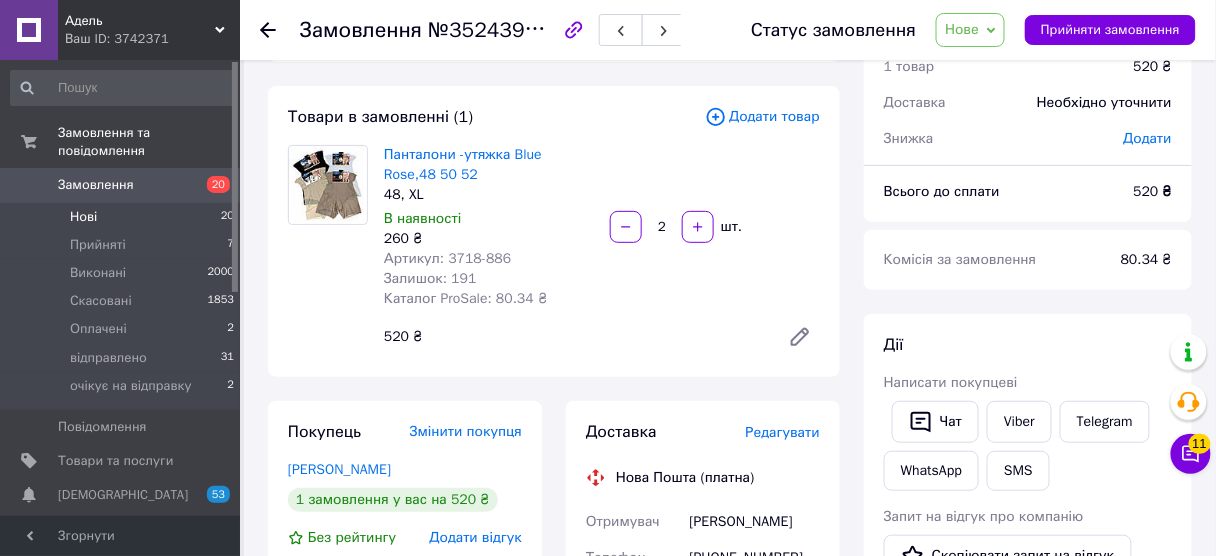 scroll, scrollTop: 0, scrollLeft: 0, axis: both 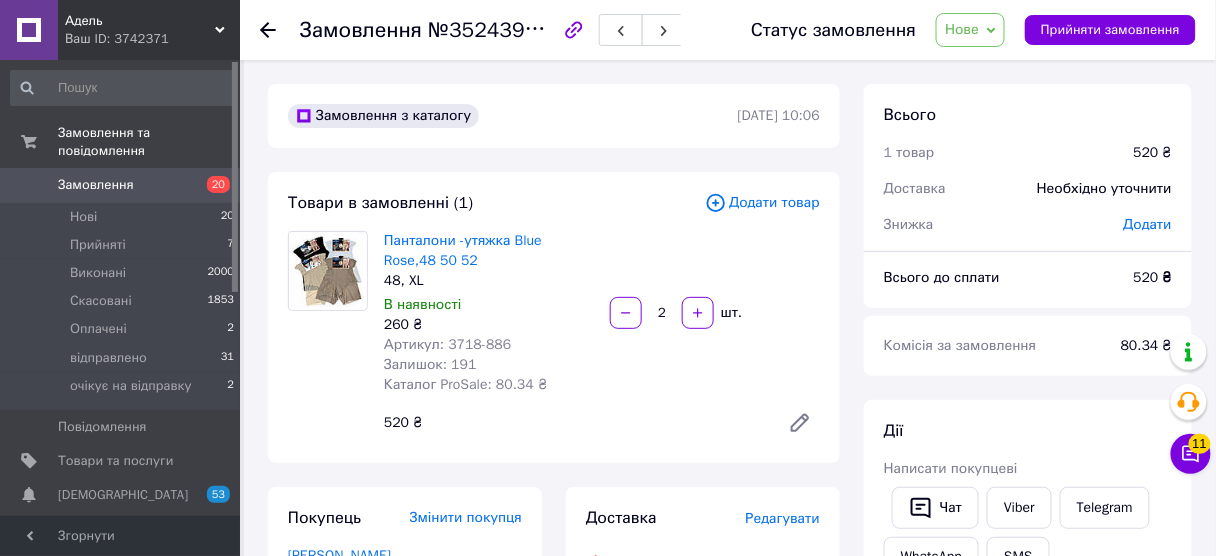 click on "Замовлення" at bounding box center [121, 185] 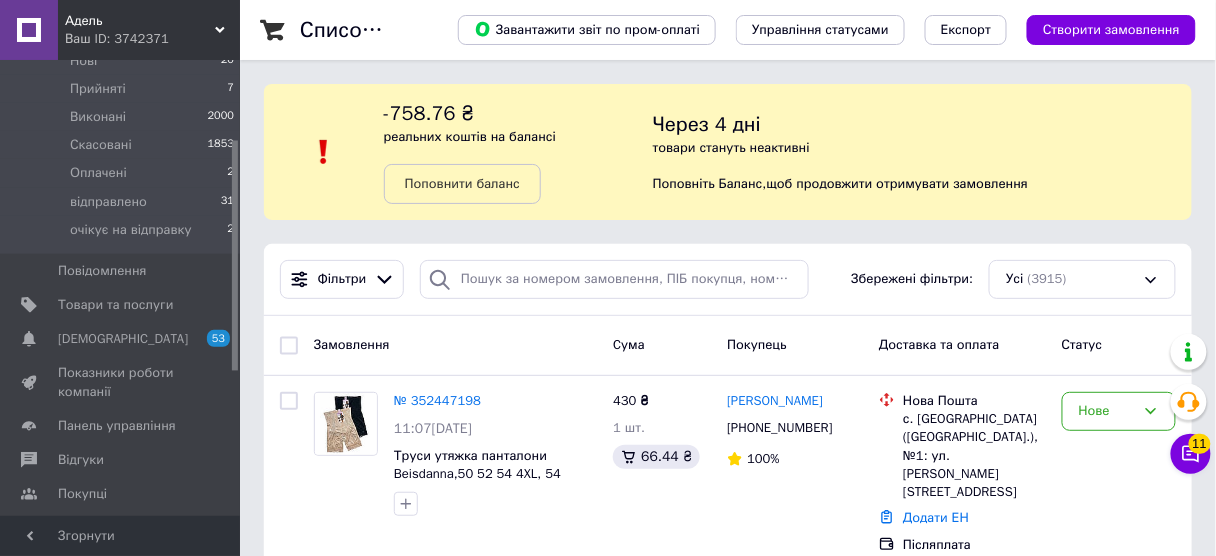 scroll, scrollTop: 160, scrollLeft: 0, axis: vertical 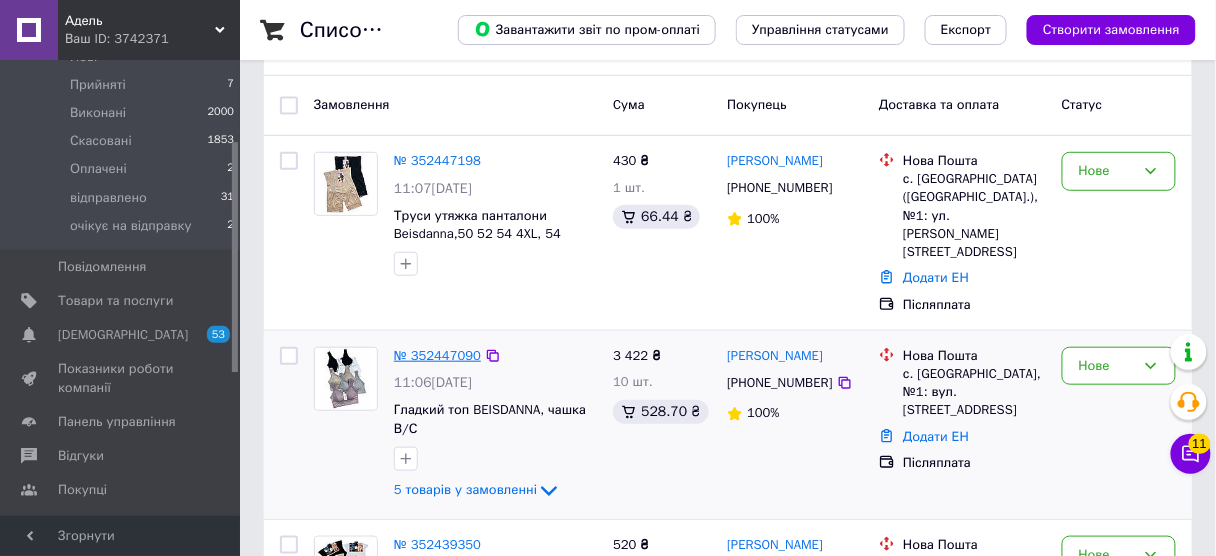 click on "№ 352447090" at bounding box center [437, 355] 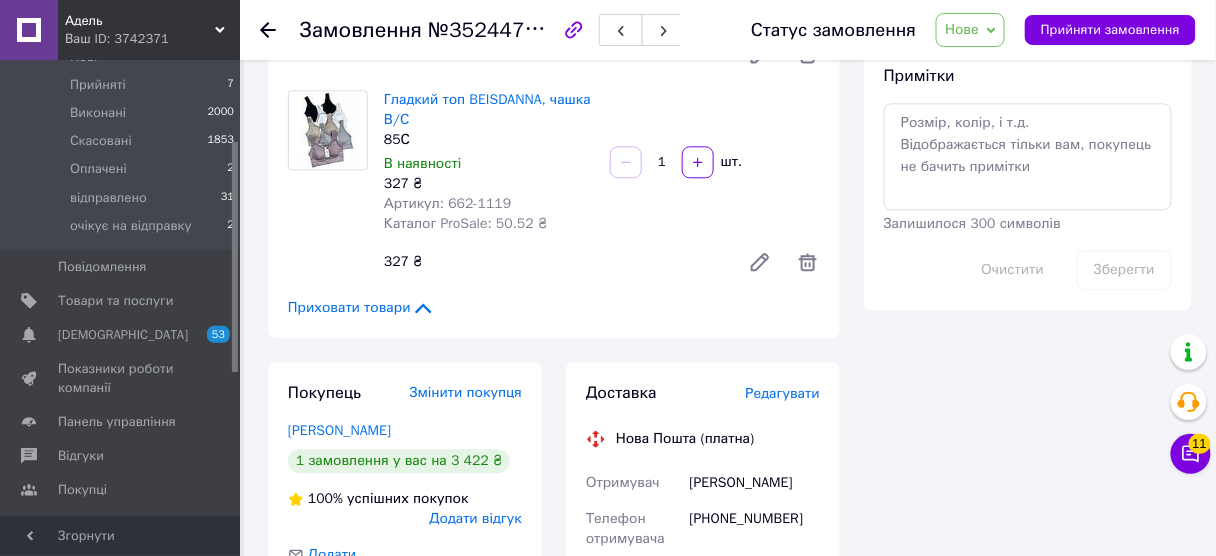 scroll, scrollTop: 1200, scrollLeft: 0, axis: vertical 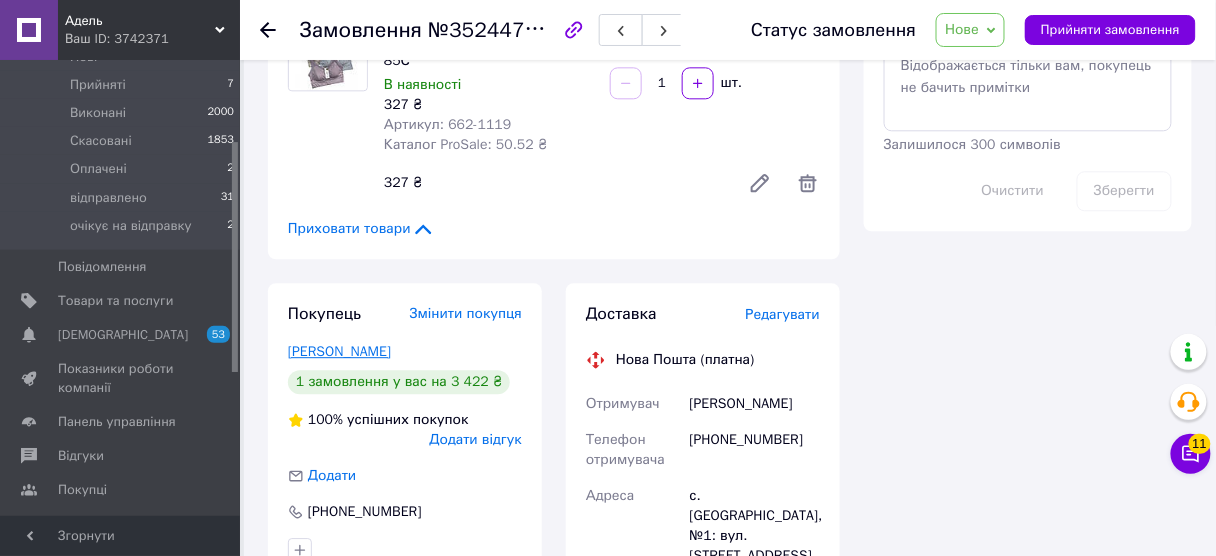 click on "[PERSON_NAME]" at bounding box center (339, 351) 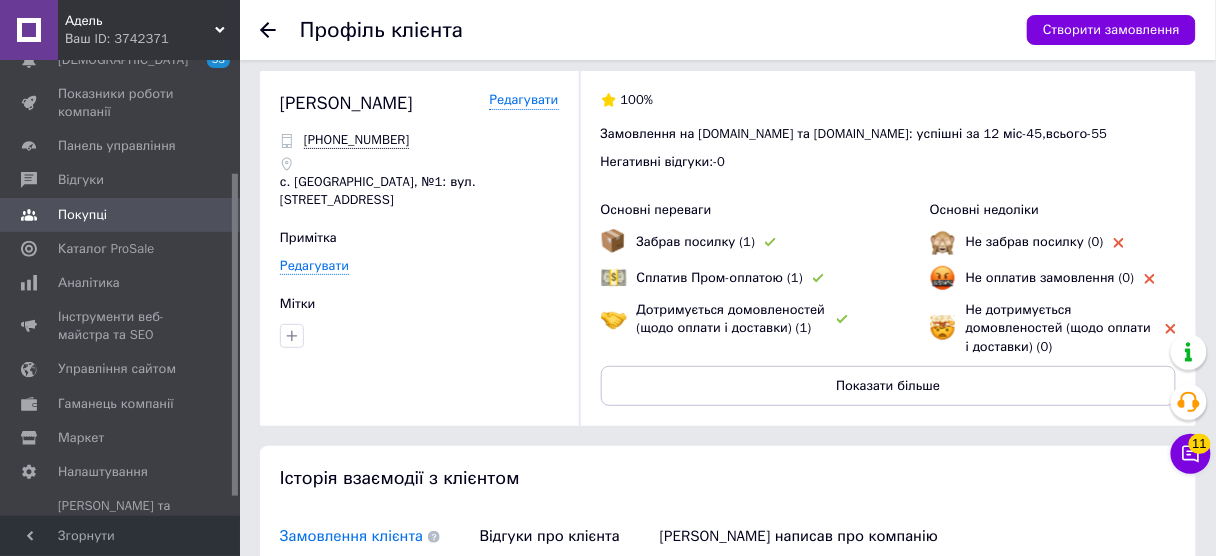 scroll, scrollTop: 0, scrollLeft: 0, axis: both 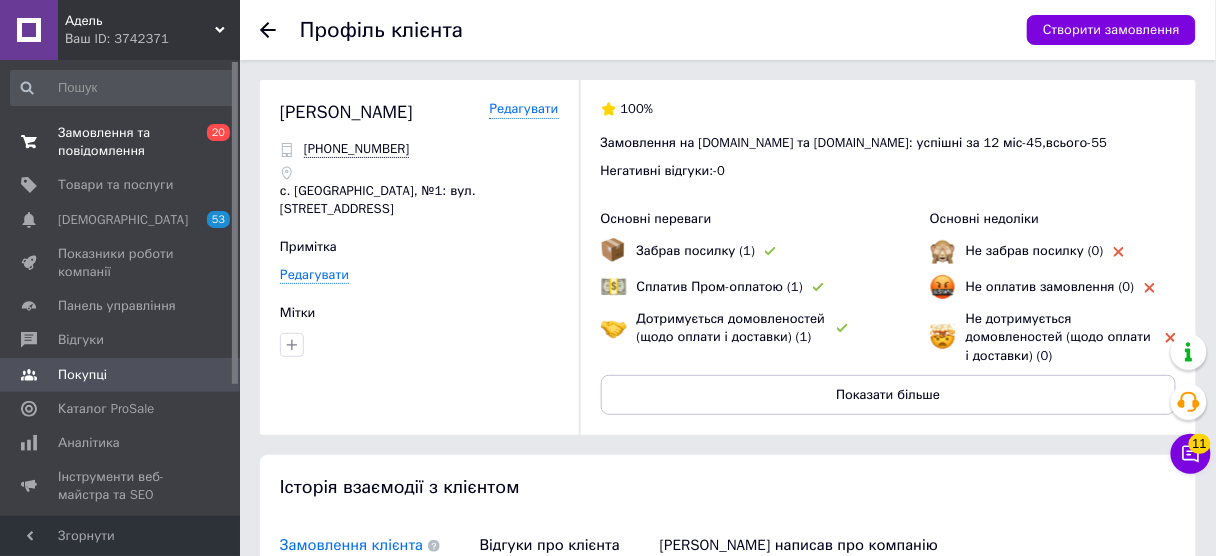 click on "Замовлення та повідомлення" at bounding box center [121, 142] 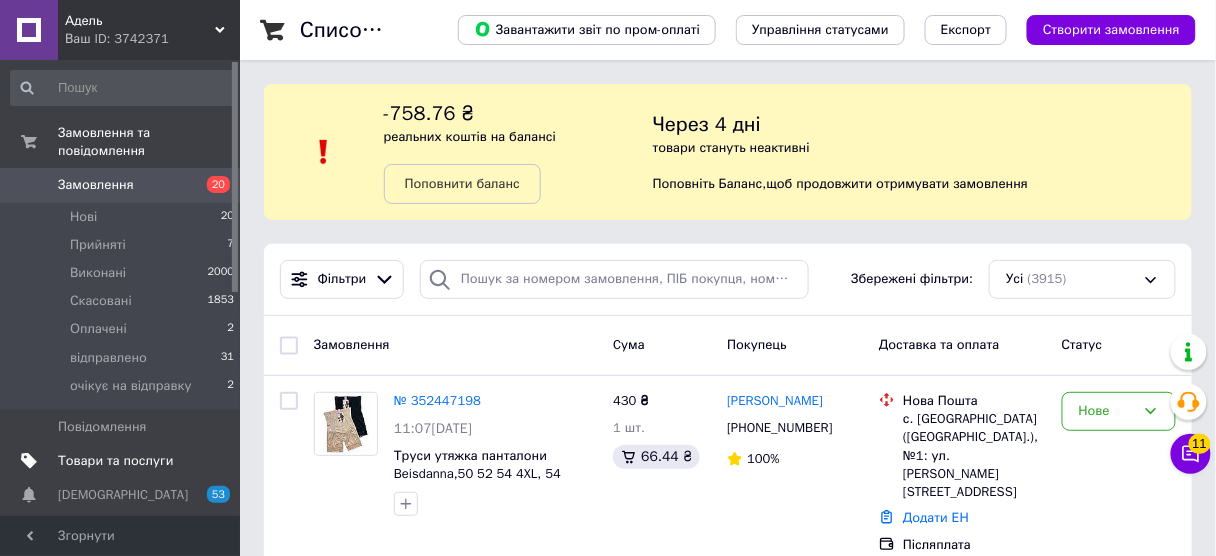 click on "Товари та послуги" at bounding box center [121, 461] 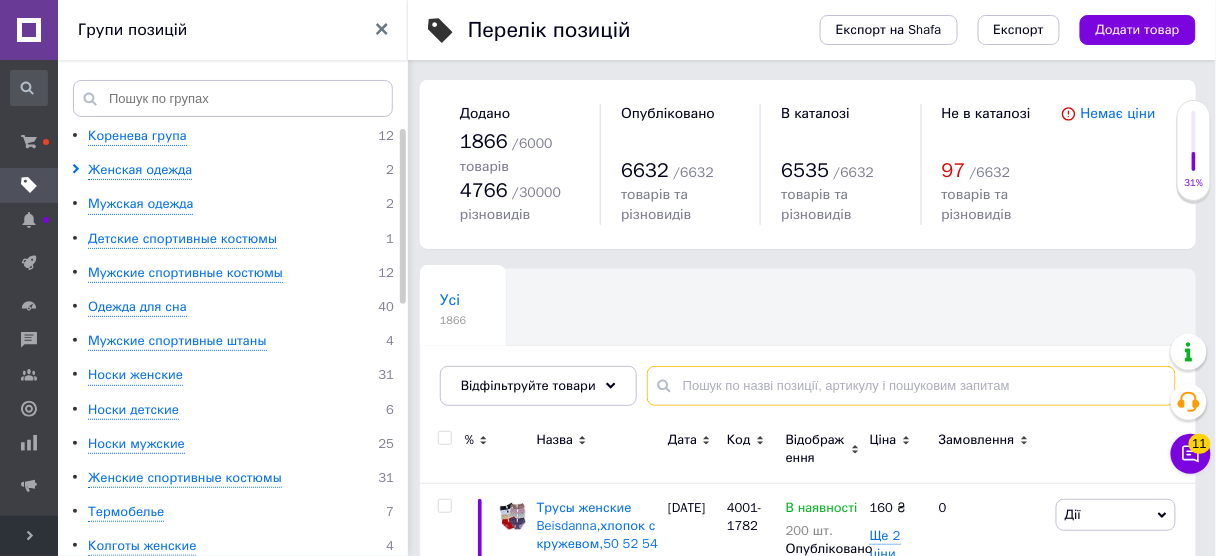 click at bounding box center [911, 386] 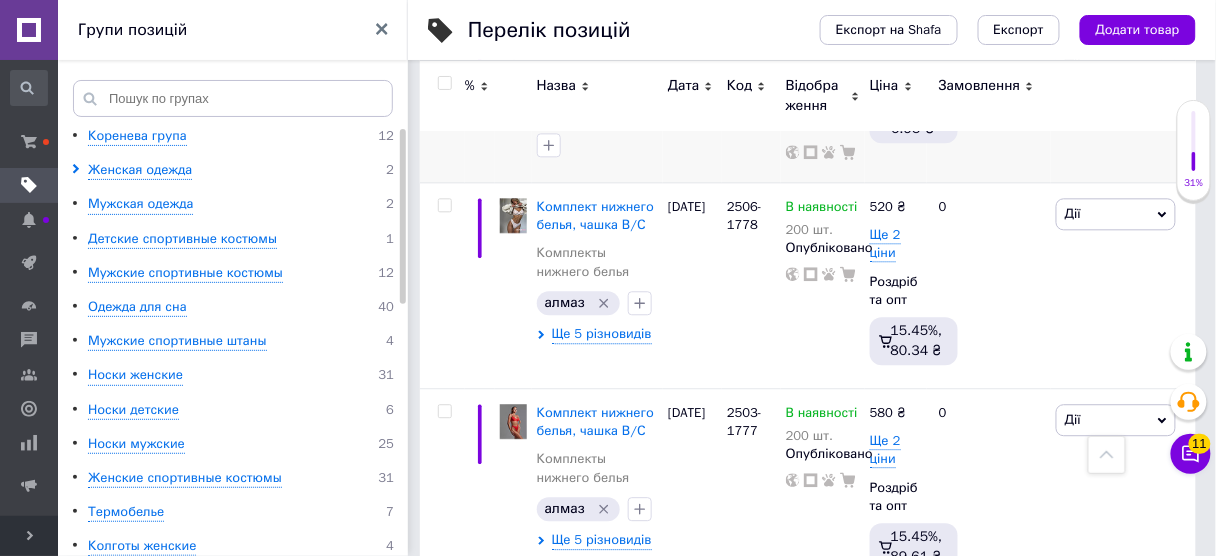 scroll, scrollTop: 1120, scrollLeft: 0, axis: vertical 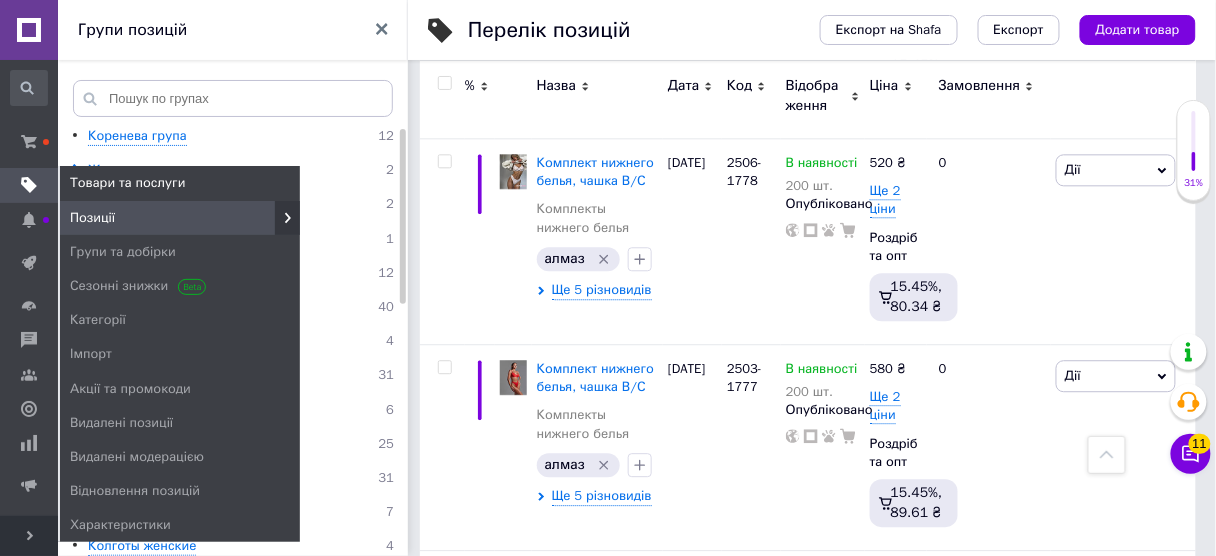 type on "8019" 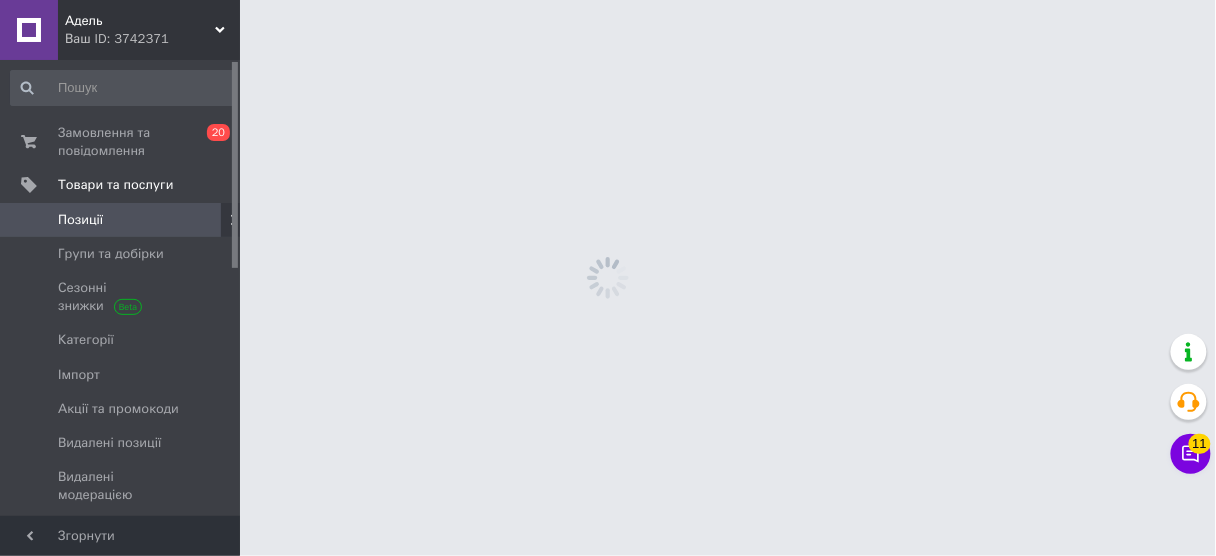 scroll, scrollTop: 0, scrollLeft: 0, axis: both 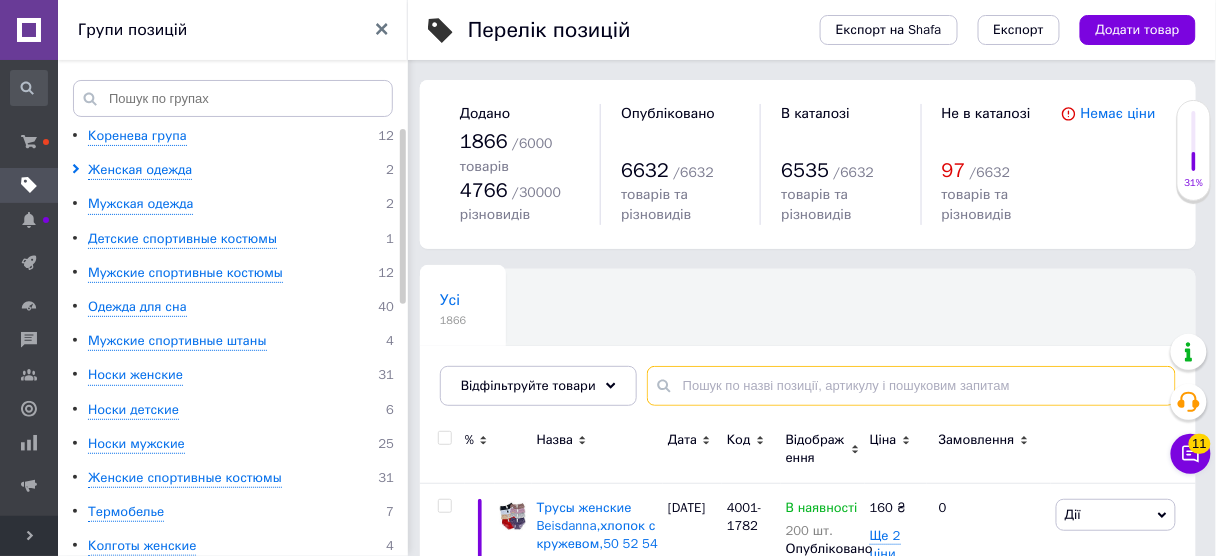 click at bounding box center [911, 386] 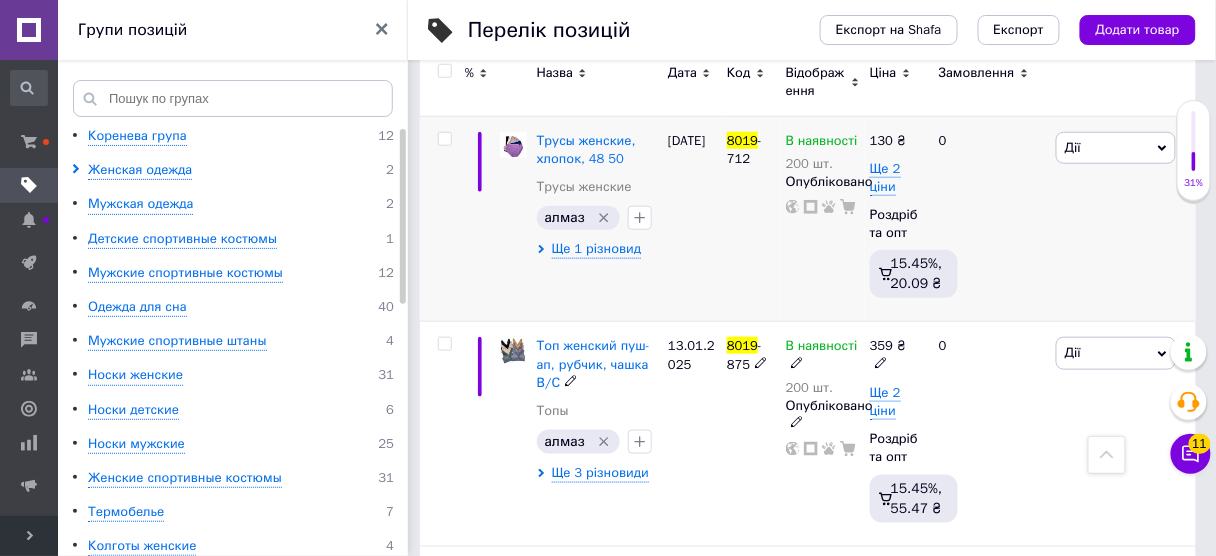 scroll, scrollTop: 400, scrollLeft: 0, axis: vertical 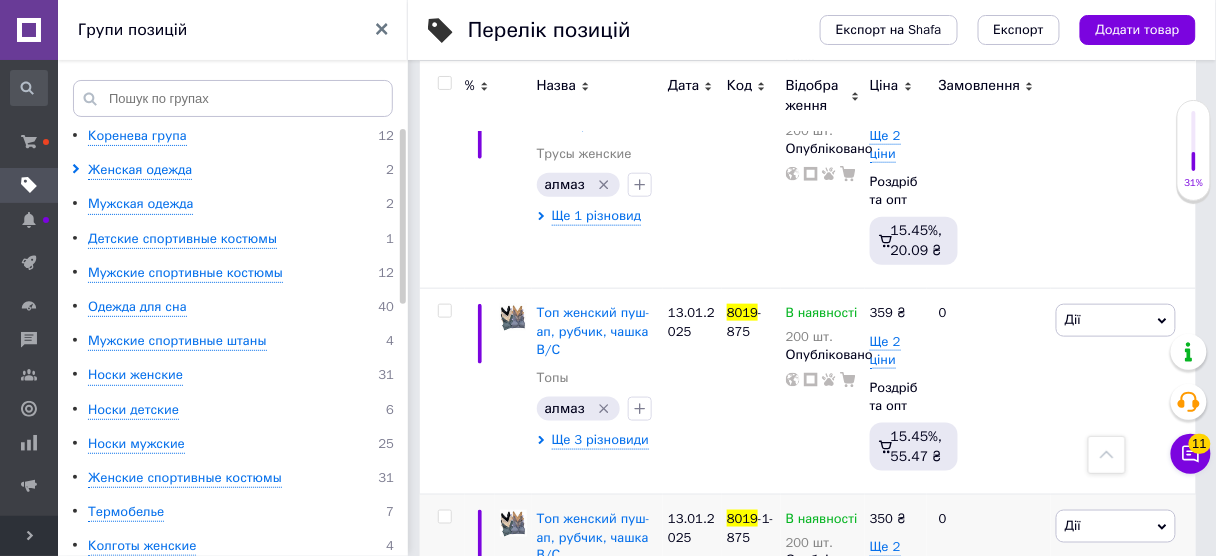 type on "8019" 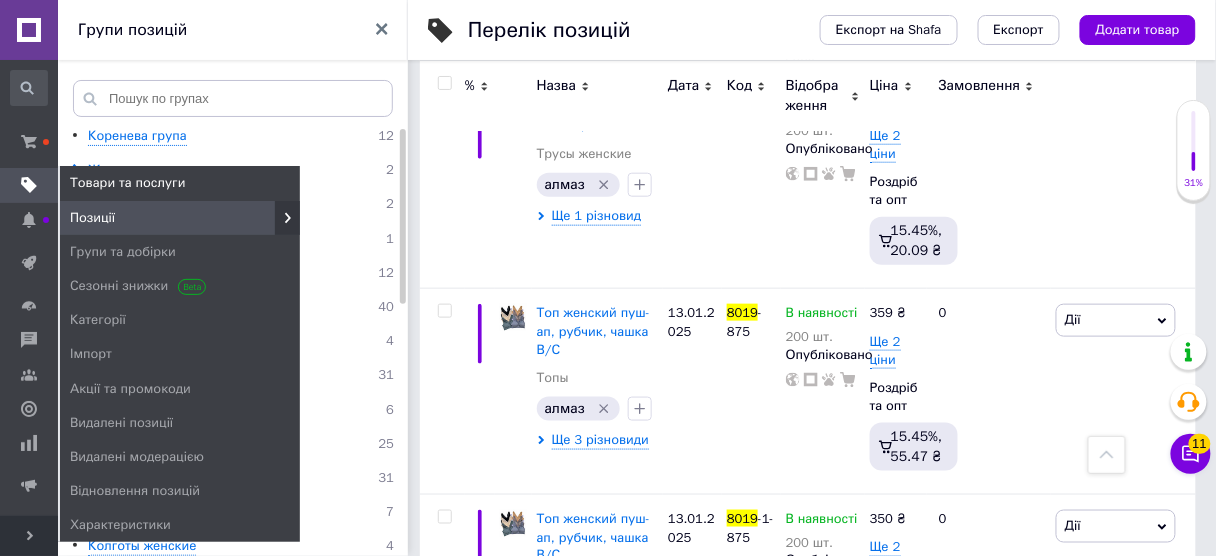 click 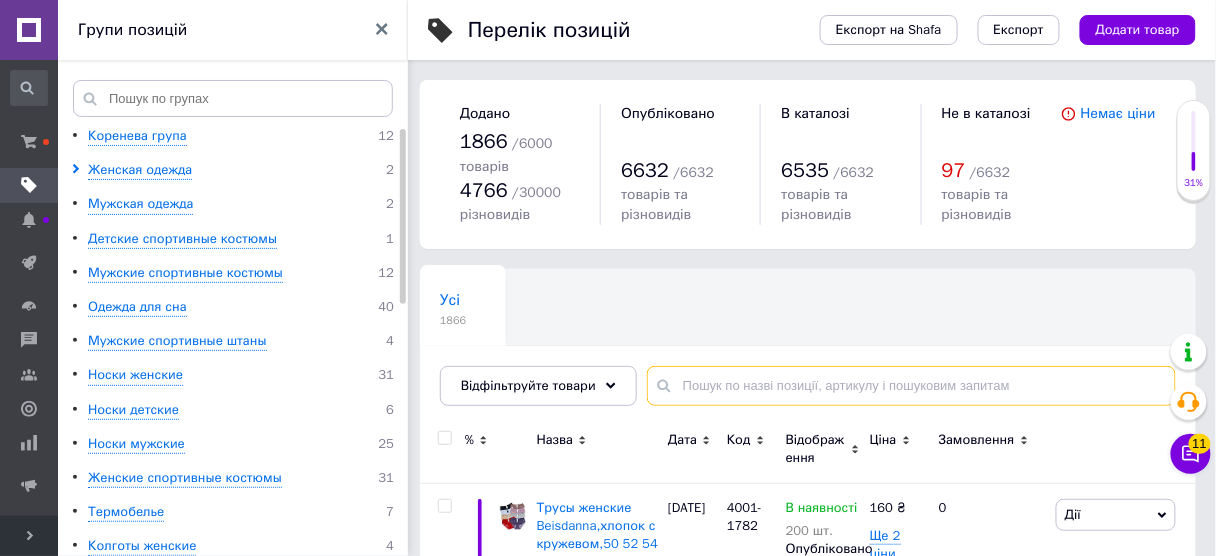 click at bounding box center (911, 386) 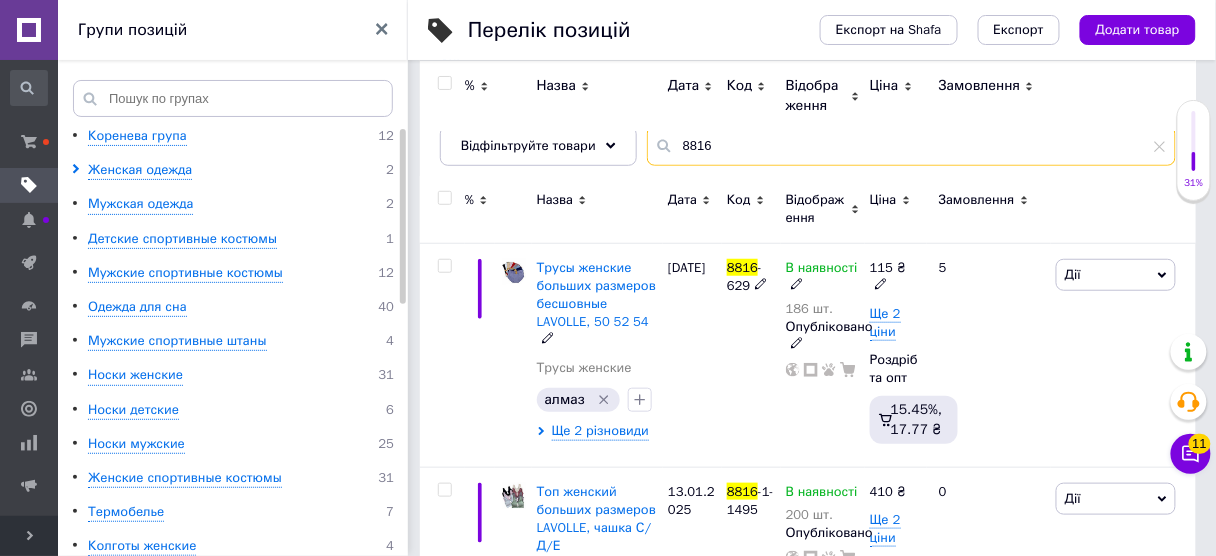 scroll, scrollTop: 320, scrollLeft: 0, axis: vertical 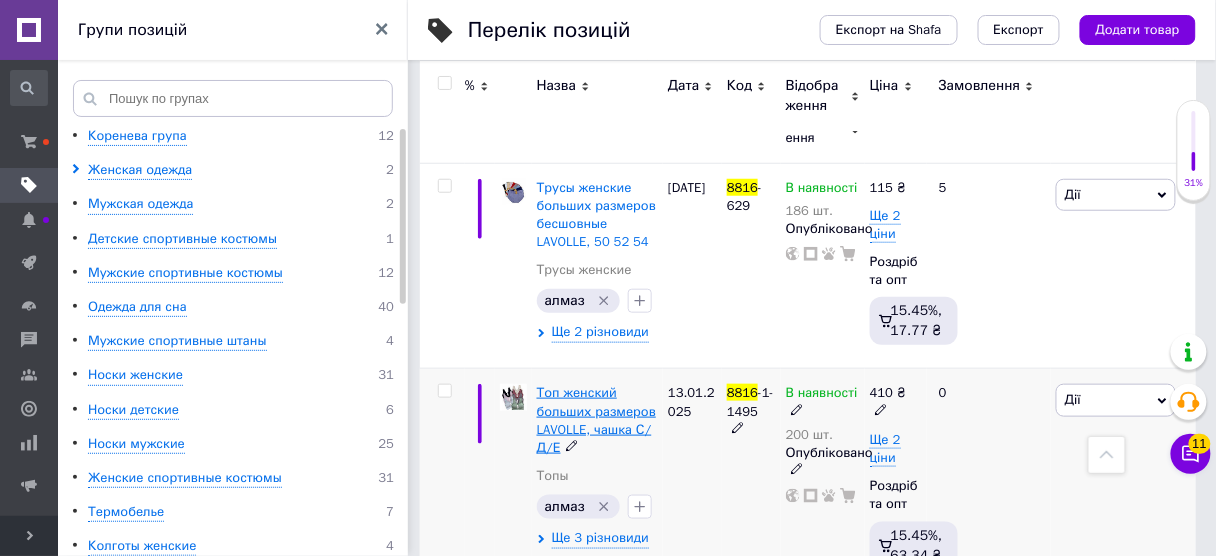 type on "8816" 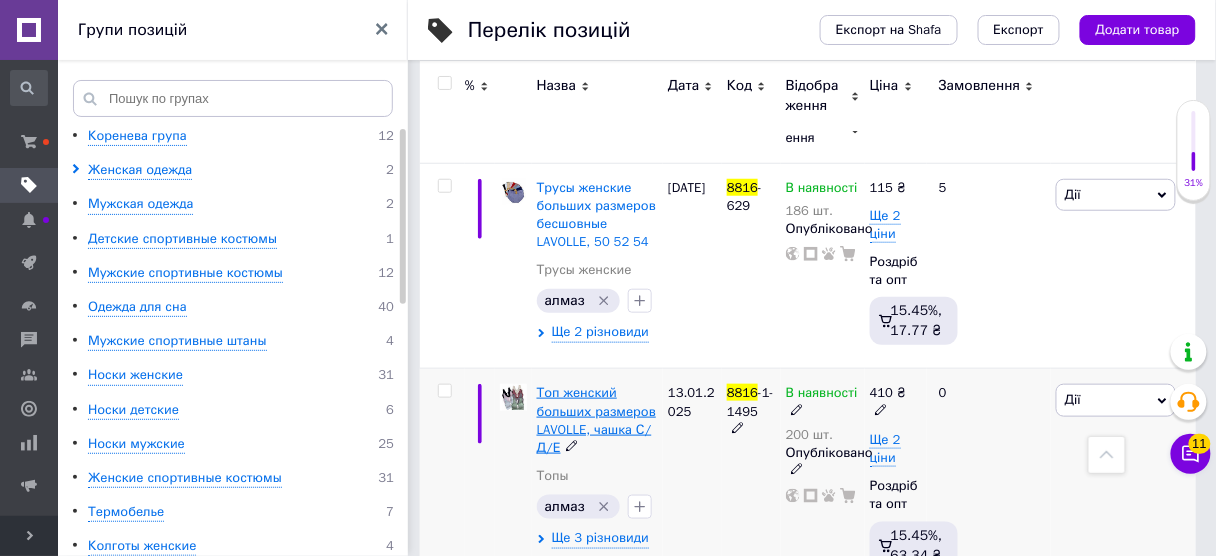 click on "Топ женский больших размеров LAVOLLE, чашка С/Д/Е" at bounding box center (596, 420) 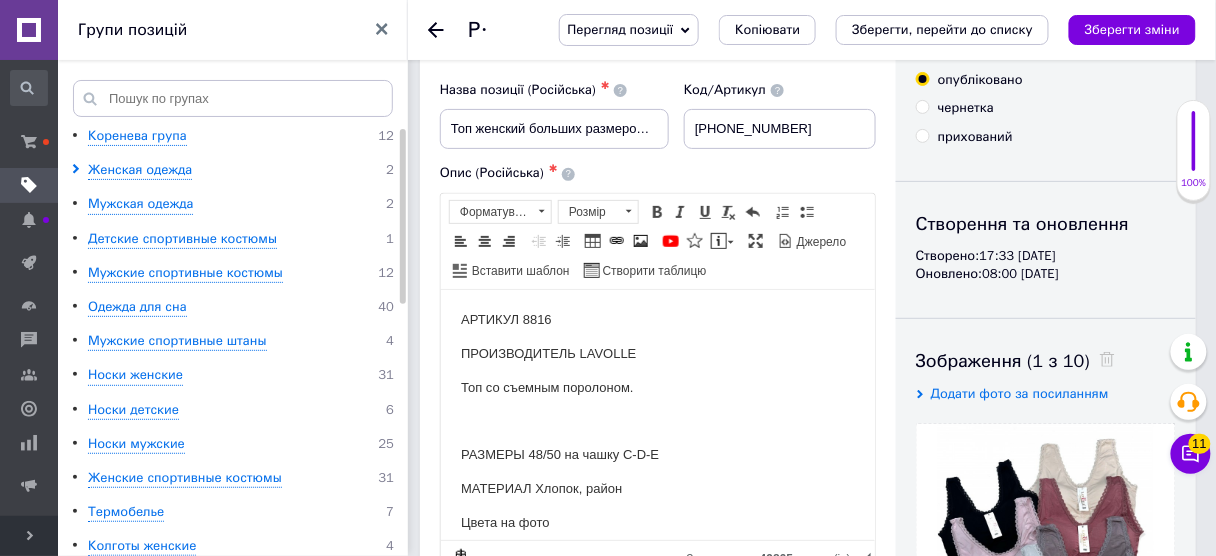 scroll, scrollTop: 0, scrollLeft: 0, axis: both 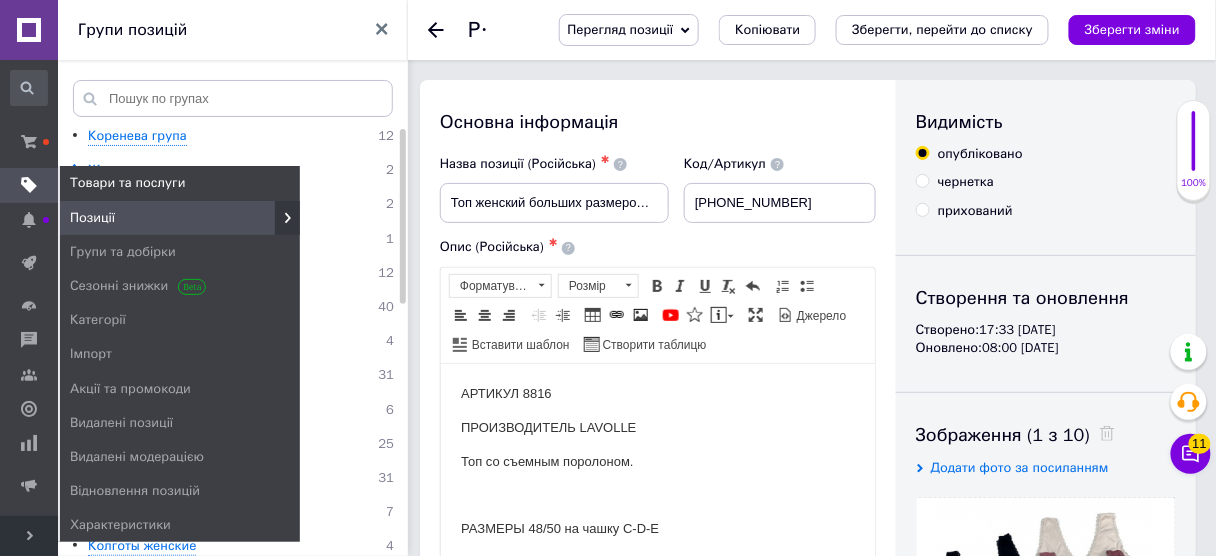 click 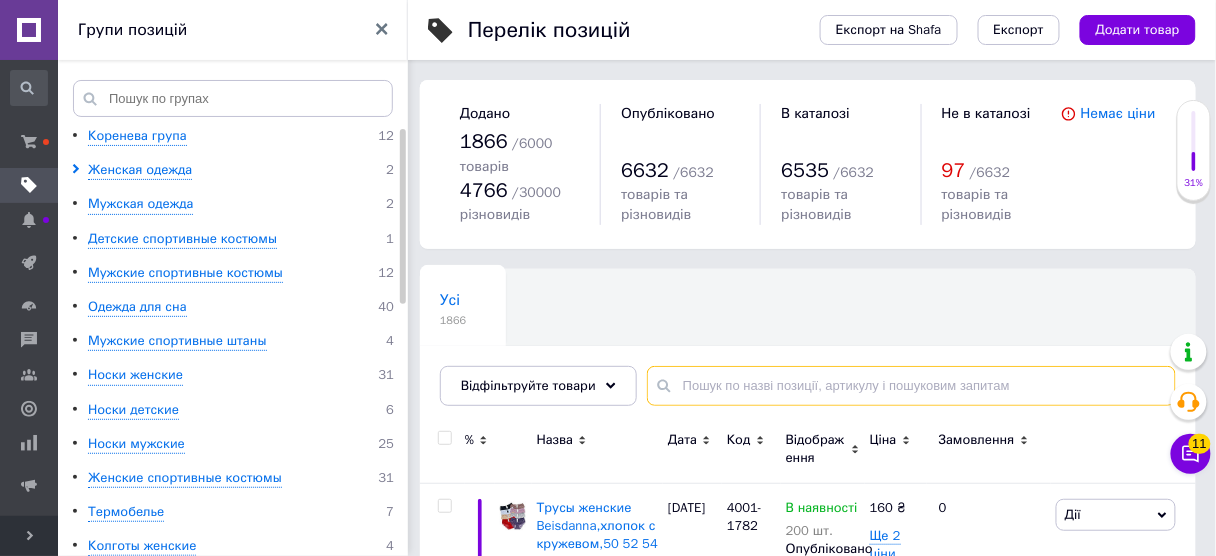 click at bounding box center [911, 386] 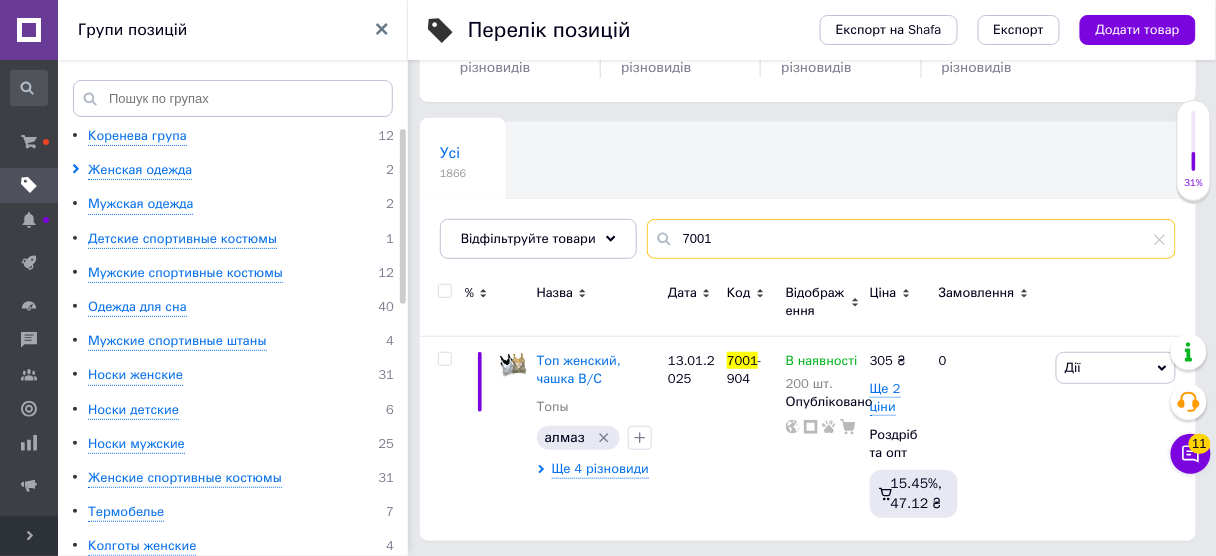 scroll, scrollTop: 151, scrollLeft: 0, axis: vertical 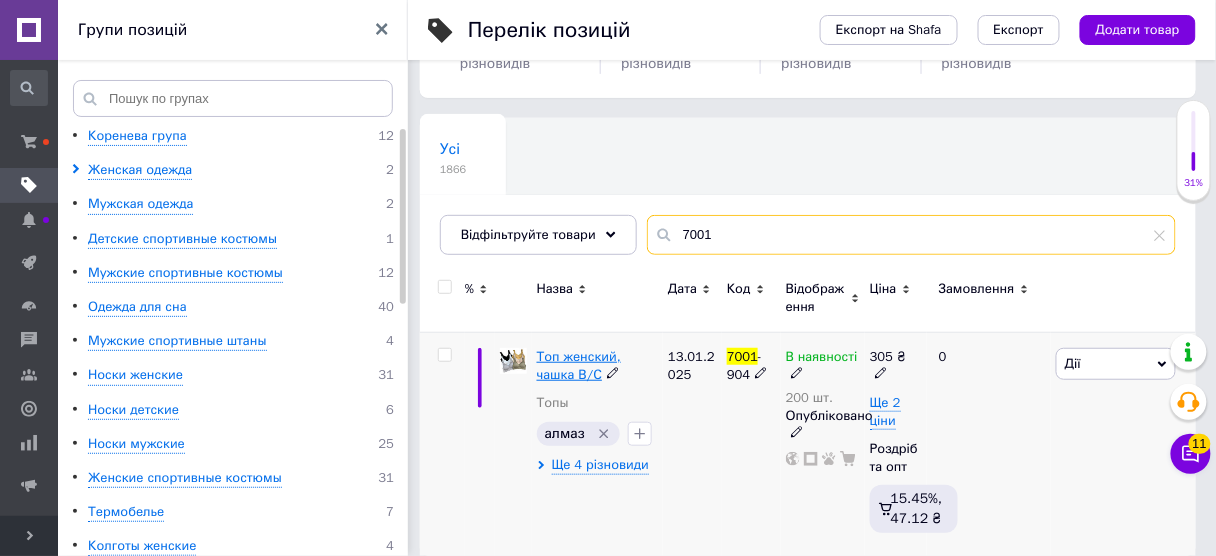 type on "7001" 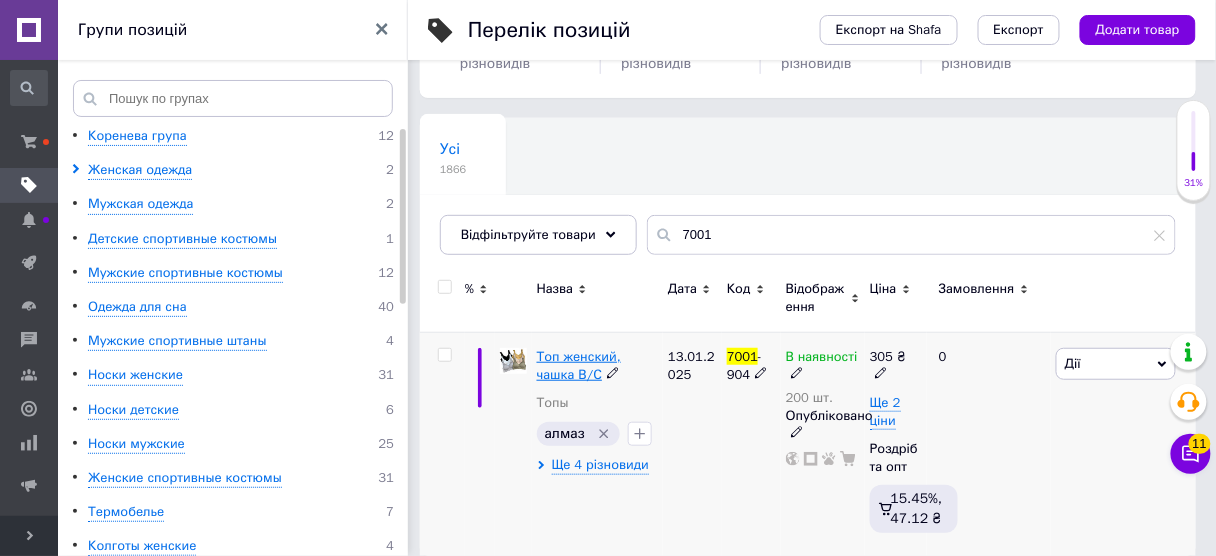 click on "Топ женский, чашка В/С" at bounding box center (579, 365) 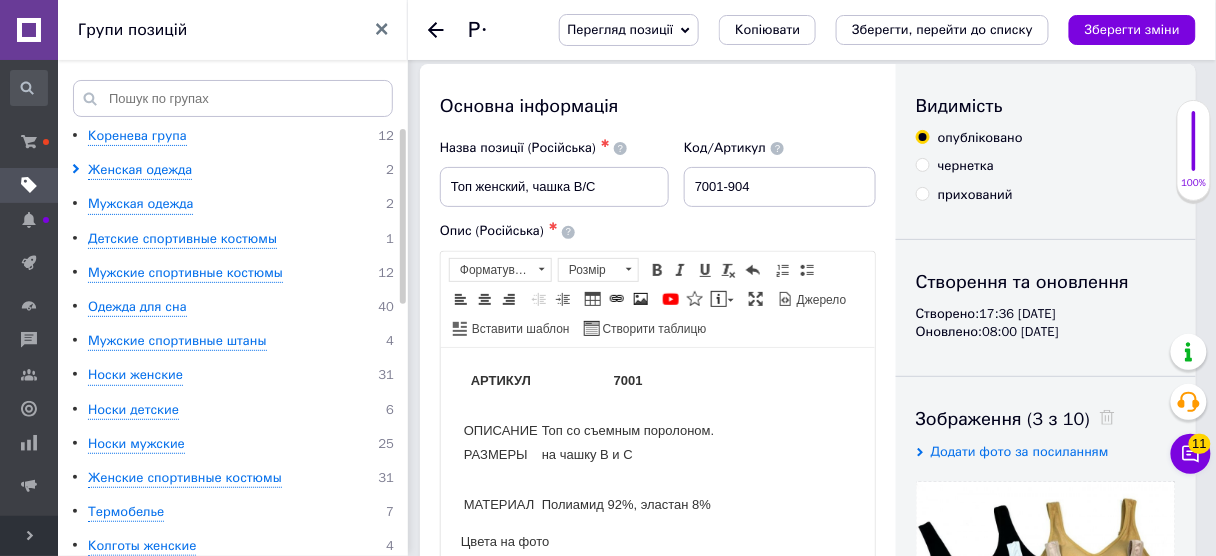 scroll, scrollTop: 0, scrollLeft: 0, axis: both 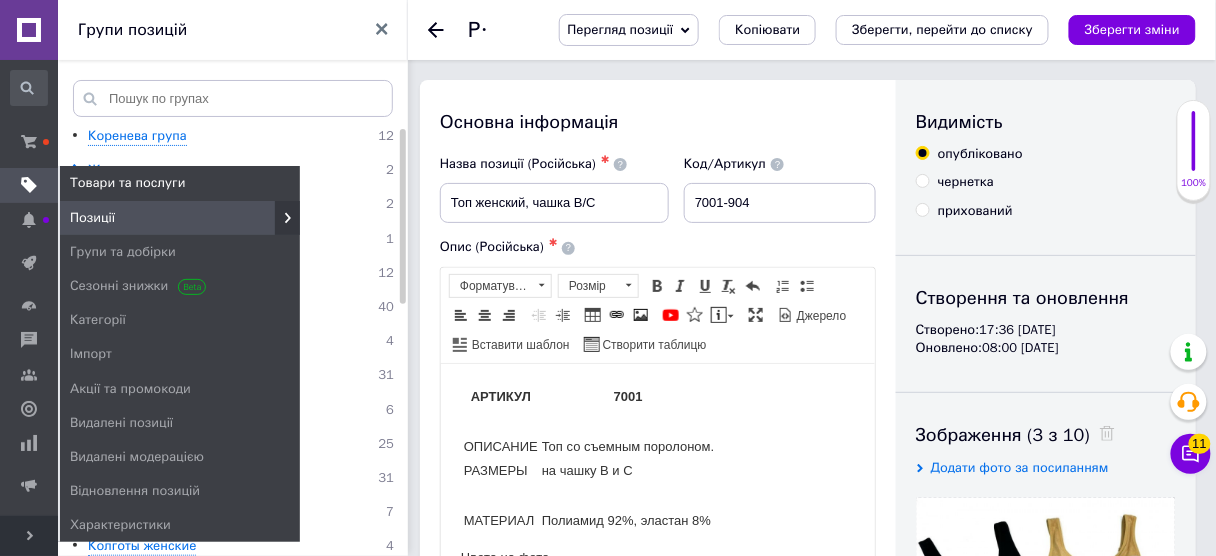 click on "Товари та послуги" at bounding box center [180, 183] 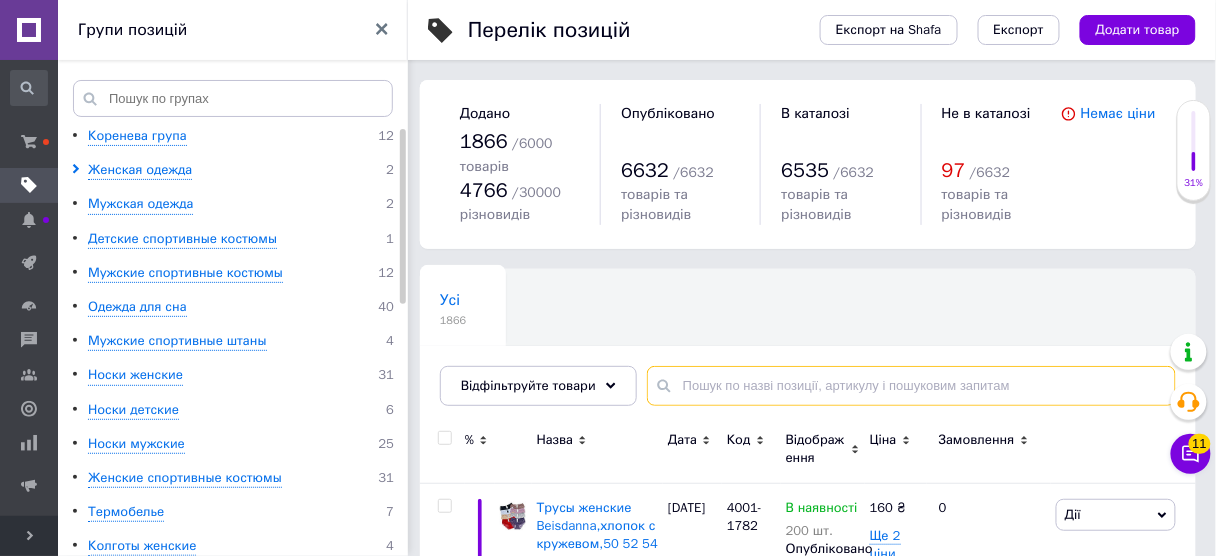 click at bounding box center [911, 386] 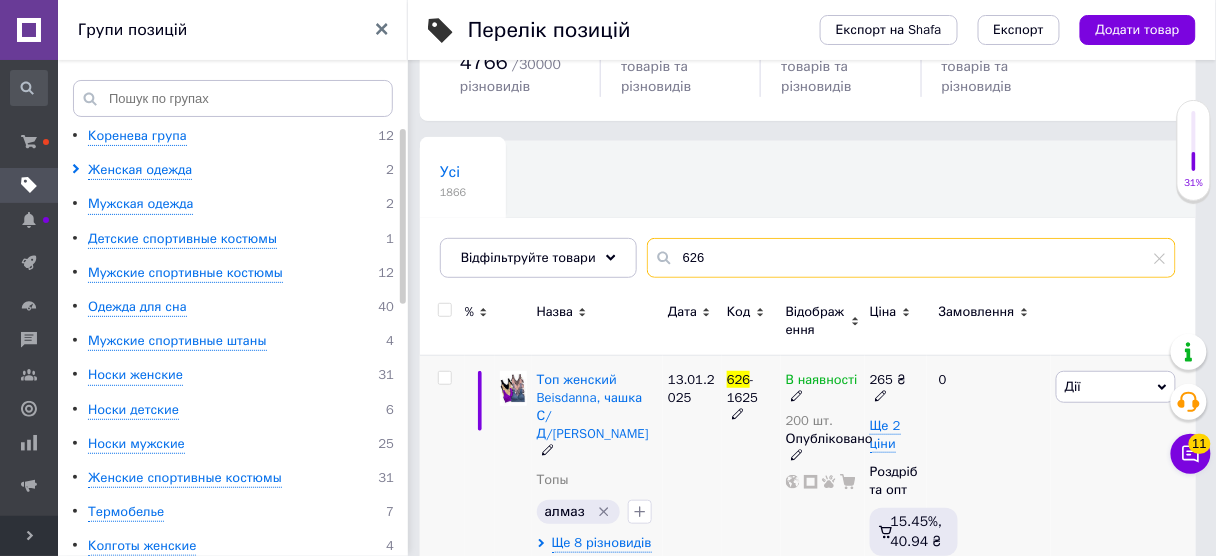 scroll, scrollTop: 160, scrollLeft: 0, axis: vertical 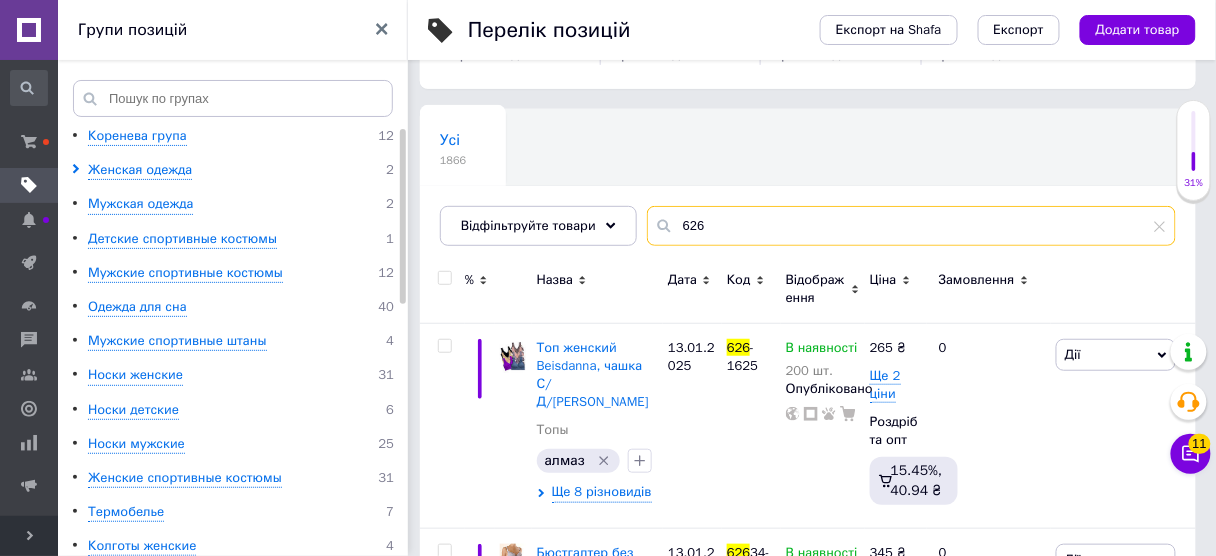 drag, startPoint x: 743, startPoint y: 225, endPoint x: 670, endPoint y: 198, distance: 77.83315 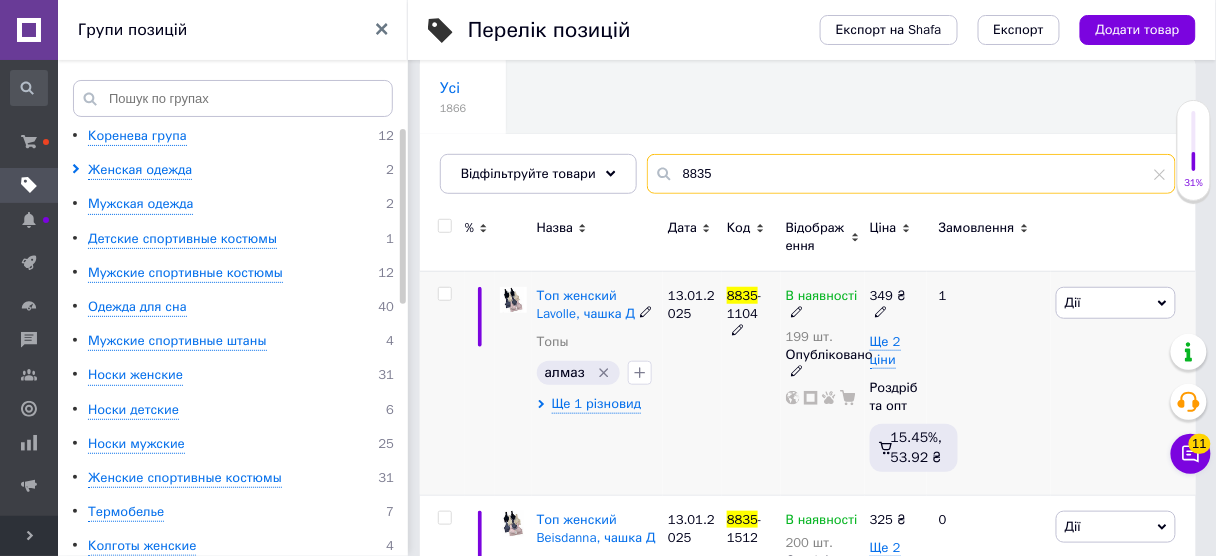 scroll, scrollTop: 240, scrollLeft: 0, axis: vertical 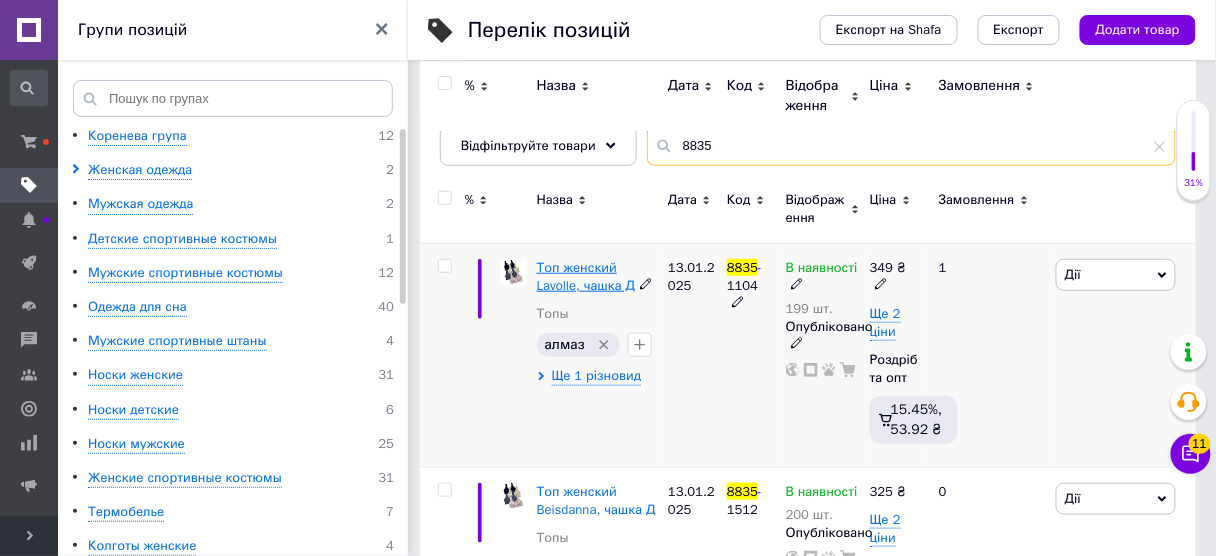 type on "8835" 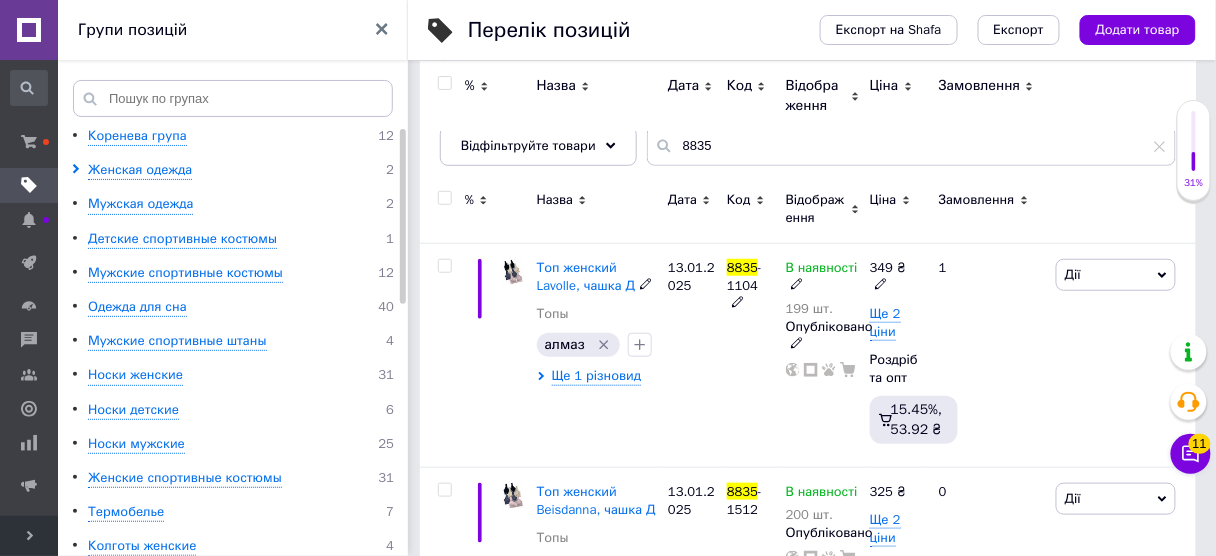 click on "Топ женский Lavolle, чашка Д" at bounding box center (586, 276) 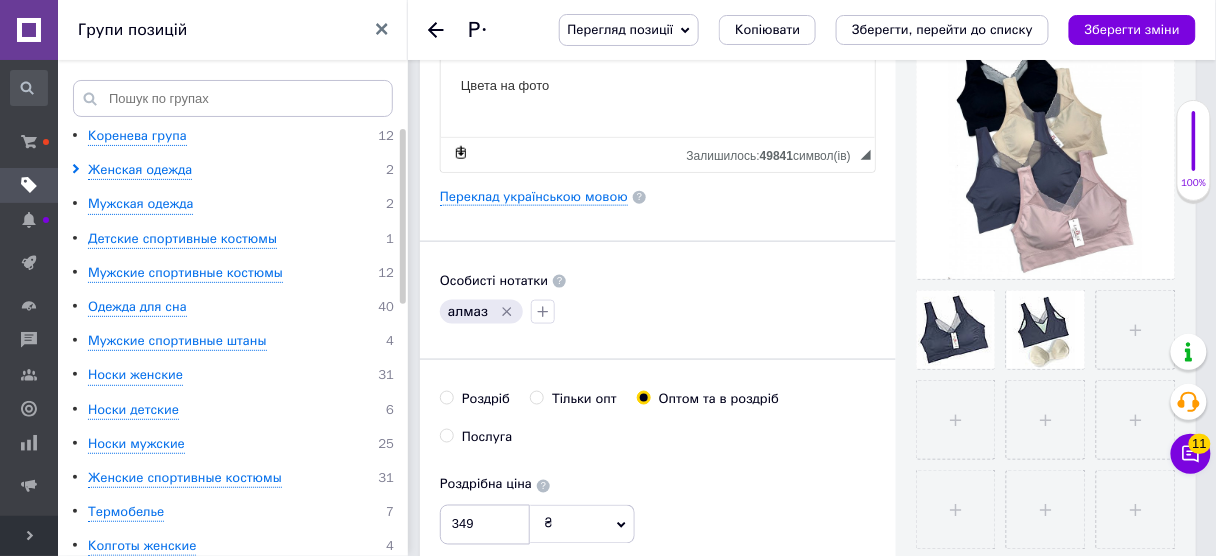 scroll, scrollTop: 480, scrollLeft: 0, axis: vertical 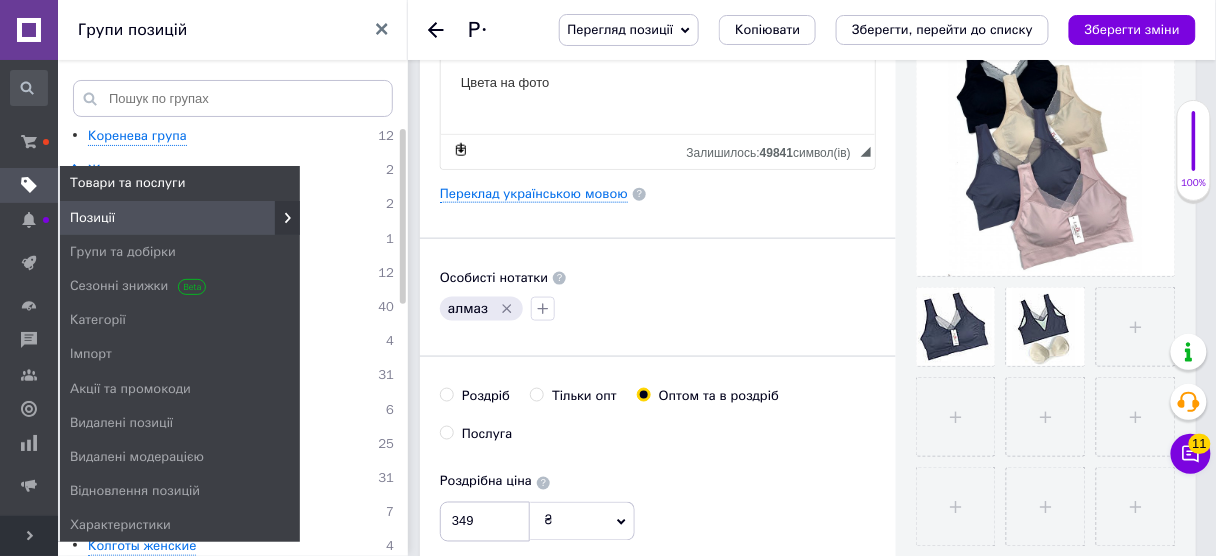 click at bounding box center (29, 185) 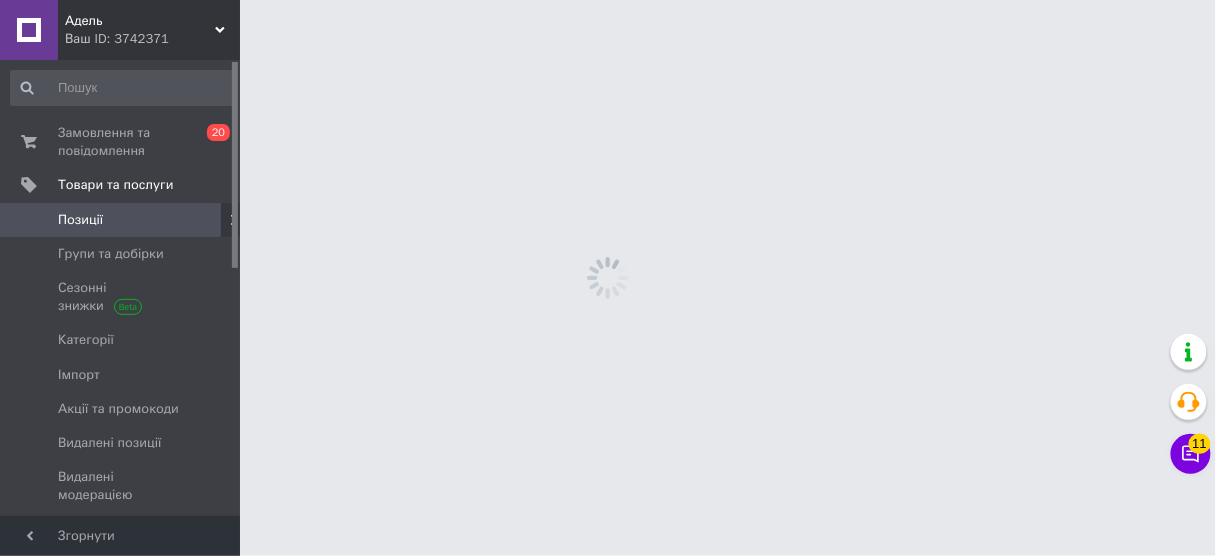 scroll, scrollTop: 0, scrollLeft: 0, axis: both 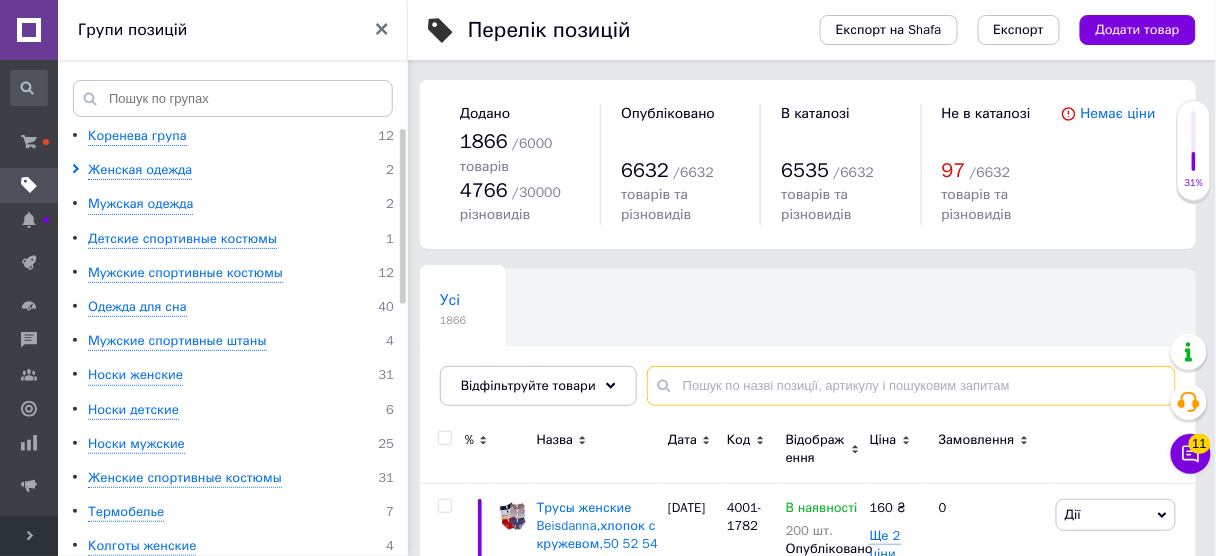 click at bounding box center (911, 386) 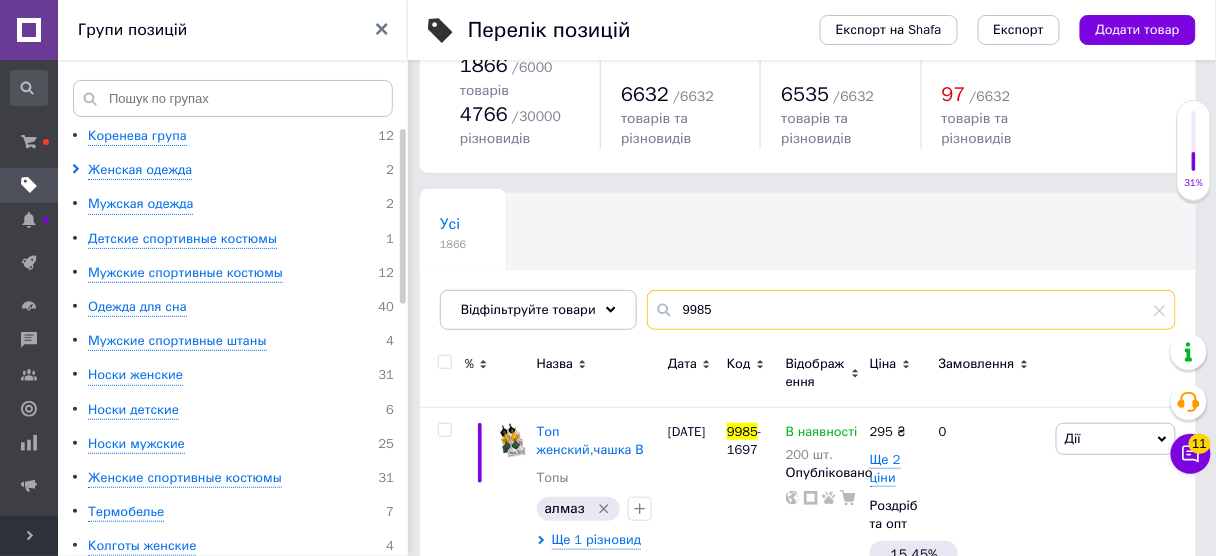 scroll, scrollTop: 151, scrollLeft: 0, axis: vertical 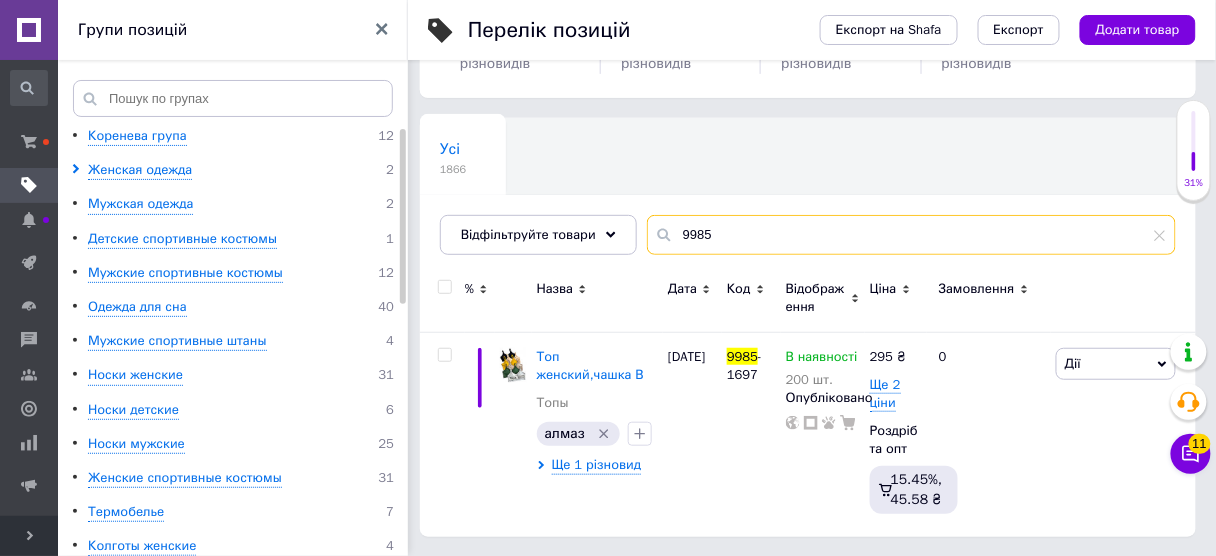 drag, startPoint x: 710, startPoint y: 232, endPoint x: 636, endPoint y: 206, distance: 78.434685 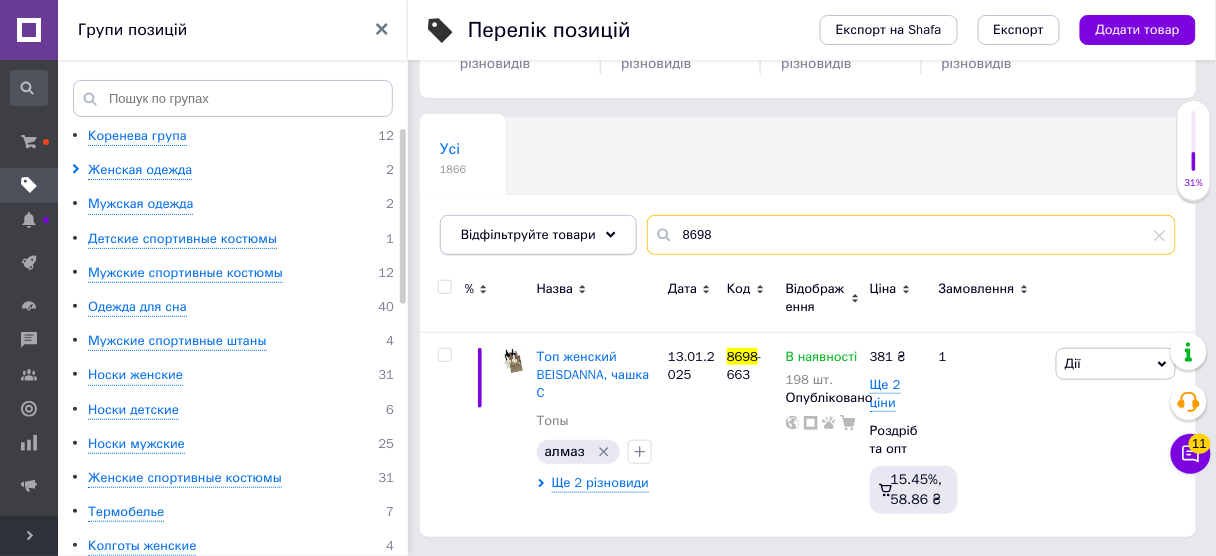 drag, startPoint x: 676, startPoint y: 224, endPoint x: 554, endPoint y: 223, distance: 122.0041 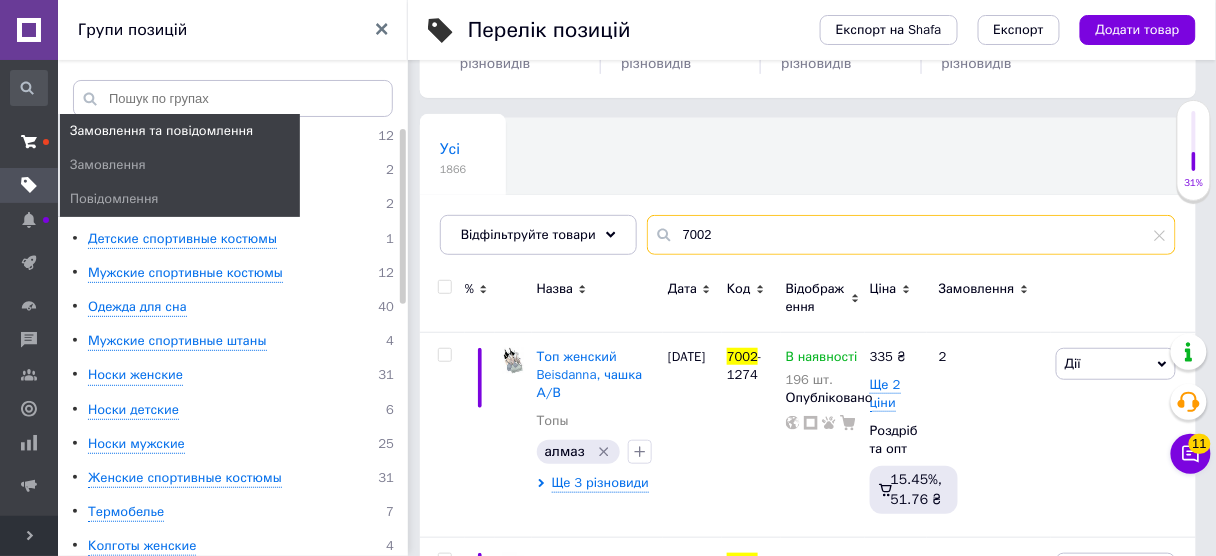 type on "7002" 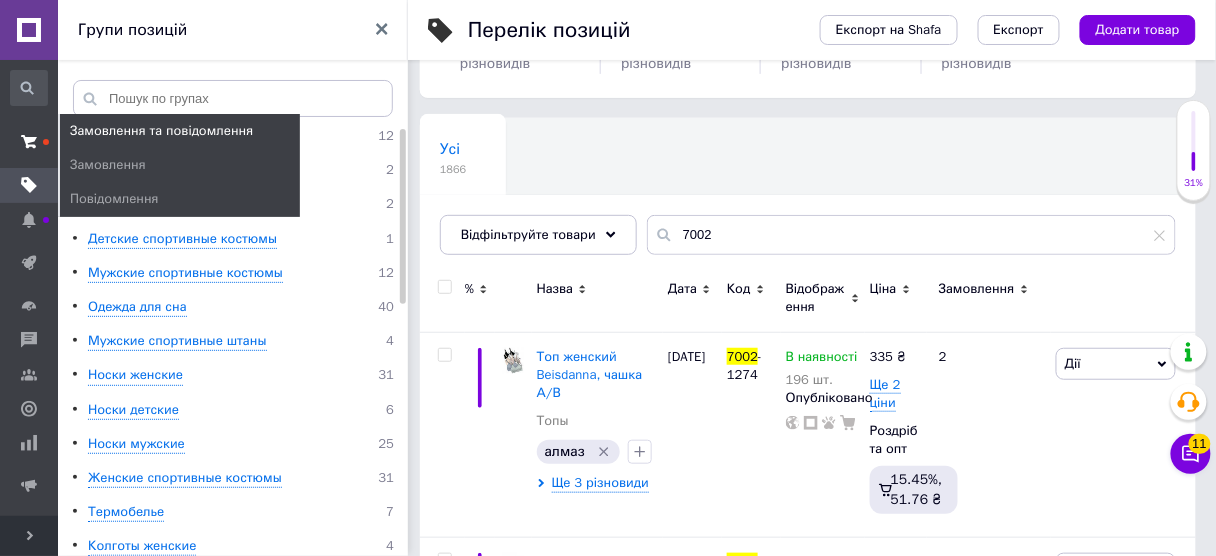 click at bounding box center [29, 142] 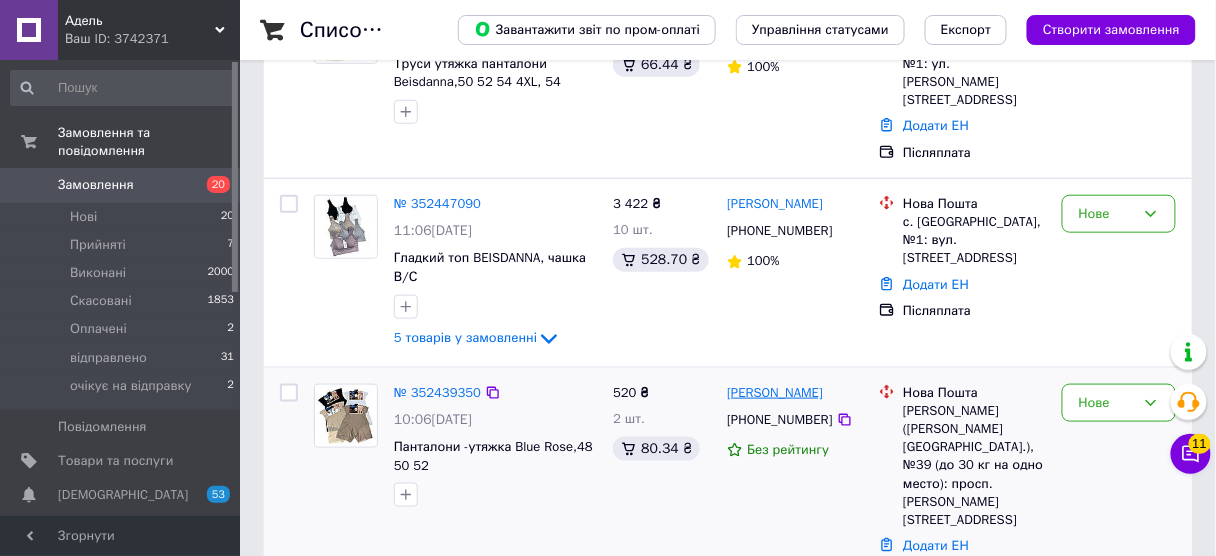 scroll, scrollTop: 400, scrollLeft: 0, axis: vertical 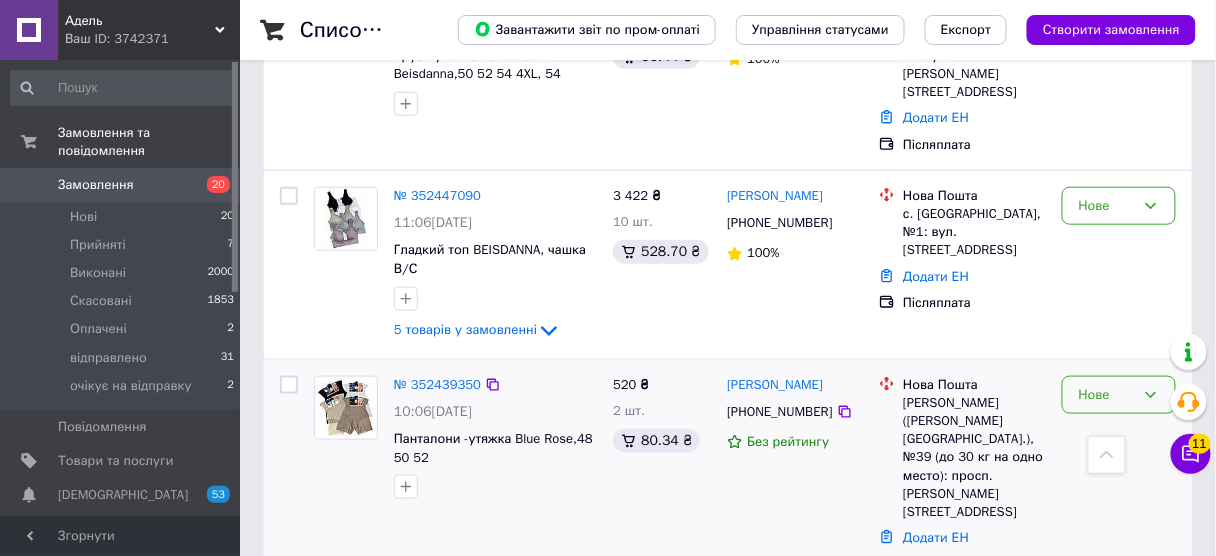 click on "Нове" at bounding box center (1107, 395) 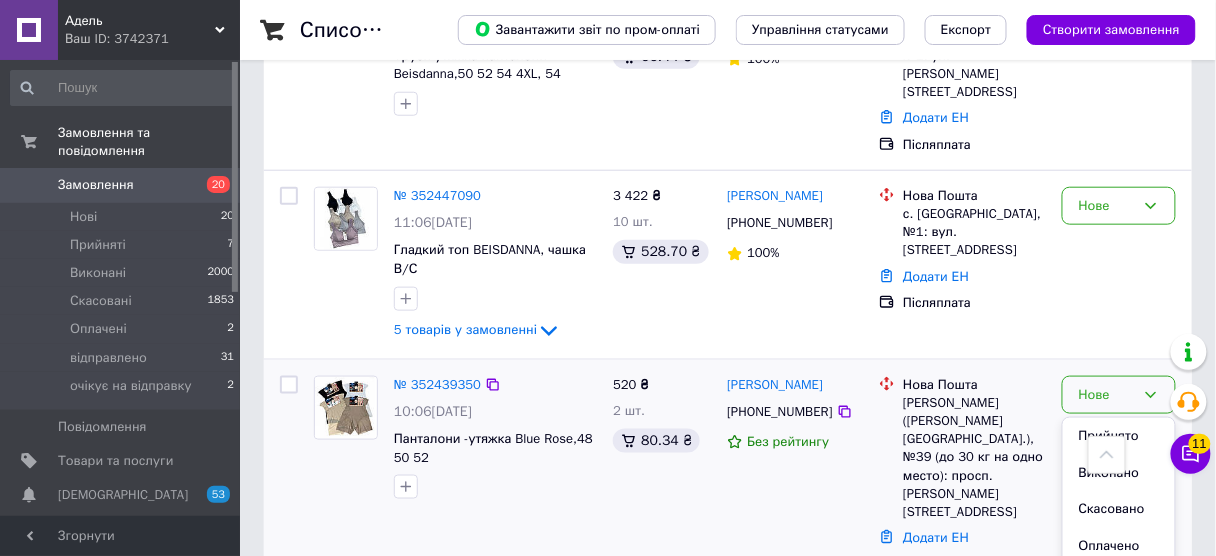 click on "Скасовано" at bounding box center (1119, 509) 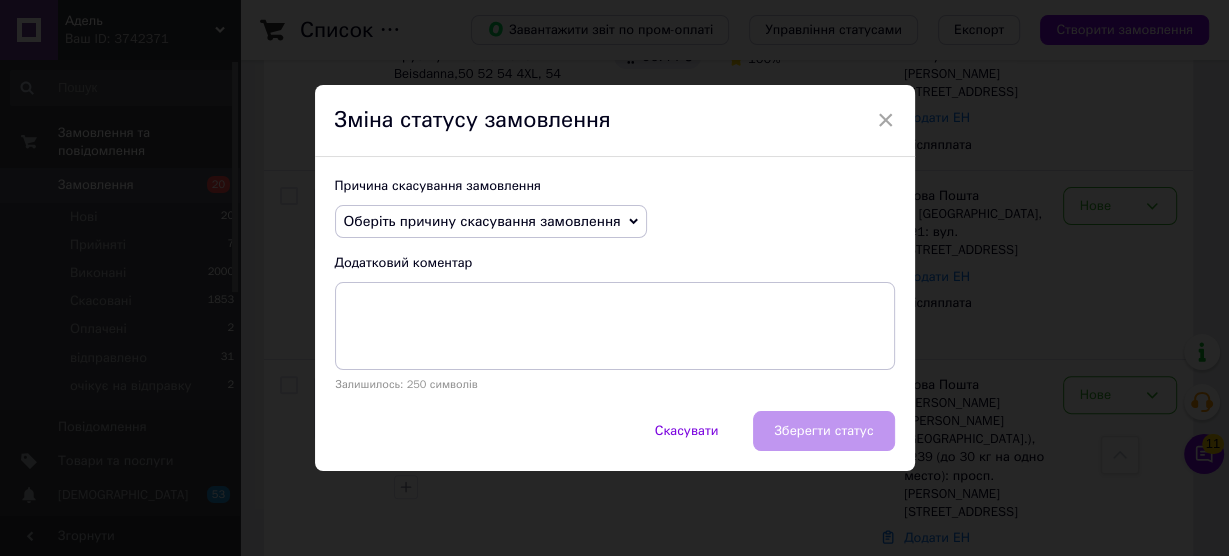click on "Оберіть причину скасування замовлення" at bounding box center (482, 221) 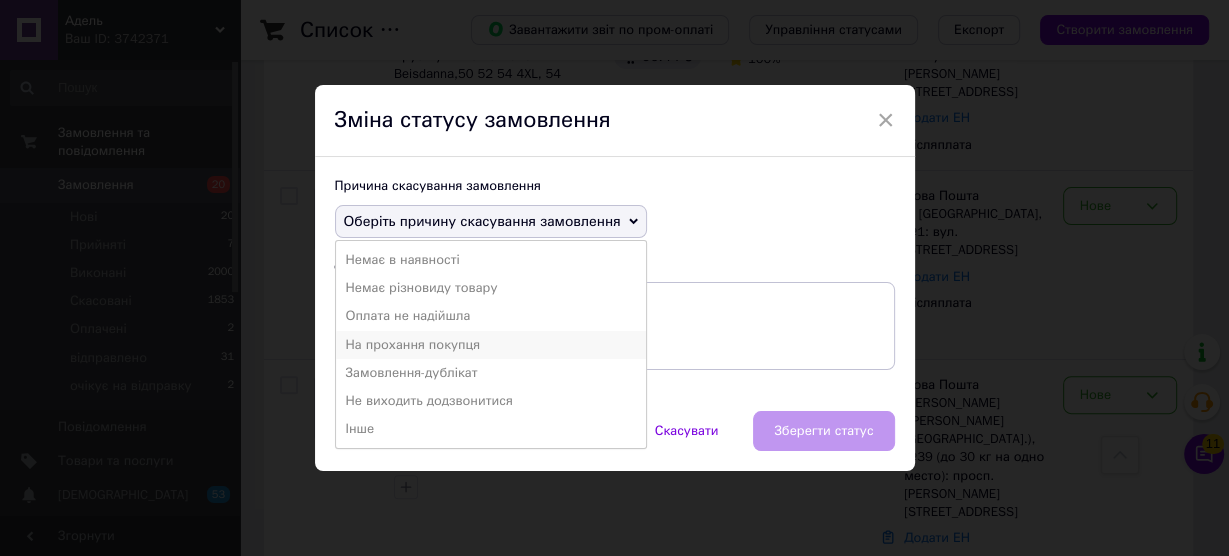 click on "На прохання покупця" at bounding box center (491, 345) 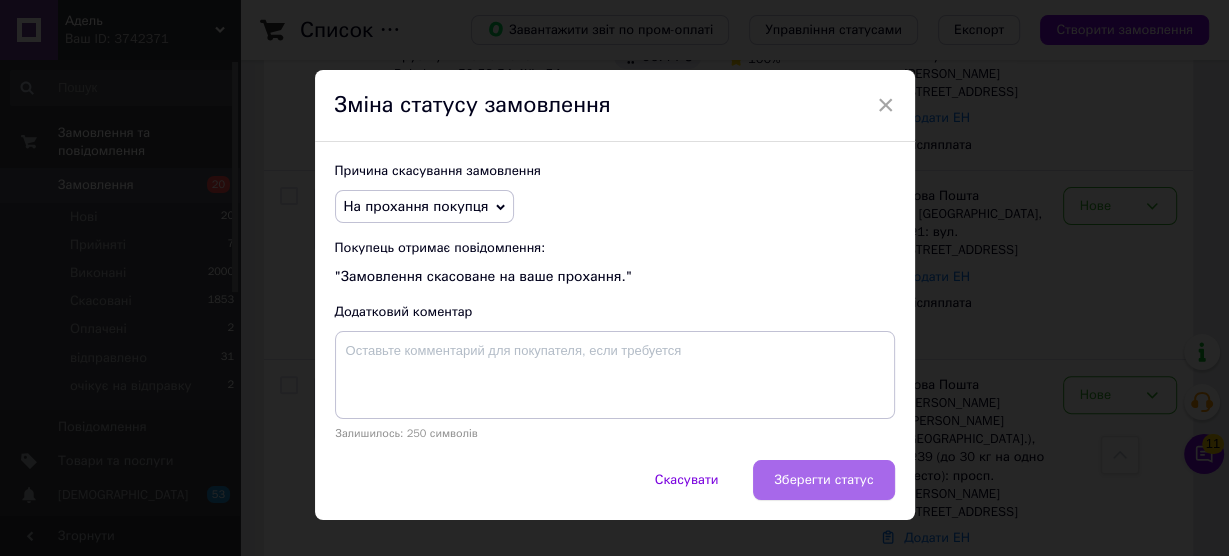 click on "Зберегти статус" at bounding box center [823, 480] 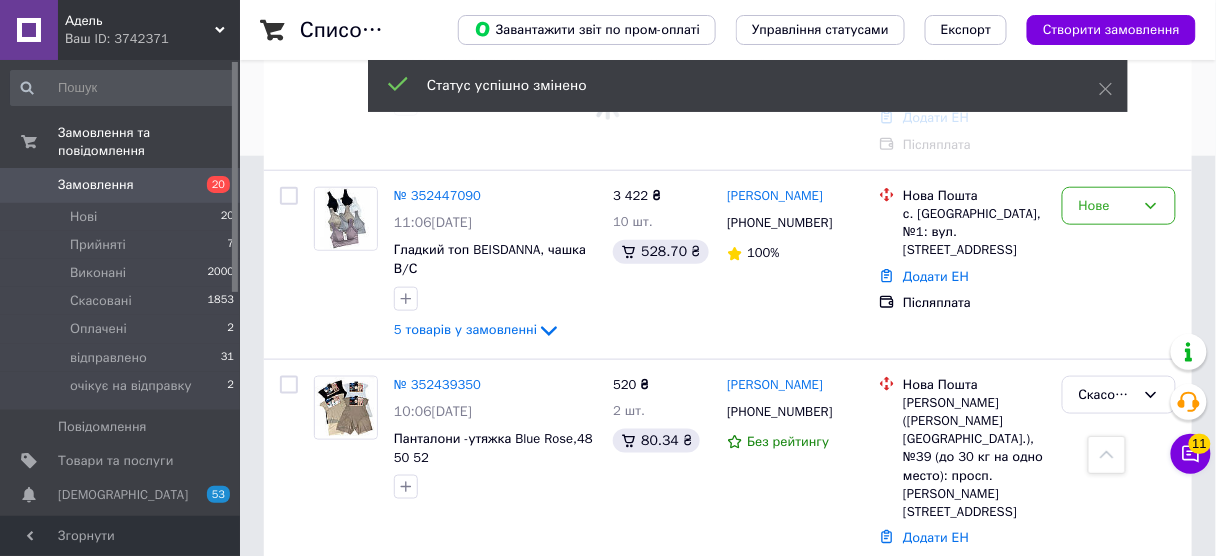 click on "Показники роботи компанії" at bounding box center [121, 538] 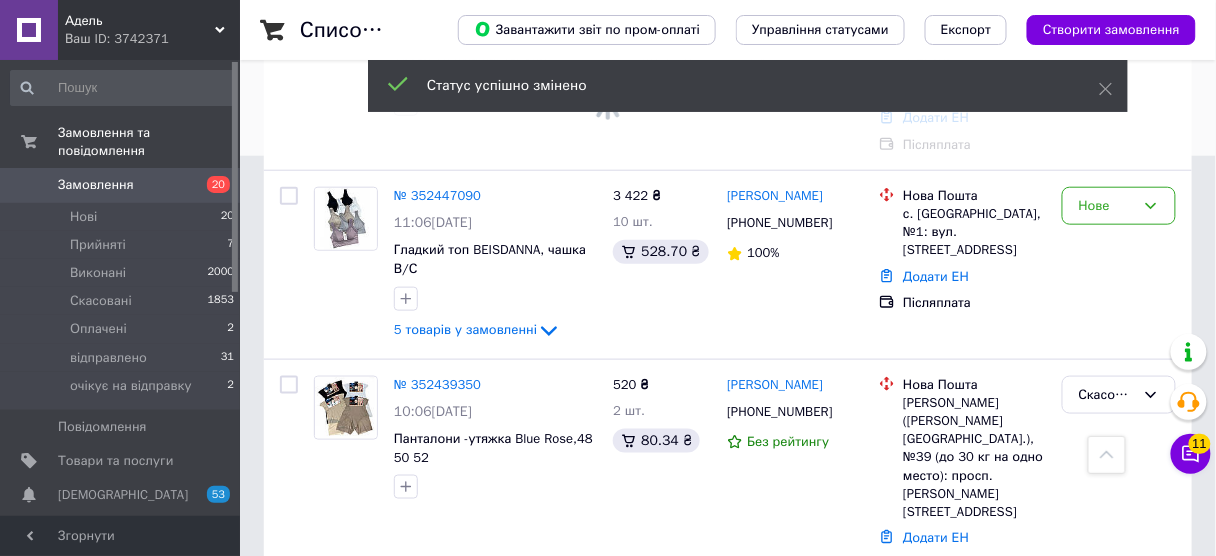 scroll, scrollTop: 0, scrollLeft: 0, axis: both 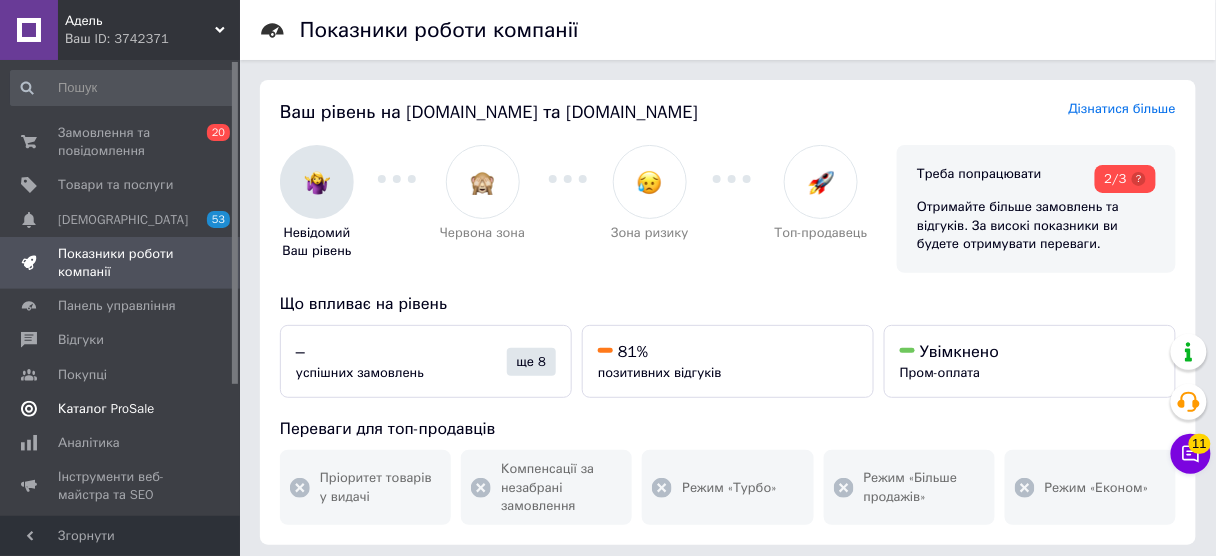 click on "Каталог ProSale" at bounding box center [106, 409] 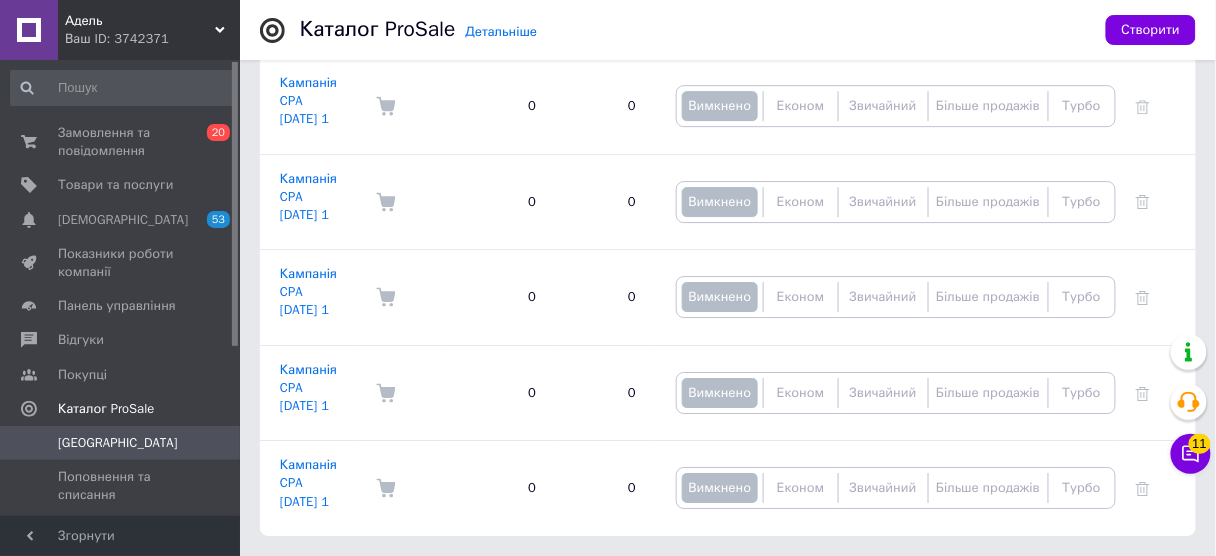 scroll, scrollTop: 46599, scrollLeft: 0, axis: vertical 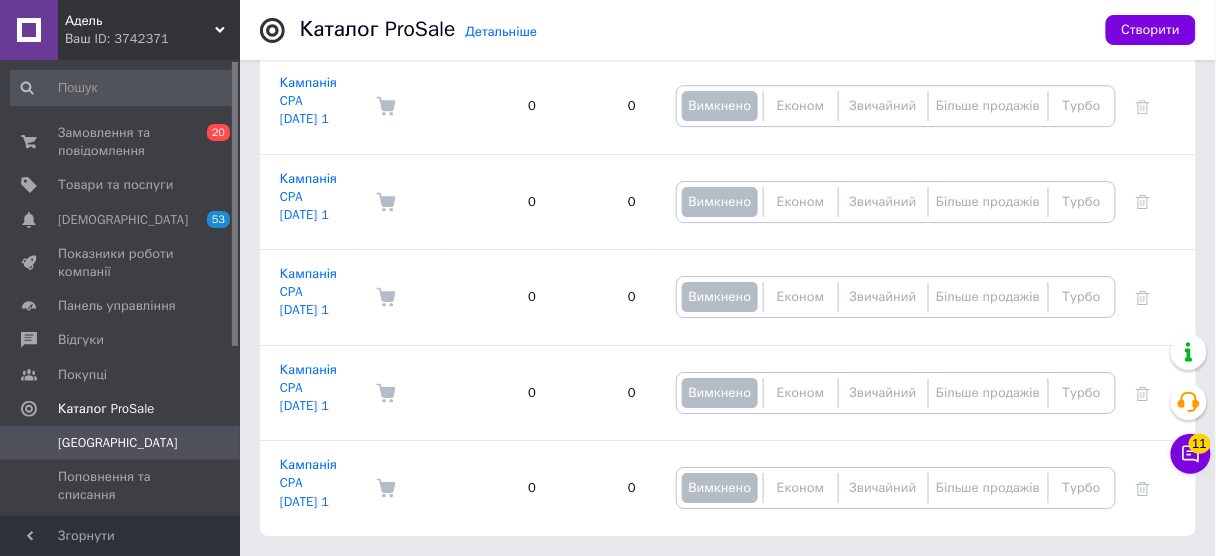 click on "Звичайний" at bounding box center (883, 10) 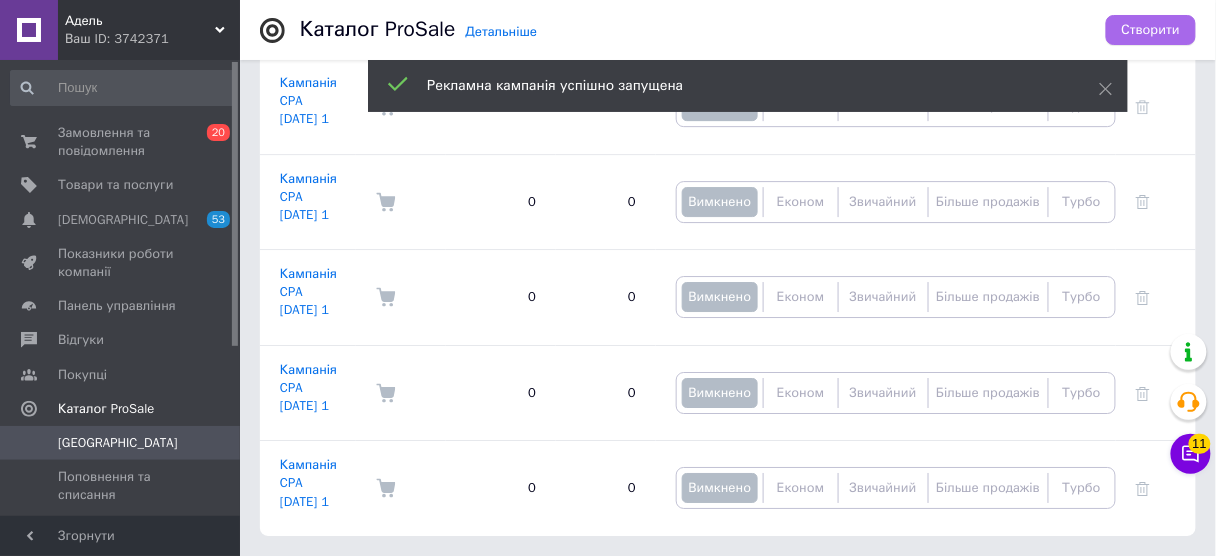 click on "Створити" at bounding box center [1151, 30] 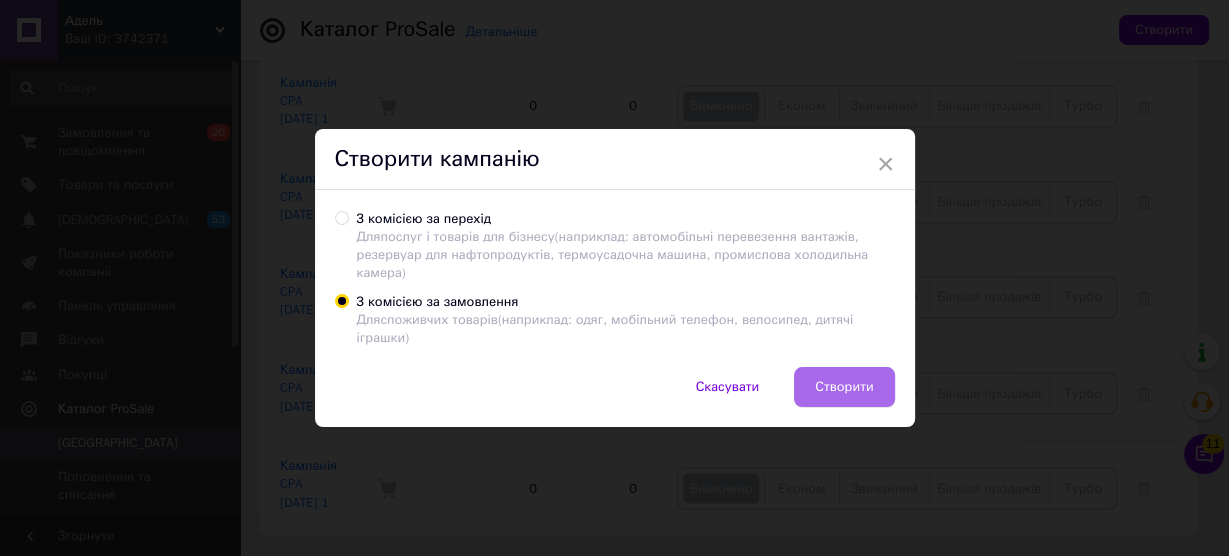 click on "Створити" at bounding box center [844, 387] 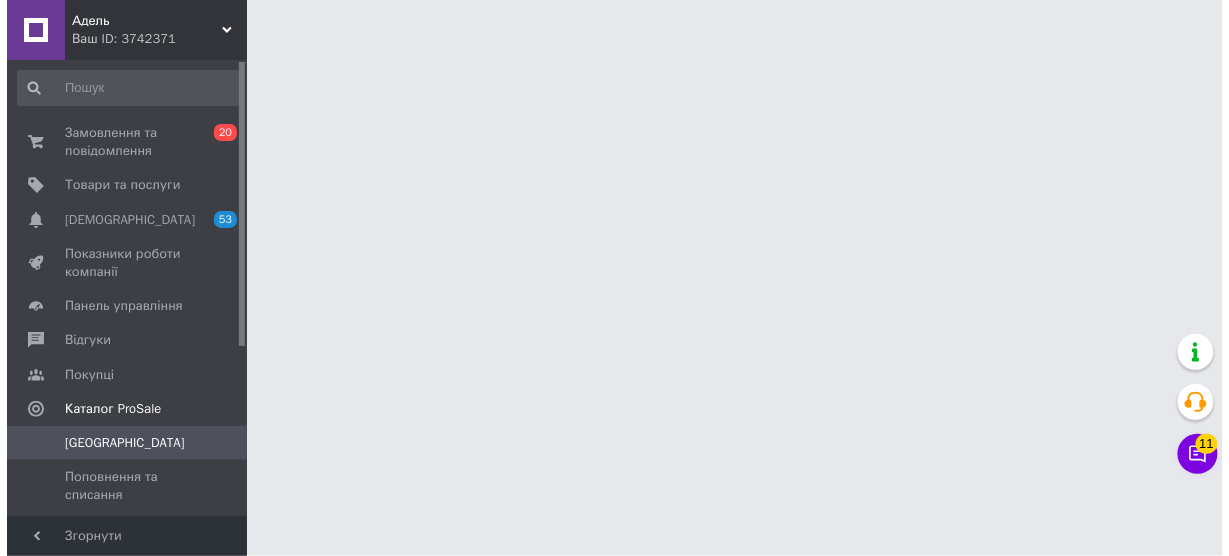 scroll, scrollTop: 0, scrollLeft: 0, axis: both 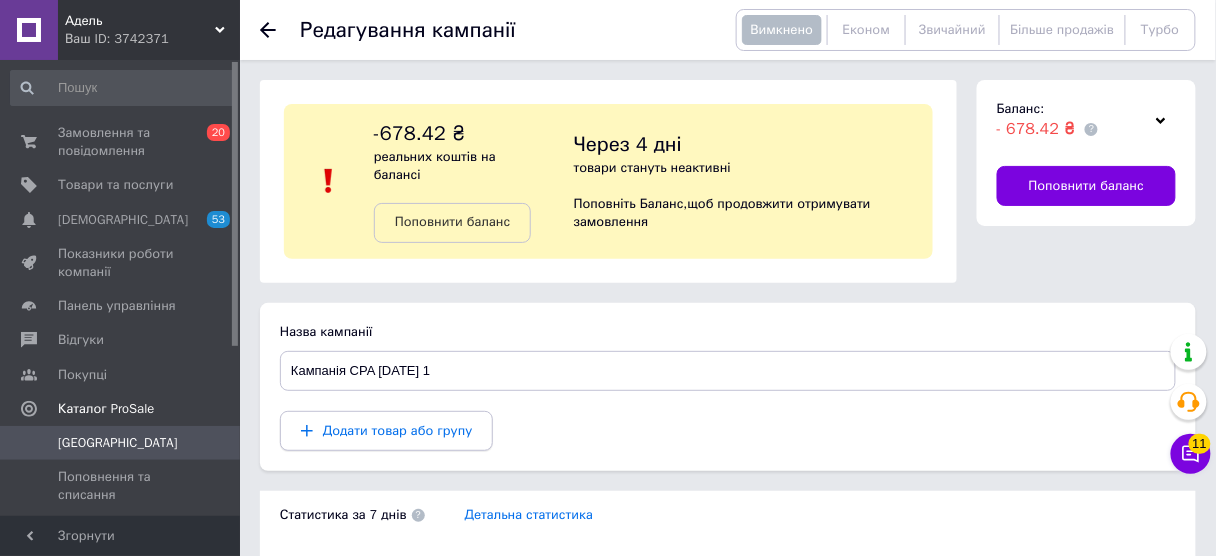 click 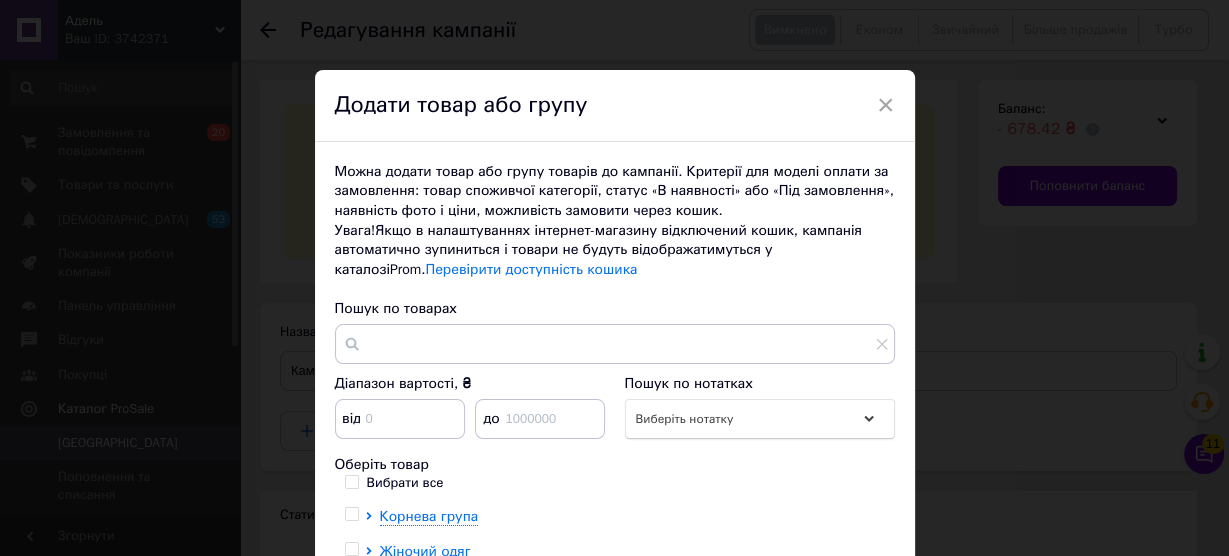 click on "Вибрати все" at bounding box center (351, 481) 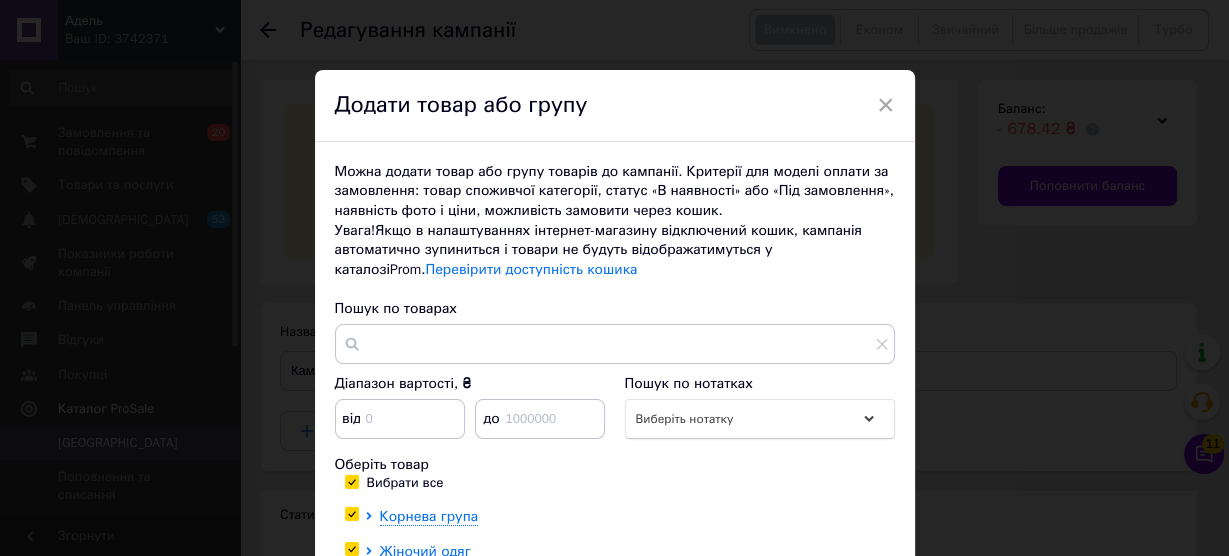 checkbox on "true" 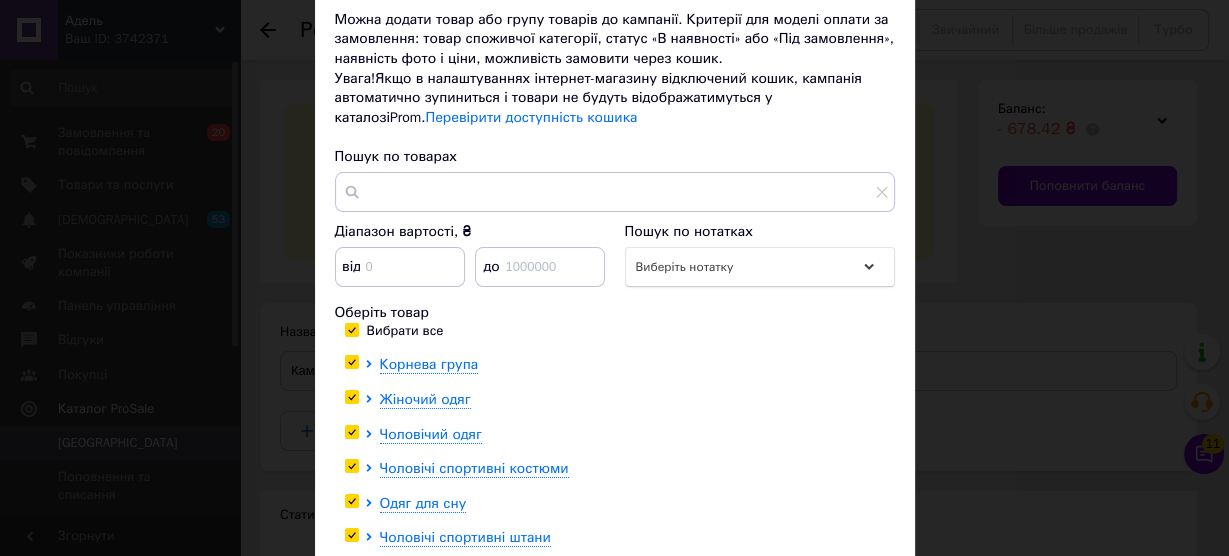scroll, scrollTop: 400, scrollLeft: 0, axis: vertical 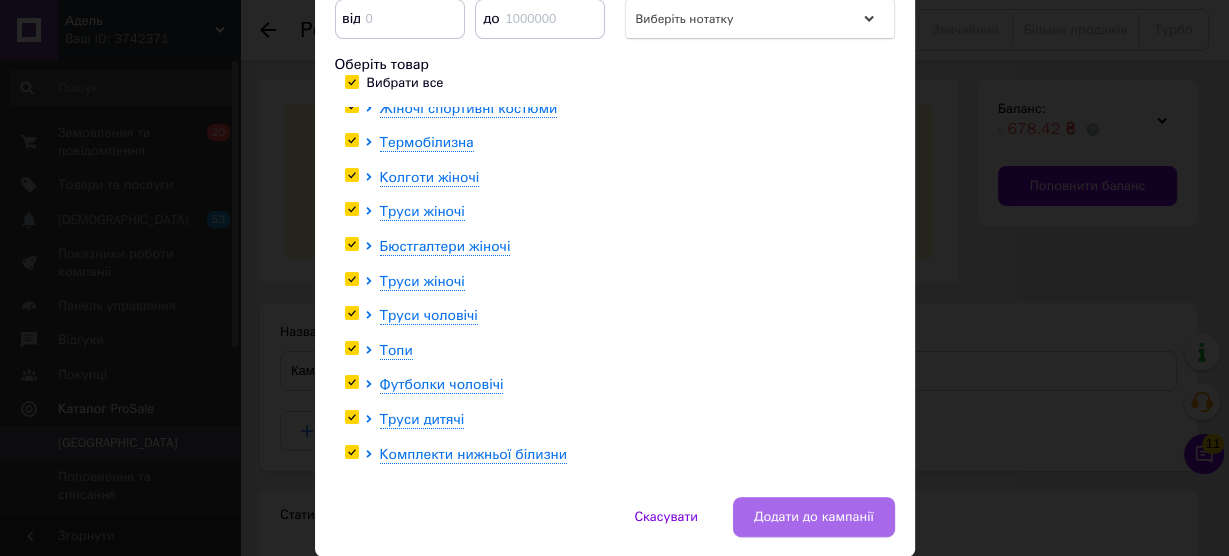 click on "Додати до кампанії" at bounding box center (814, 517) 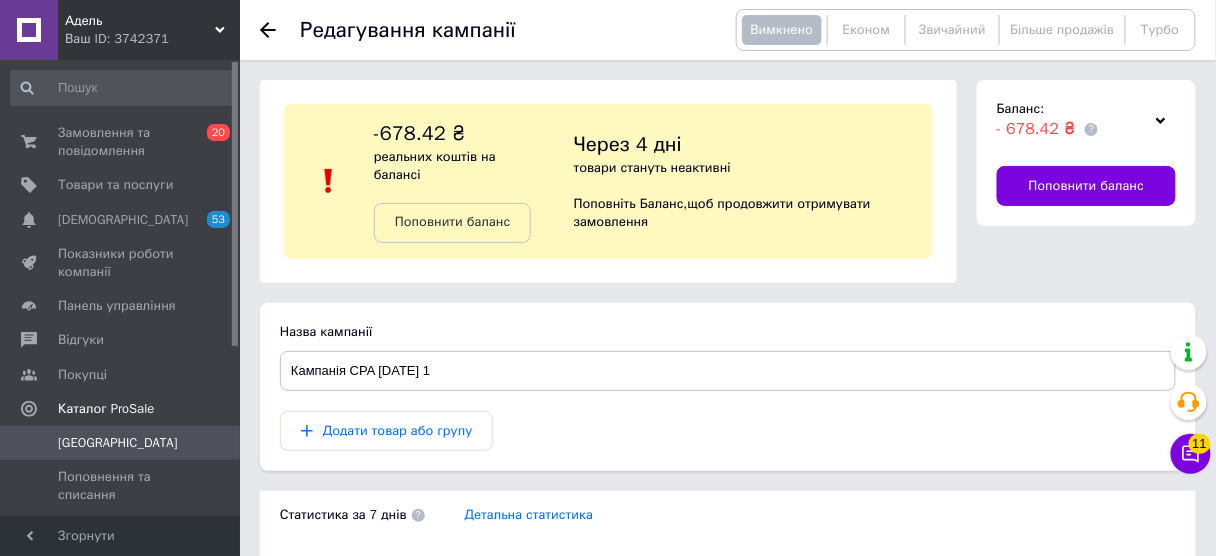 drag, startPoint x: 988, startPoint y: 278, endPoint x: 967, endPoint y: 265, distance: 24.698177 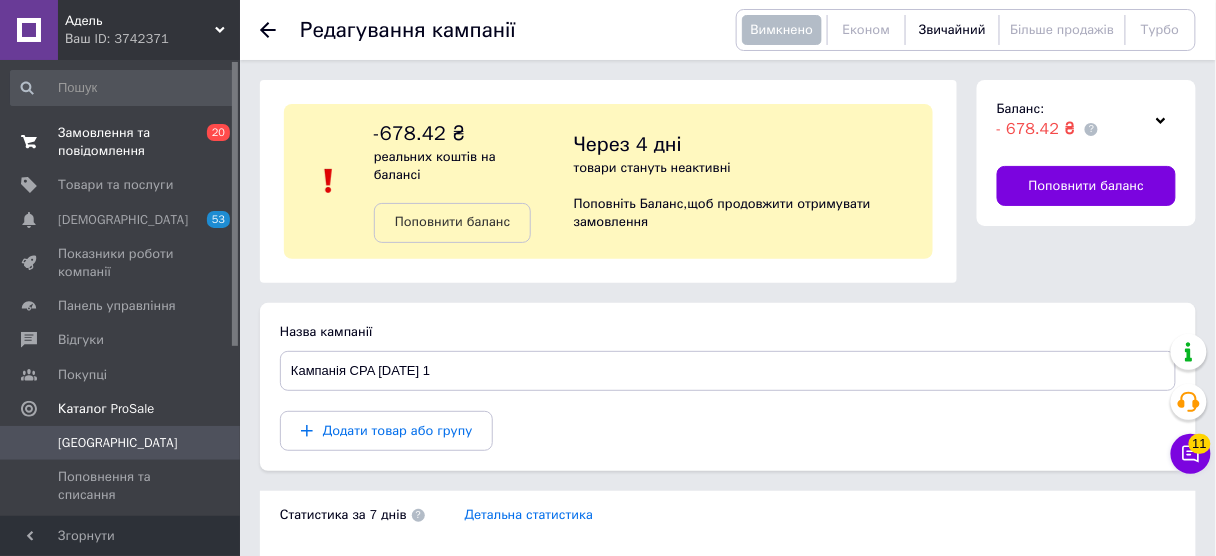 click on "Замовлення та повідомлення" at bounding box center [121, 142] 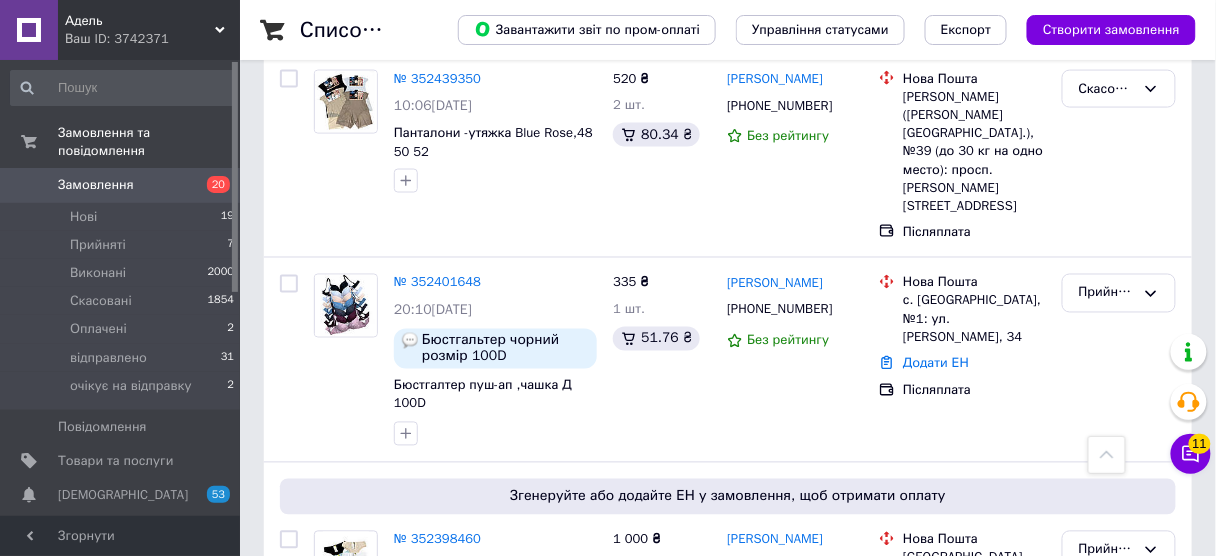 scroll, scrollTop: 720, scrollLeft: 0, axis: vertical 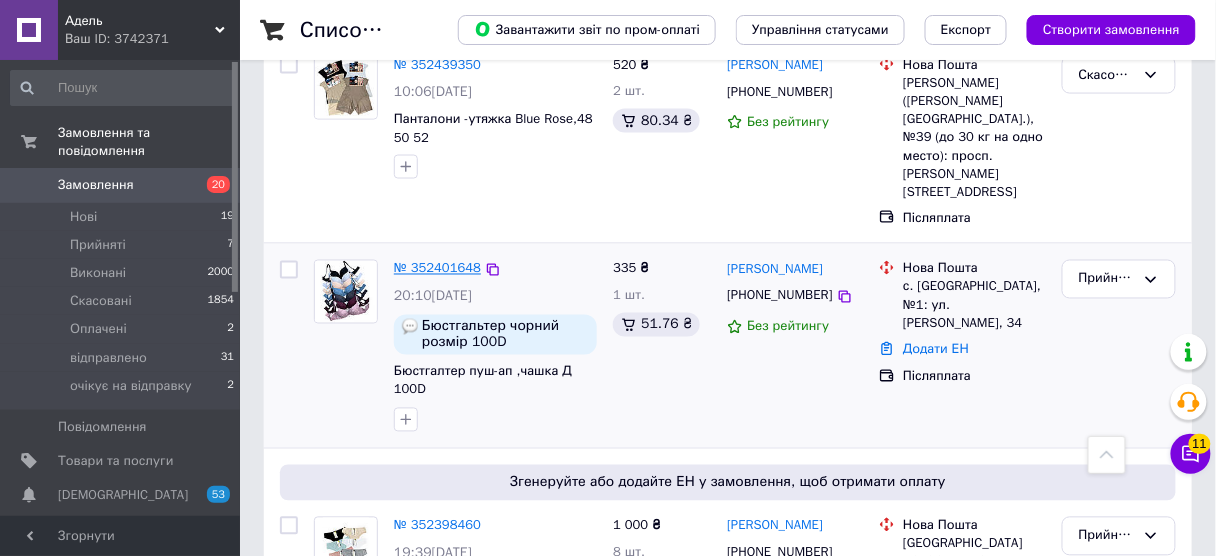 click on "№ 352401648" at bounding box center [437, 268] 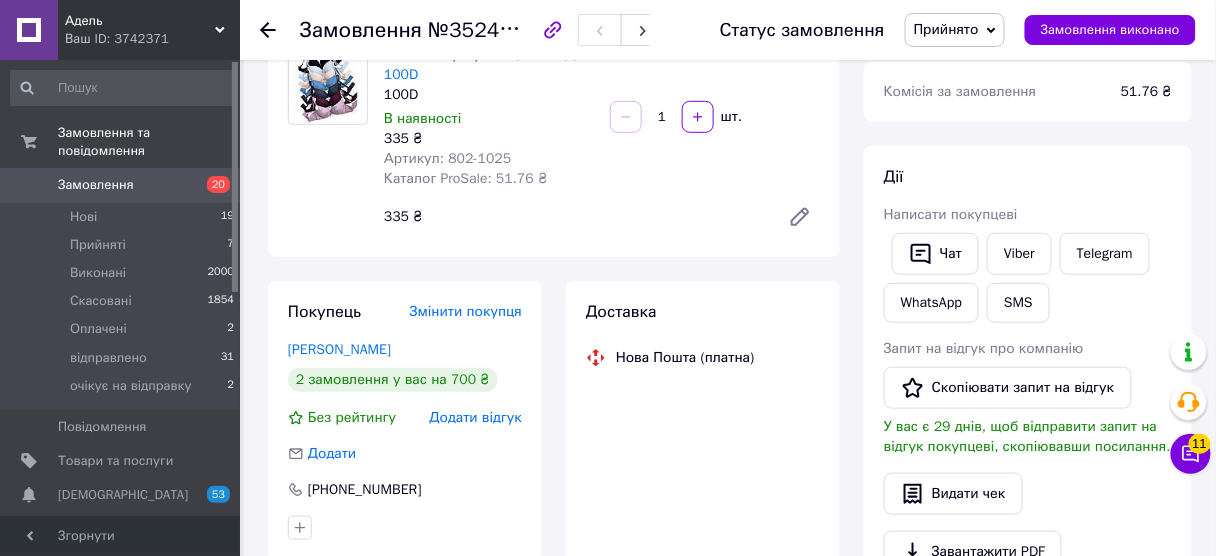 scroll, scrollTop: 160, scrollLeft: 0, axis: vertical 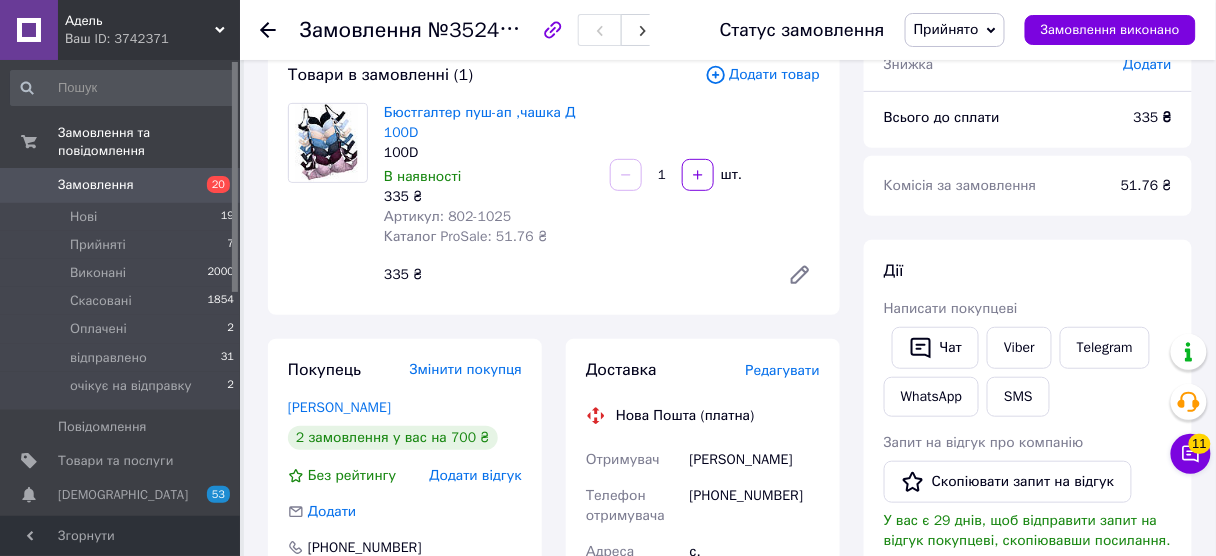 click on "Замовлення" at bounding box center [121, 185] 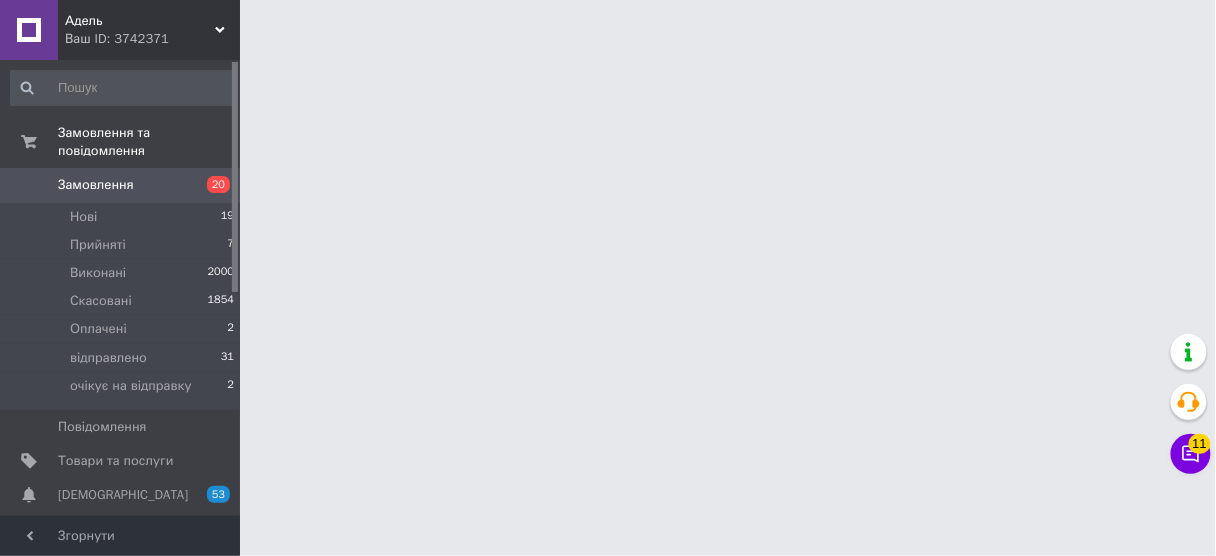 scroll, scrollTop: 0, scrollLeft: 0, axis: both 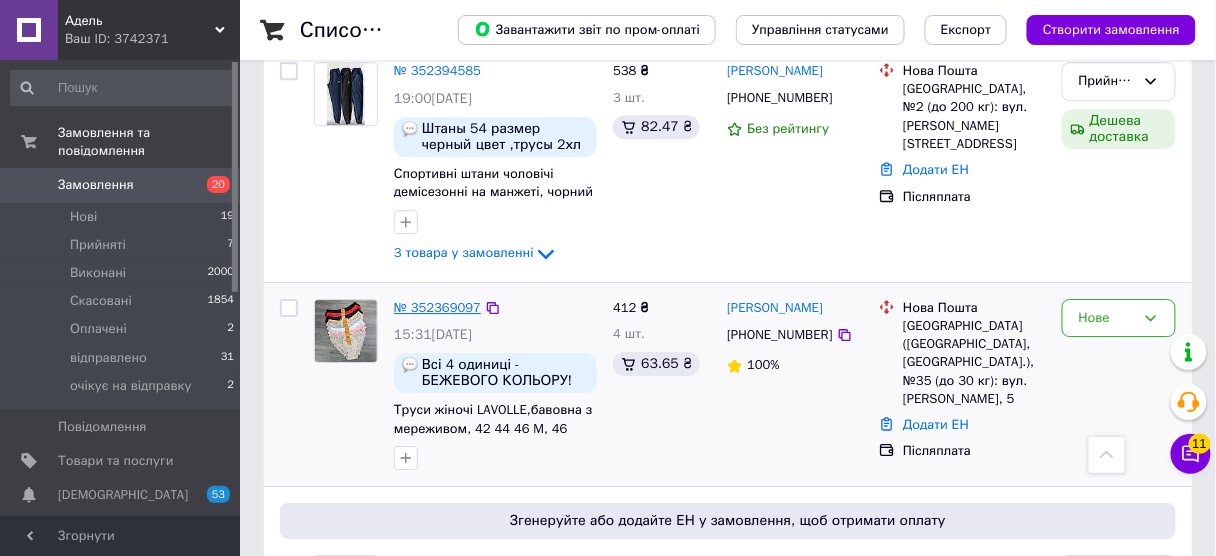 click on "№ 352369097" at bounding box center (437, 307) 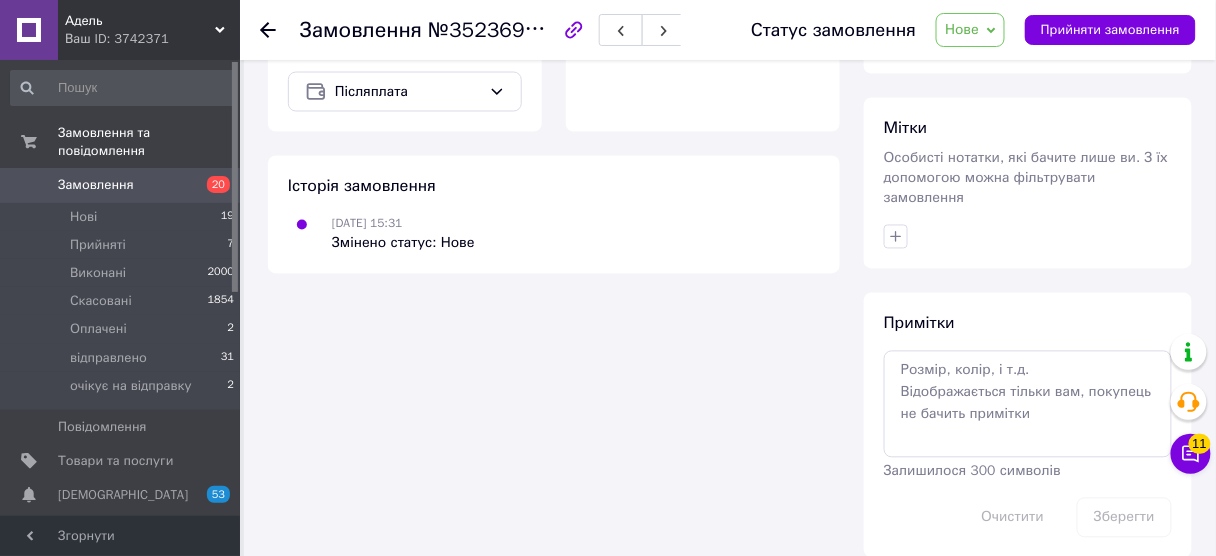click on "Нове" at bounding box center [962, 29] 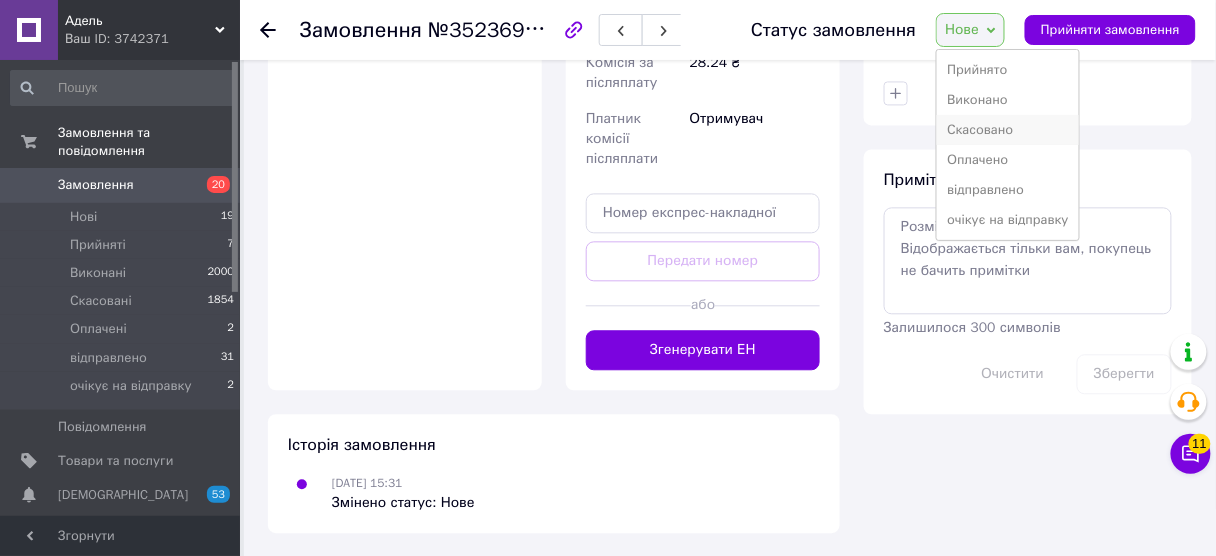 click on "Скасовано" at bounding box center [1008, 130] 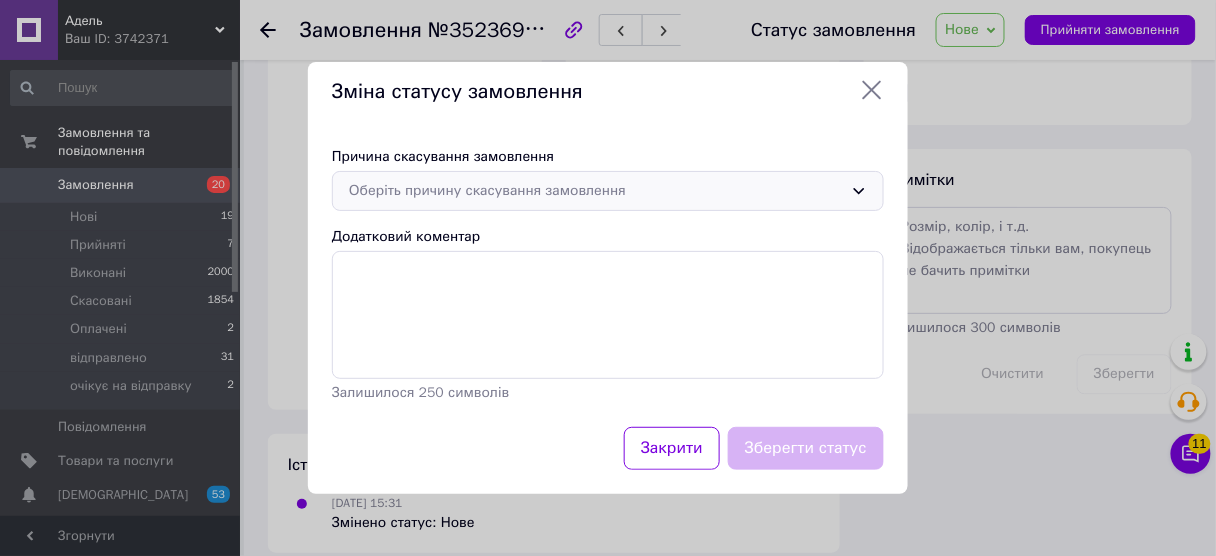 scroll, scrollTop: 997, scrollLeft: 0, axis: vertical 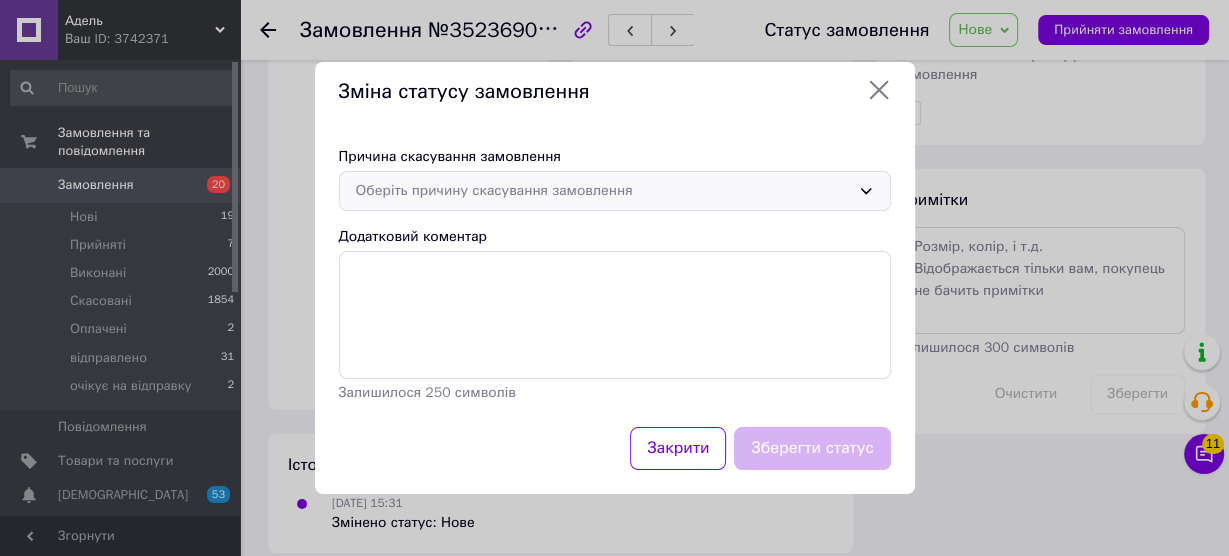 click on "Оберіть причину скасування замовлення" at bounding box center [603, 191] 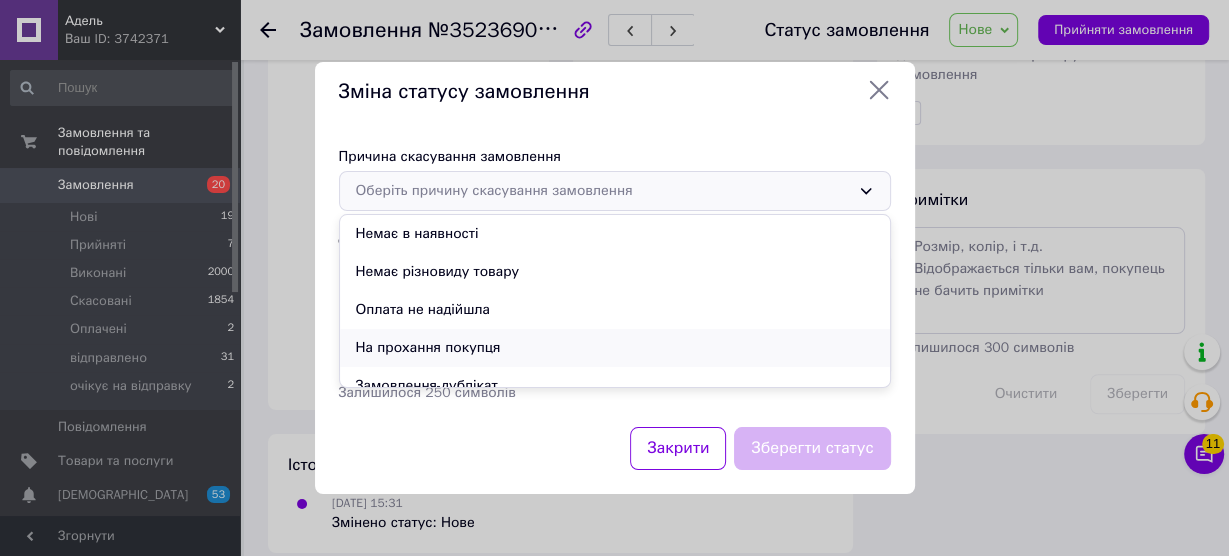 click on "На прохання покупця" at bounding box center [615, 348] 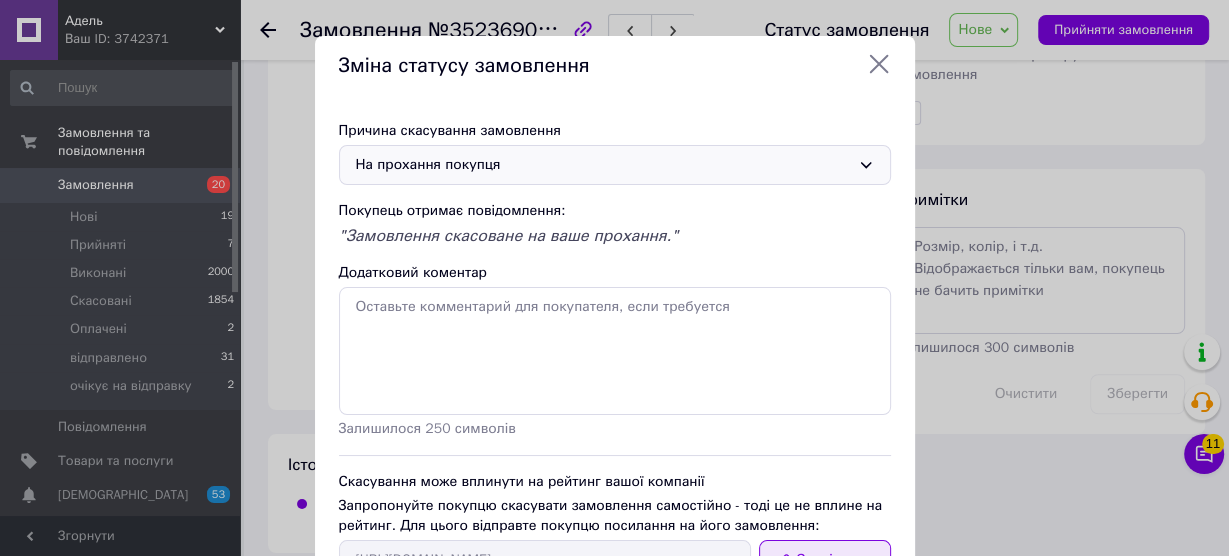 click on "Скопіювати" at bounding box center [825, 560] 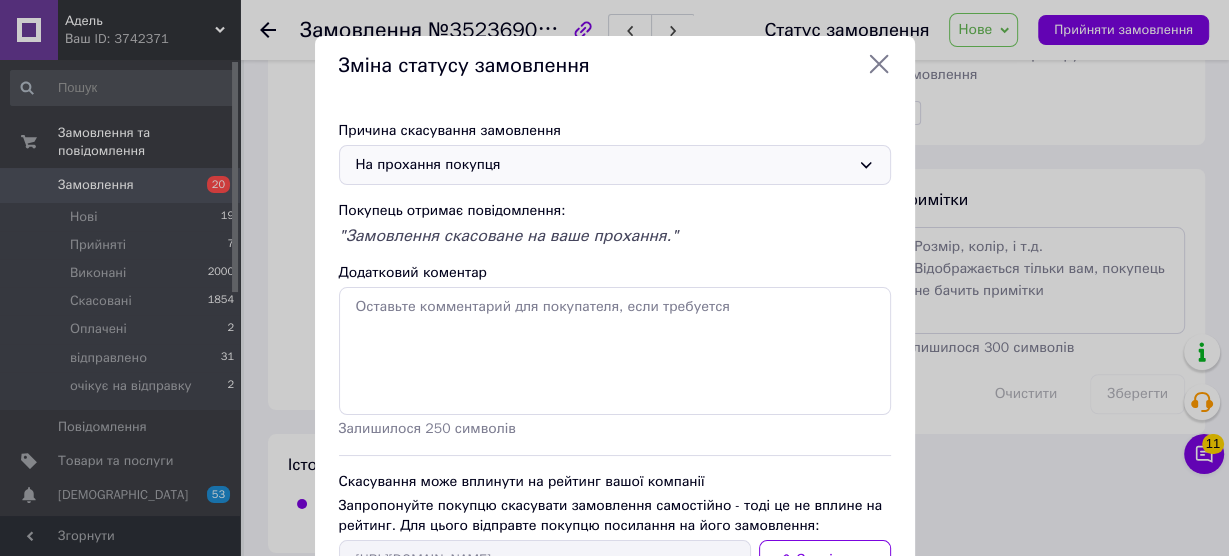 click on "Зміна статусу замовлення Причина скасування замовлення На прохання покупця Покупець отримає повідомлення: "Замовлення скасоване на ваше прохання." Додатковий коментар Залишилося 250 символів Скасування може вплинути на рейтинг вашої компанії Запропонуйте покупцю скасувати замовлення самостійно - тоді це не вплине на рейтинг. Для цього відправте покупцю посилання на його замовлення: [URL][DOMAIN_NAME]   Скопіювати Закрити Зберегти статус" at bounding box center (614, 353) 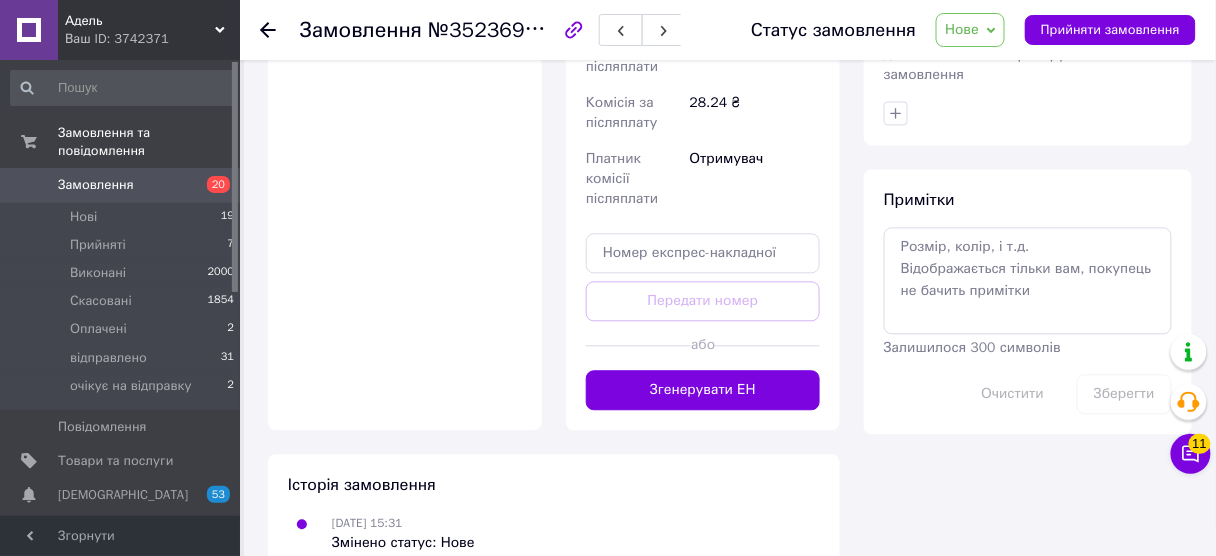 click on "Замовлення 20" at bounding box center [123, 185] 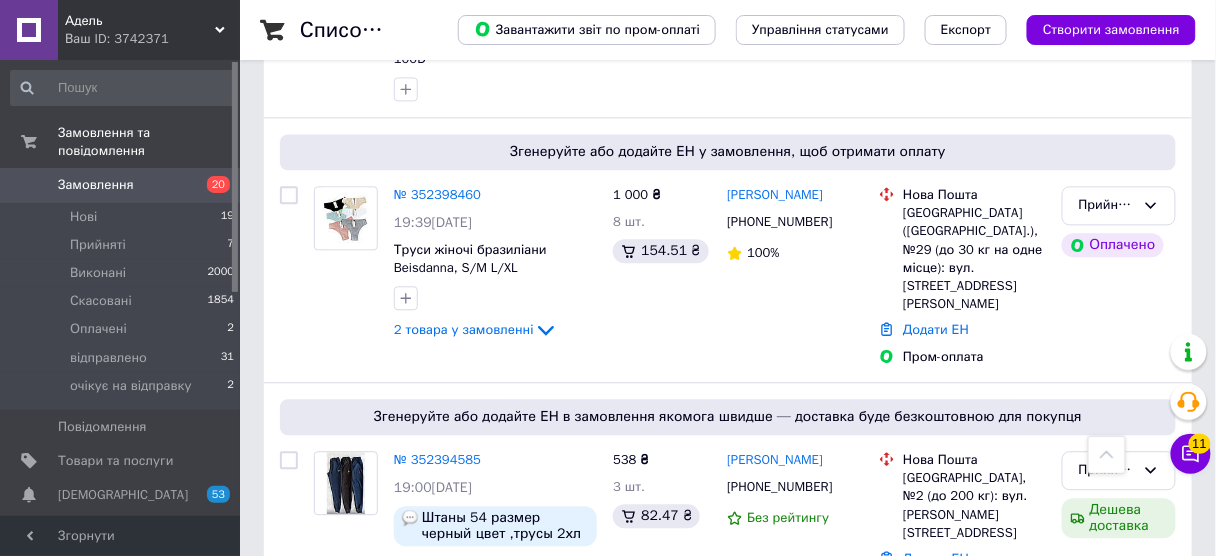 scroll, scrollTop: 960, scrollLeft: 0, axis: vertical 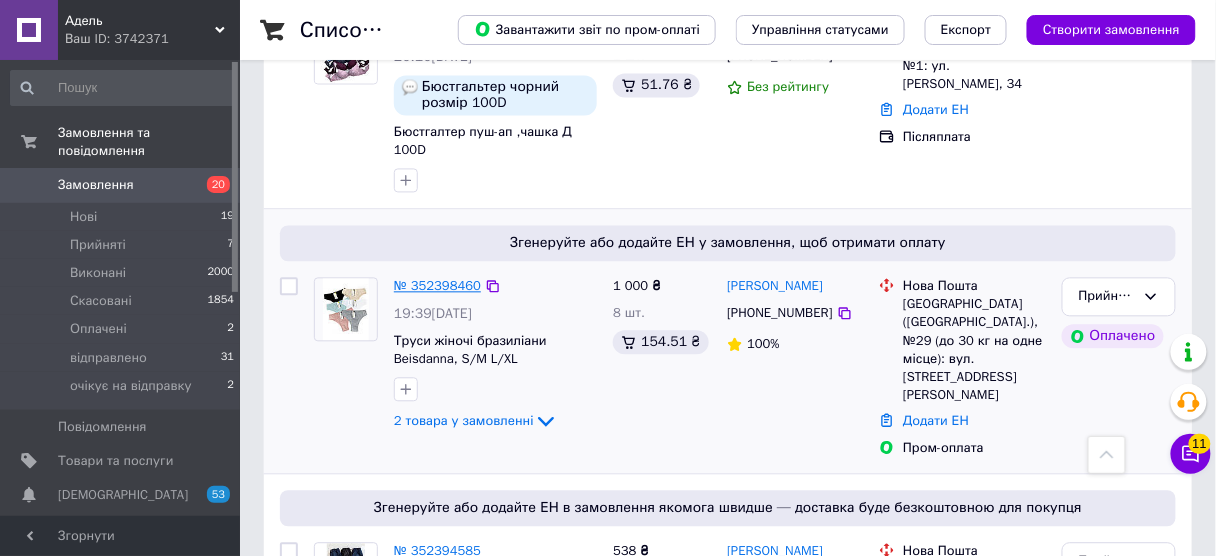 click on "№ 352398460" at bounding box center [437, 285] 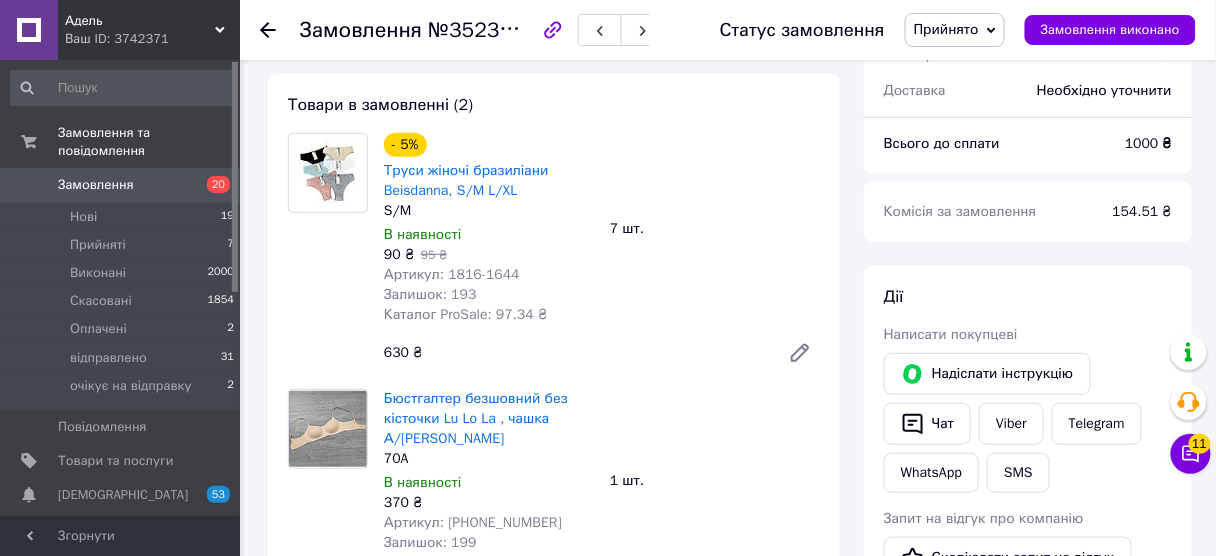 scroll, scrollTop: 240, scrollLeft: 0, axis: vertical 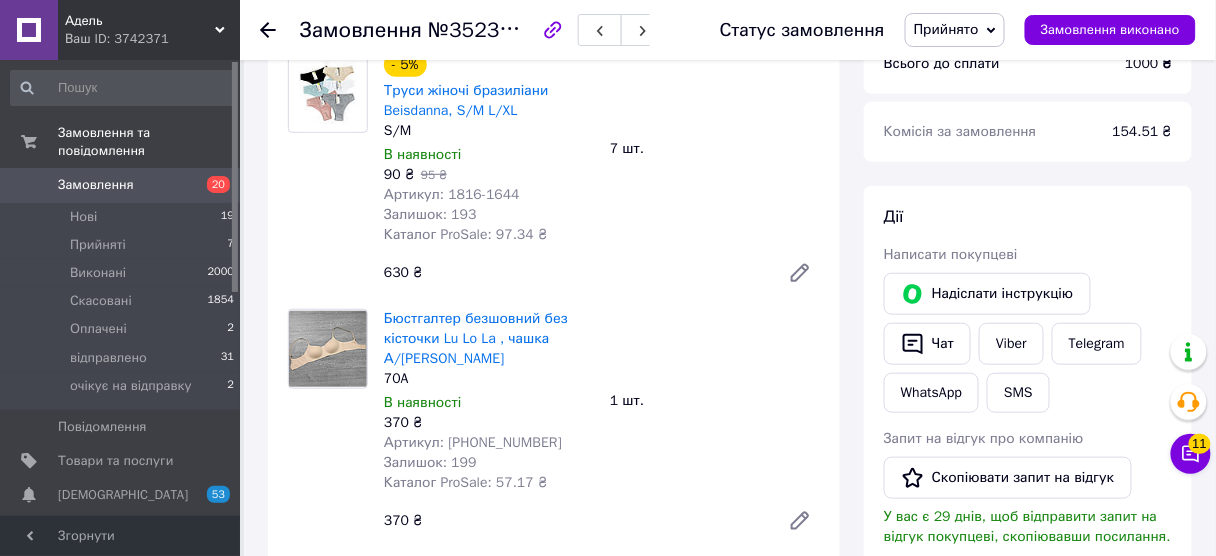 click on "[PERSON_NAME] покупцеві   [PERSON_NAME] інструкцію   Чат Viber Telegram WhatsApp SMS Запит на відгук про компанію   Скопіювати запит на відгук У вас є 29 днів, щоб відправити запит на відгук покупцеві, скопіювавши посилання.   Видати чек   Завантажити PDF   Друк PDF   Повернути гроші покупцеві" at bounding box center [1028, 488] 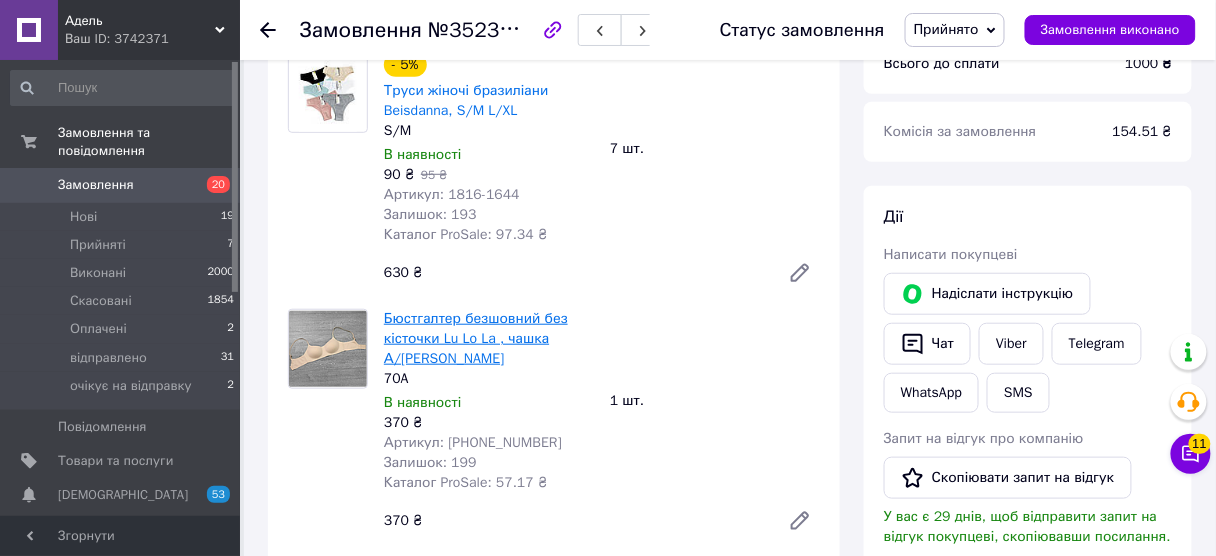 scroll, scrollTop: 160, scrollLeft: 0, axis: vertical 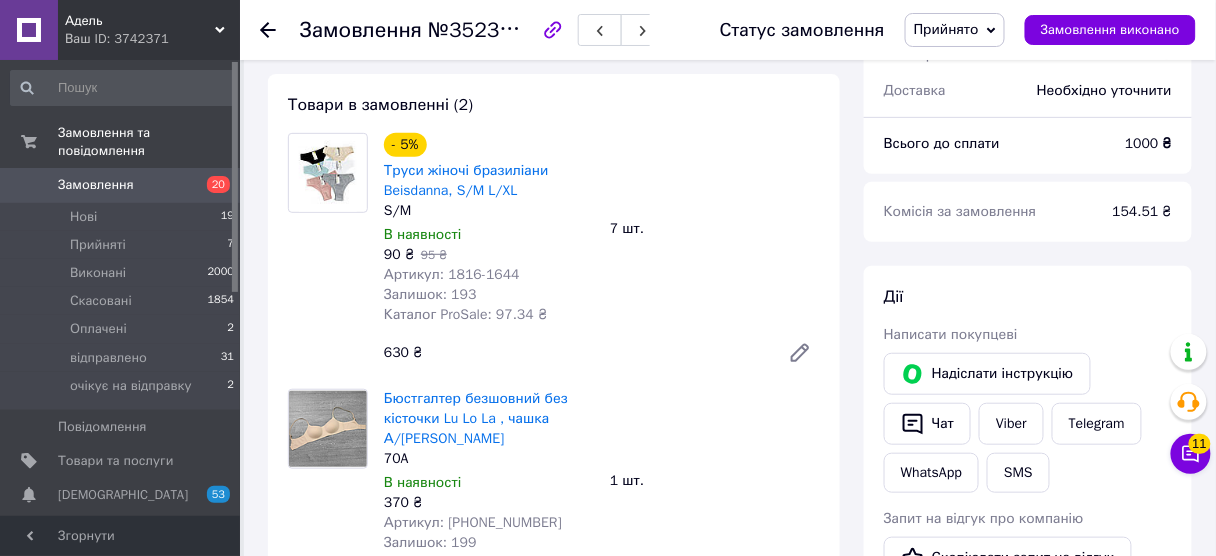click on "Замовлення" at bounding box center [121, 185] 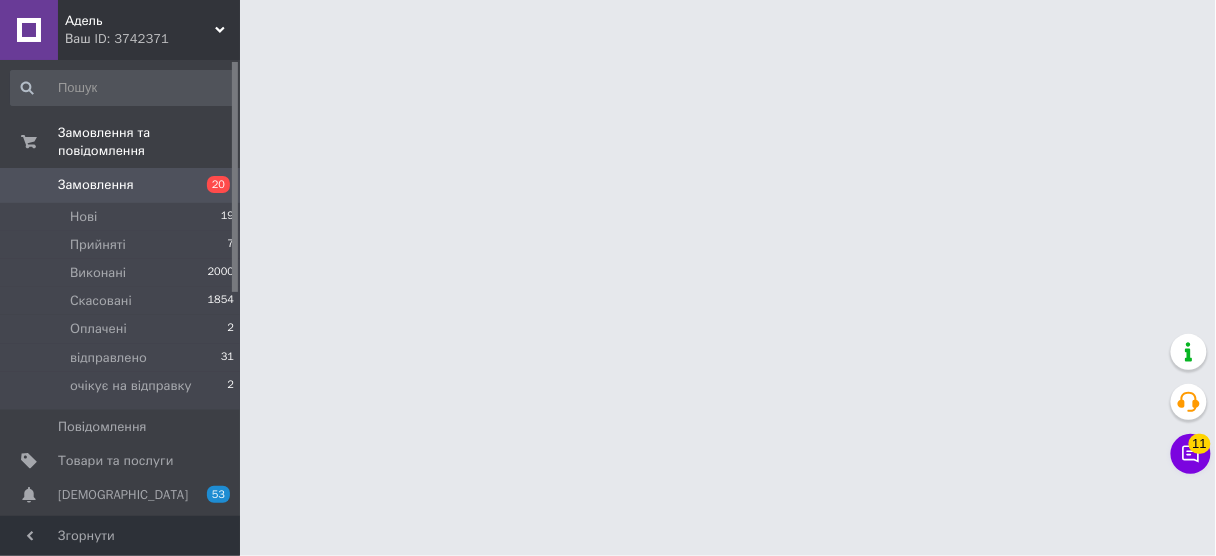 scroll, scrollTop: 0, scrollLeft: 0, axis: both 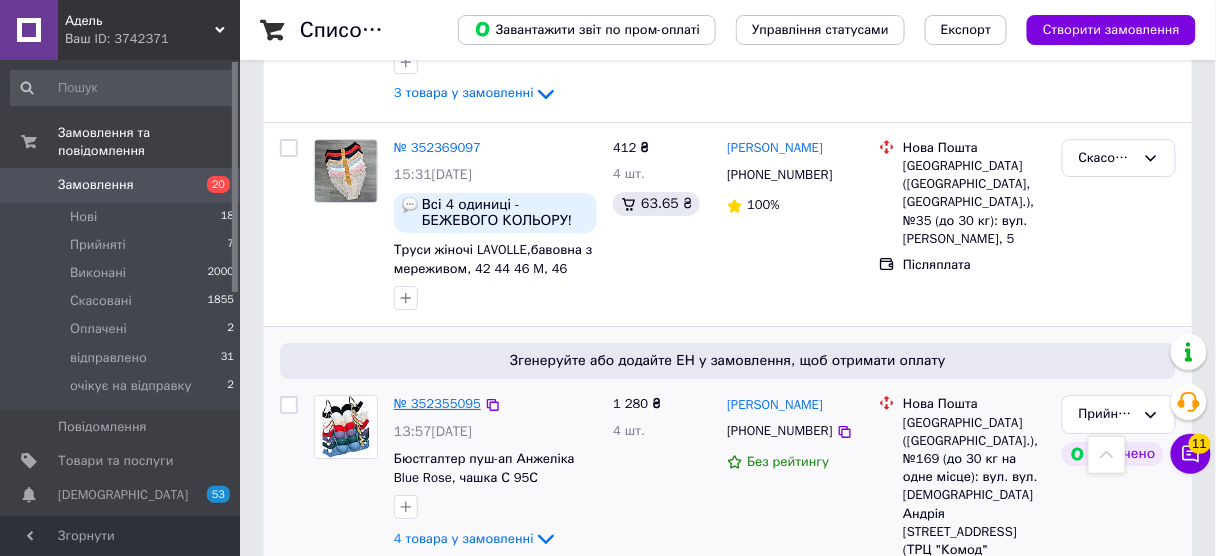 click on "№ 352355095" at bounding box center [437, 403] 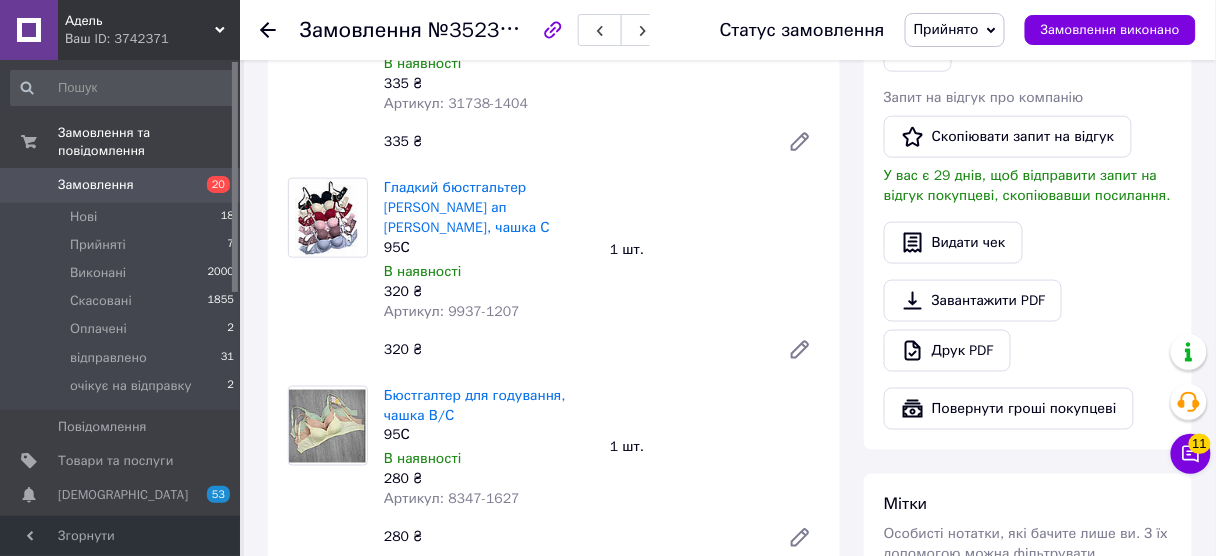 scroll, scrollTop: 591, scrollLeft: 0, axis: vertical 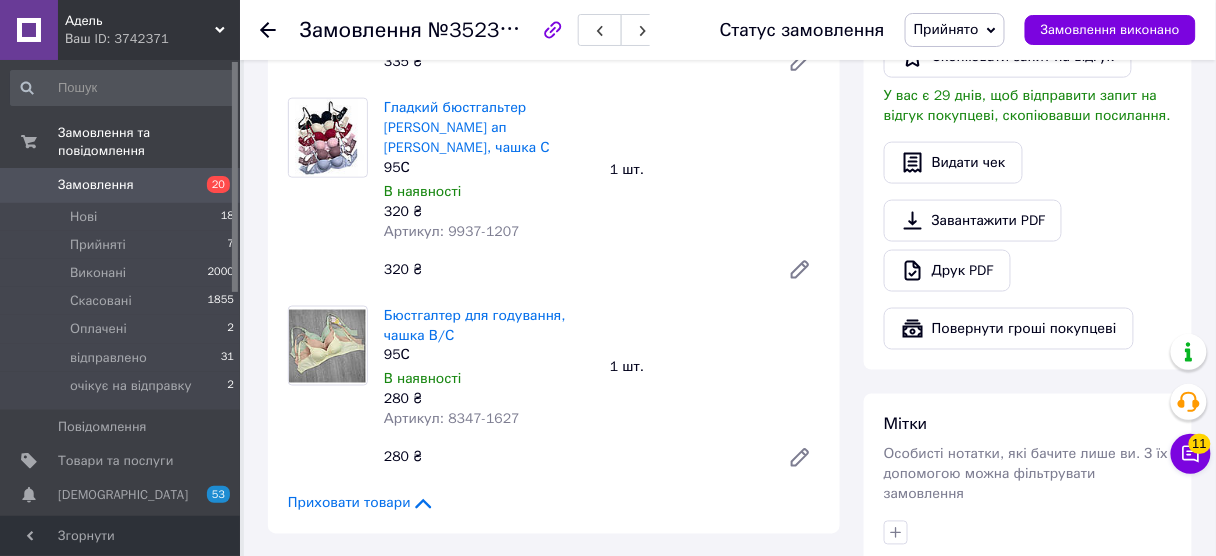 click on "Завантажити PDF   Друк PDF" at bounding box center [1028, 246] 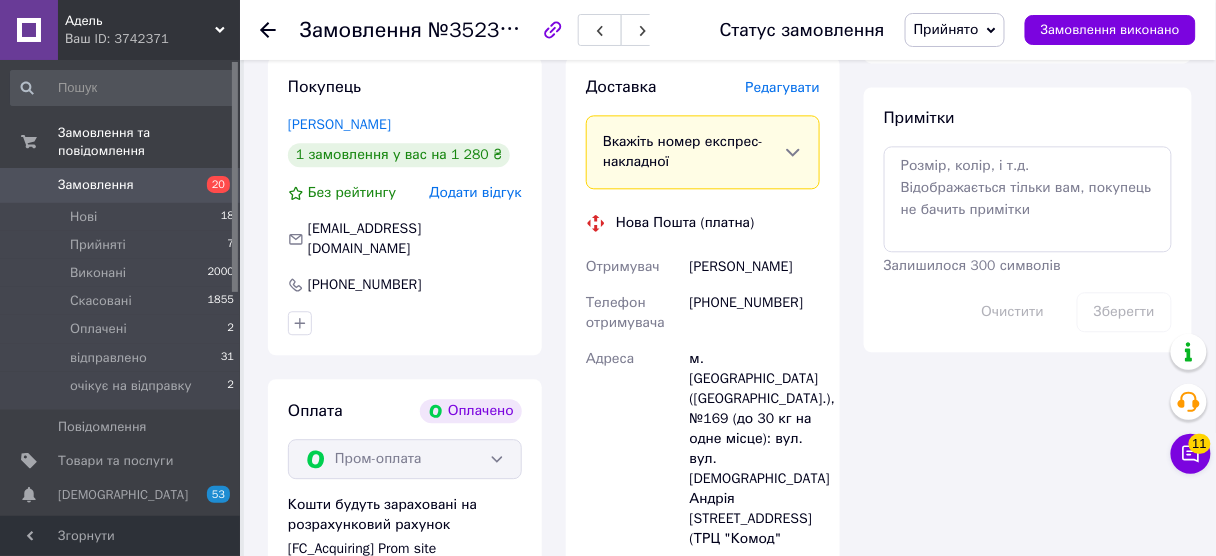 scroll, scrollTop: 1120, scrollLeft: 0, axis: vertical 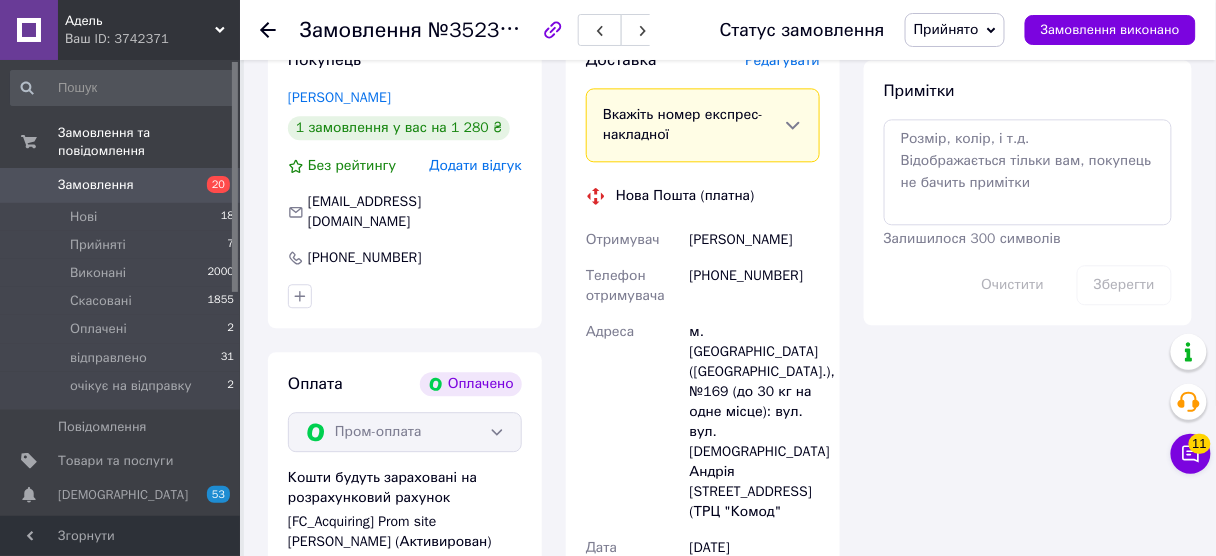 click on "Прийнято" at bounding box center [946, 29] 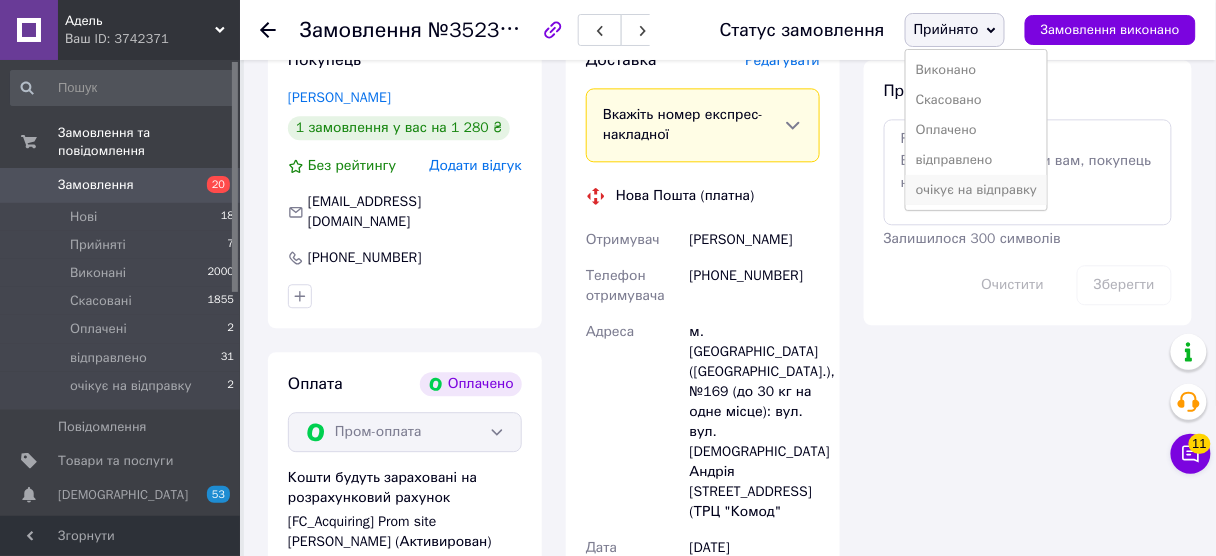 click on "очікує на відправку" at bounding box center [977, 190] 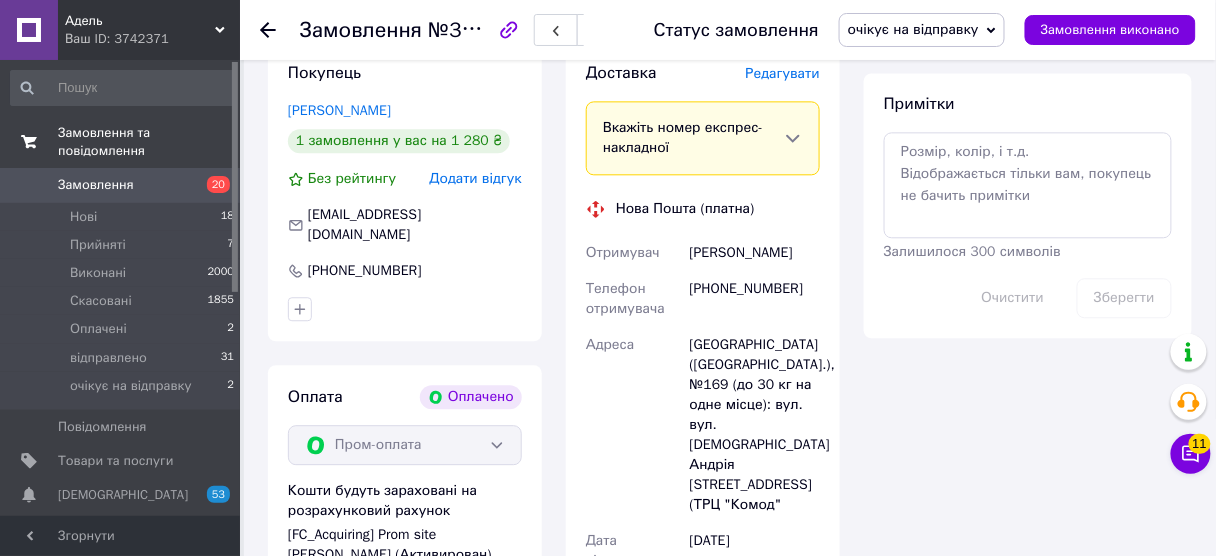 scroll, scrollTop: 1040, scrollLeft: 0, axis: vertical 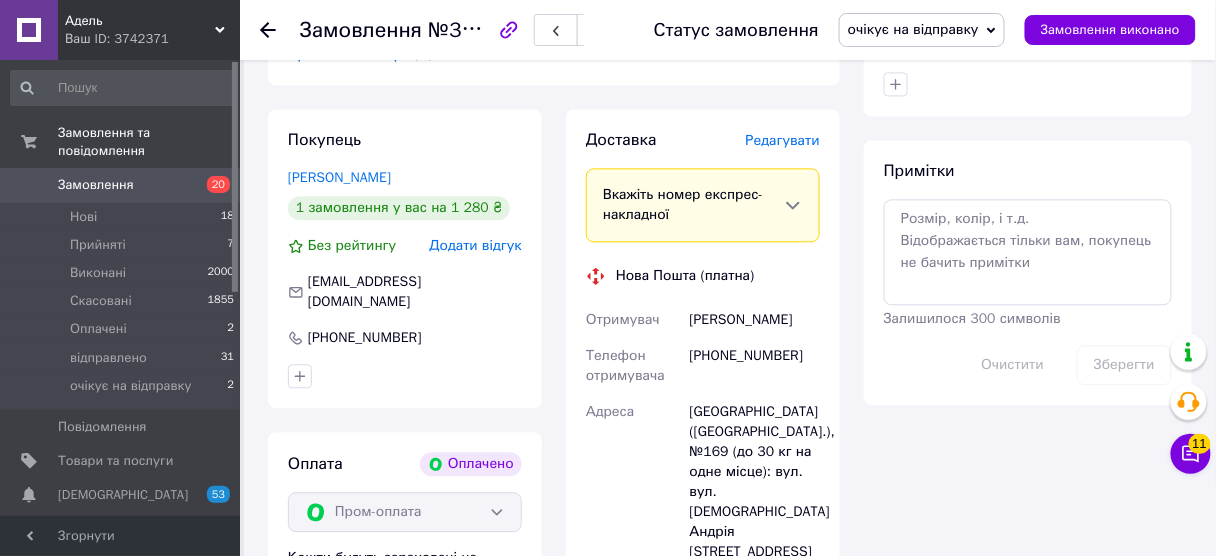 click on "Замовлення 20" at bounding box center (123, 185) 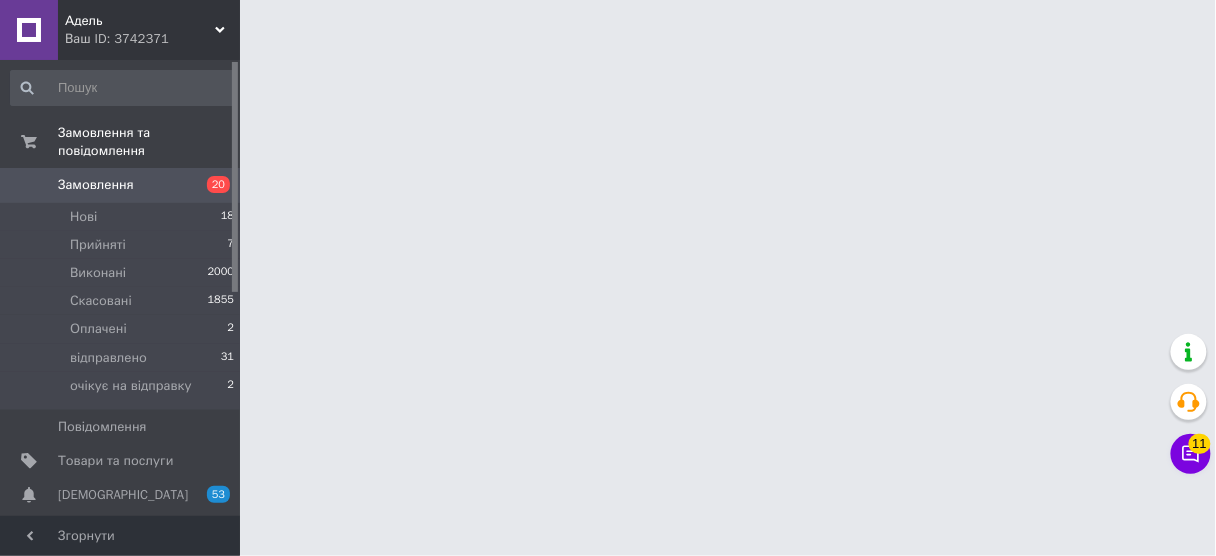 scroll, scrollTop: 0, scrollLeft: 0, axis: both 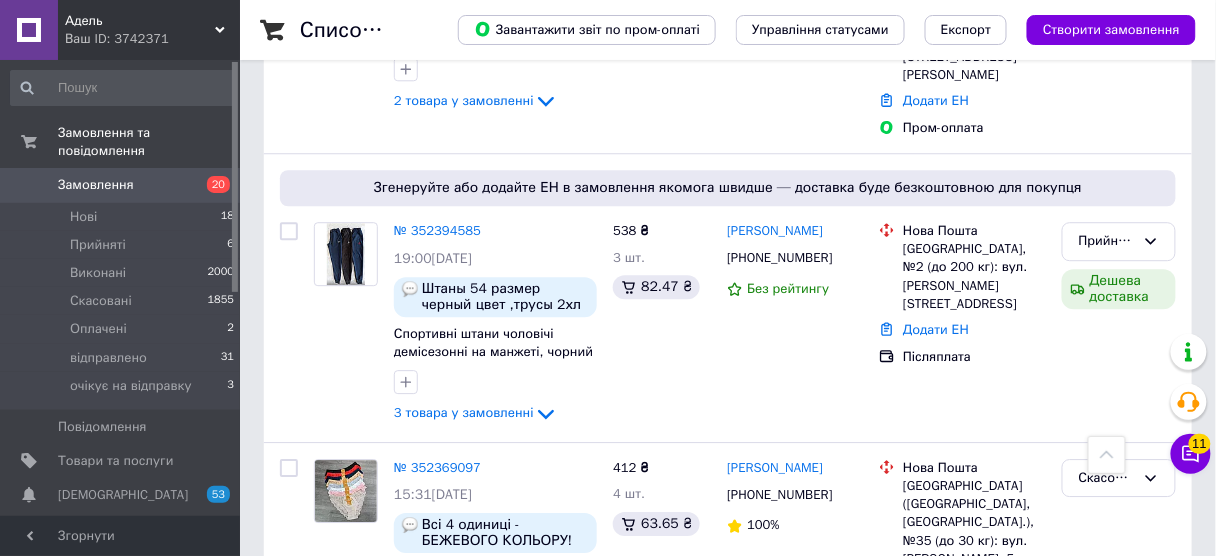 click on "Замовлення" at bounding box center [121, 185] 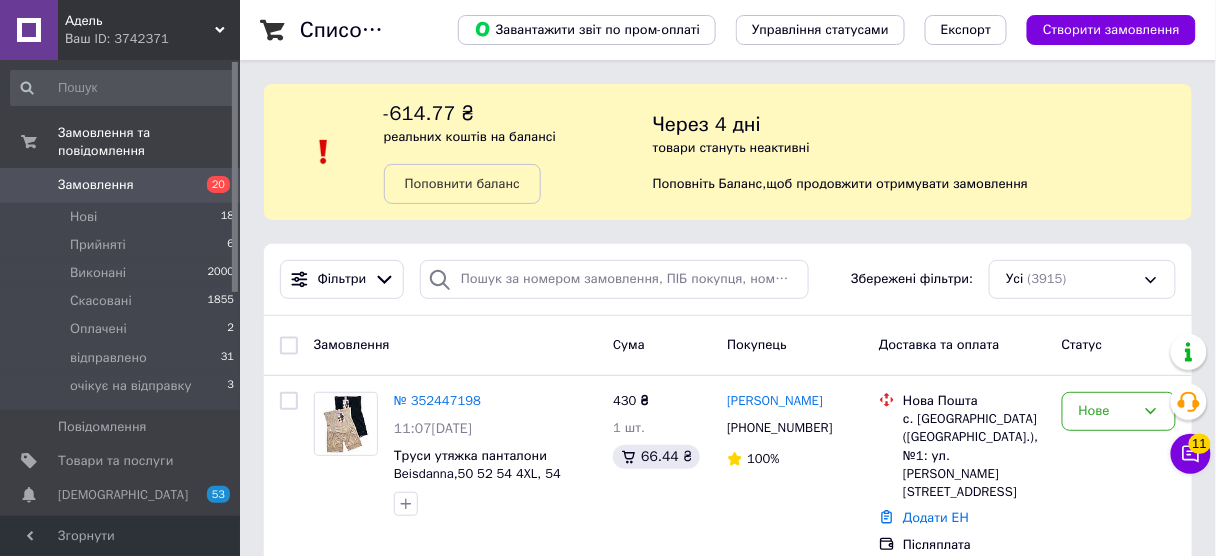 click on "Список замовлень   Завантажити звіт по пром-оплаті Управління статусами Експорт Створити замовлення -614.77 ₴ реальних коштів на балансі Поповнити баланс Через 4 дні товари стануть неактивні Поповніть Баланс ,  щоб продовжити отримувати замовлення Фільтри Збережені фільтри: Усі (3915) Замовлення Cума Покупець Доставка та оплата Статус № 352447198 11:07[DATE] Труси утяжка панталони Beisdanna,50 52 54 4XL, 54 430 ₴ 1 шт. 66.44 ₴ [PERSON_NAME] [PHONE_NUMBER] 100% Нова Пошта с. [GEOGRAPHIC_DATA] ([GEOGRAPHIC_DATA].), №1: ул. [PERSON_NAME][STREET_ADDRESS] Додати ЕН Післяплата Нове № 352447090 11:06[DATE] Гладкий топ BEISDANNA, чашка В/С 100% 1" at bounding box center (728, 2361) 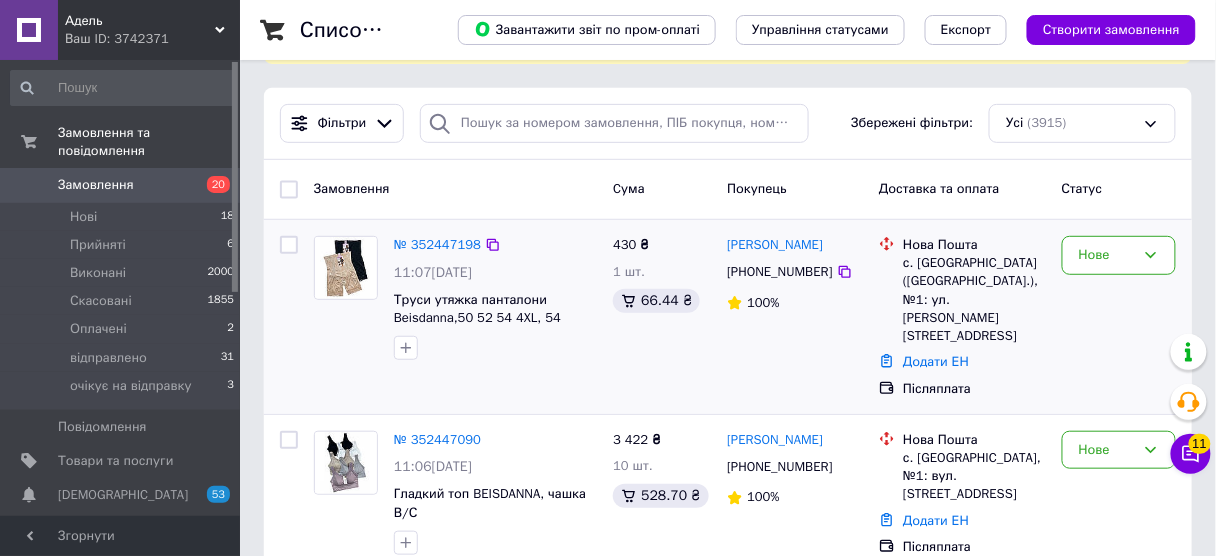 scroll, scrollTop: 160, scrollLeft: 0, axis: vertical 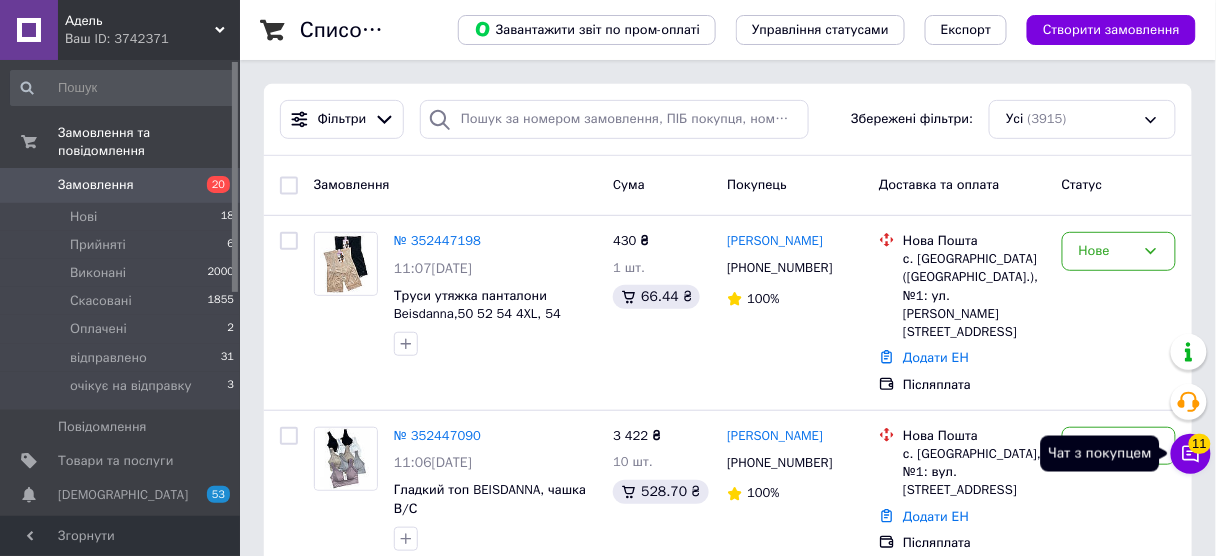 click on "11" at bounding box center (1200, 444) 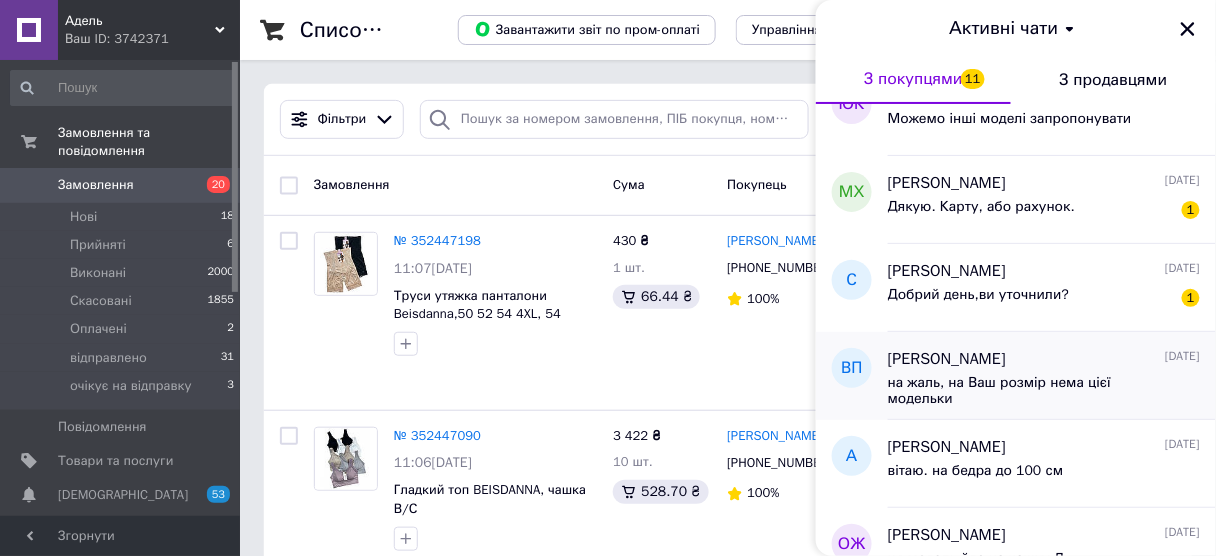 scroll, scrollTop: 240, scrollLeft: 0, axis: vertical 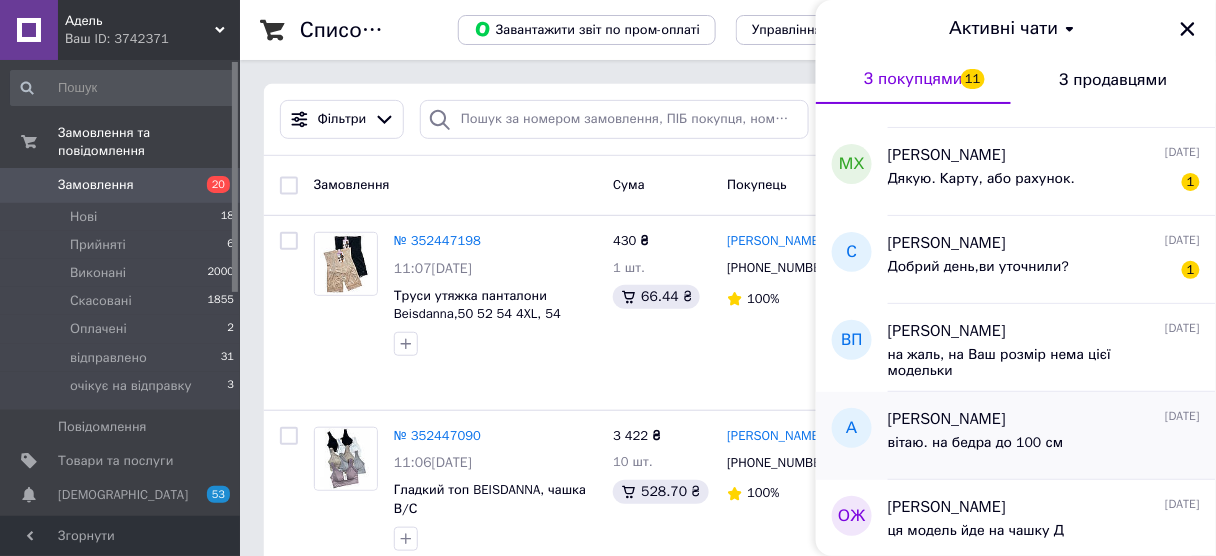 click on "вітаю. на бедра до 100 см" at bounding box center (976, 443) 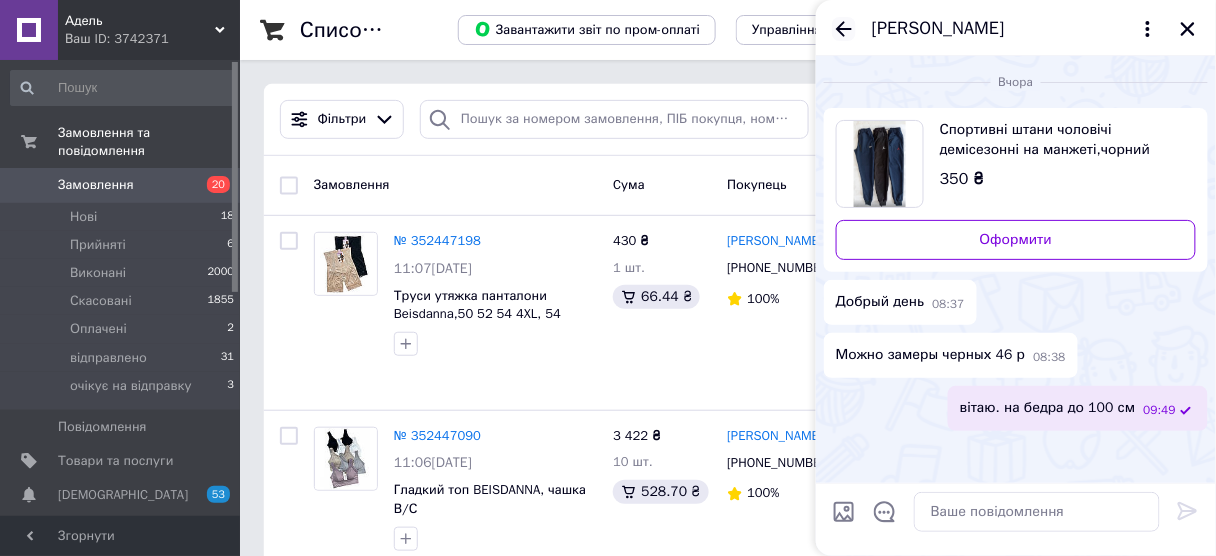 click 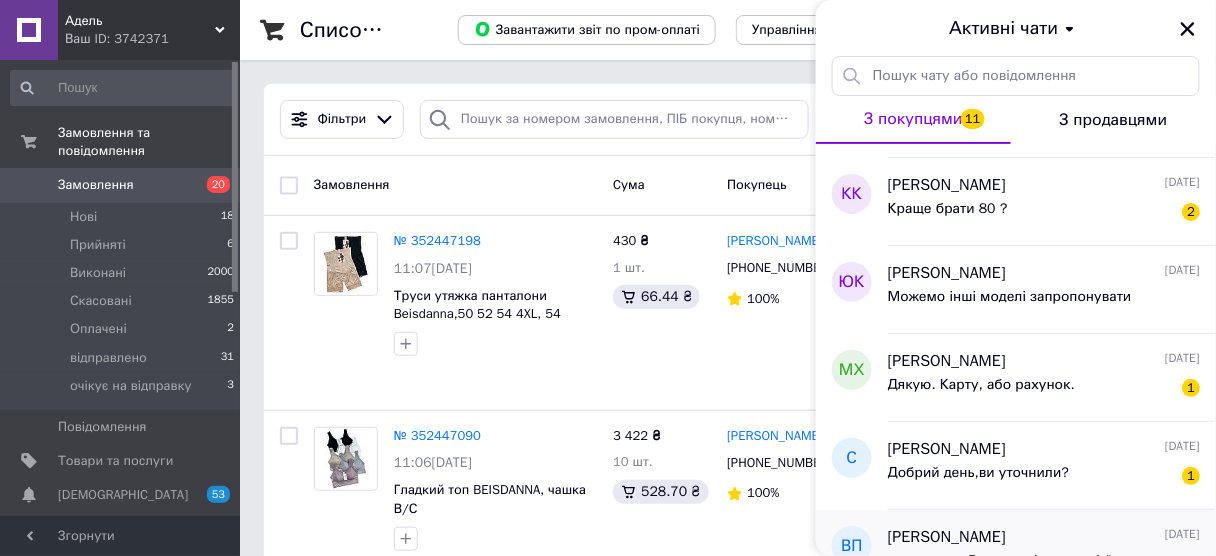 scroll, scrollTop: 0, scrollLeft: 0, axis: both 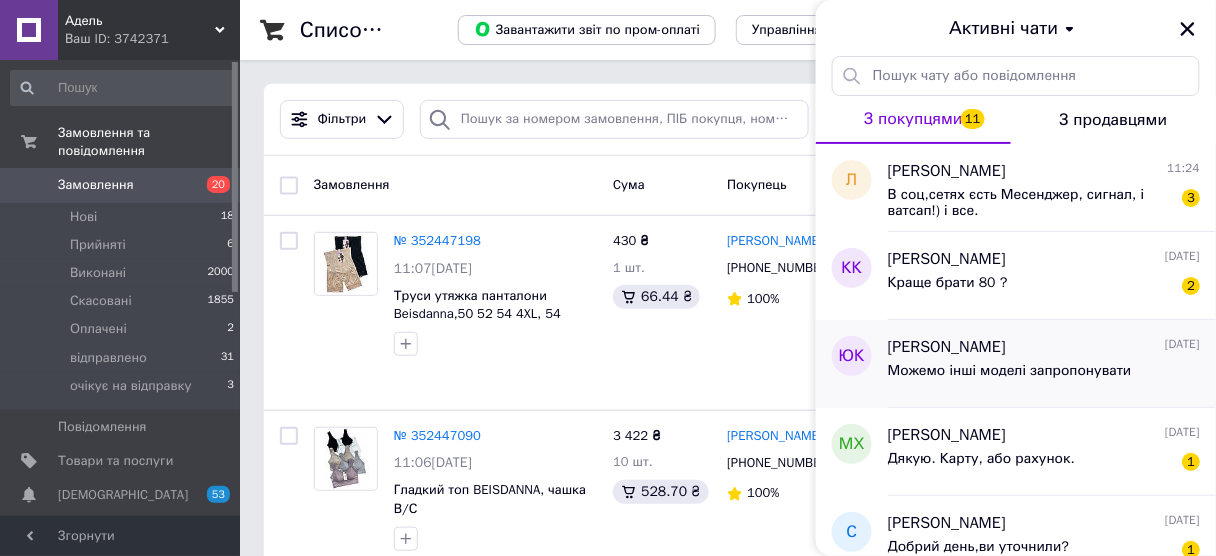 drag, startPoint x: 956, startPoint y: 382, endPoint x: 949, endPoint y: 404, distance: 23.086792 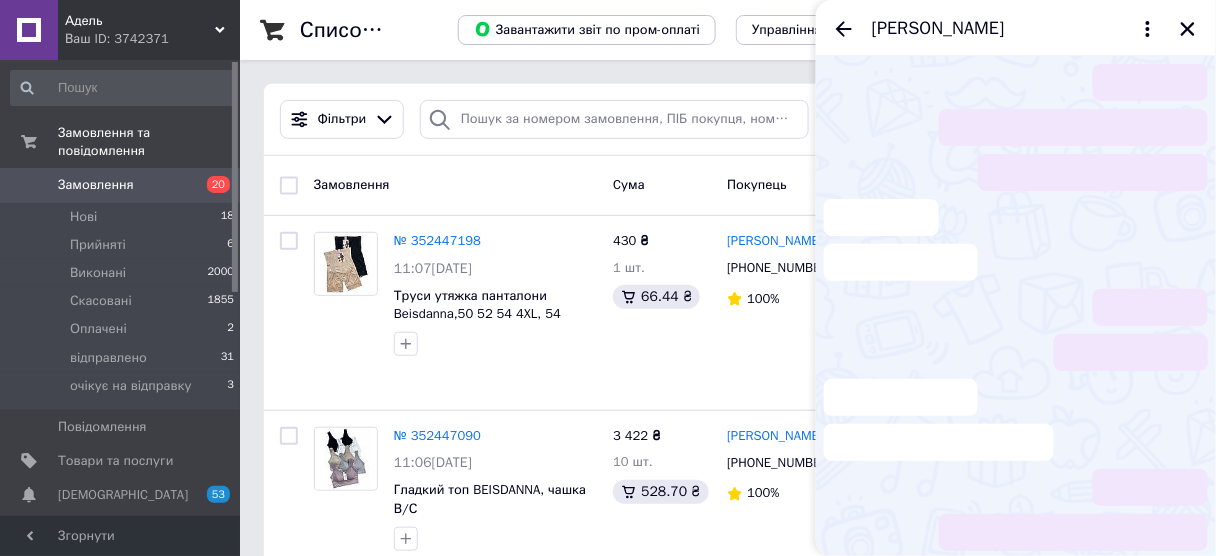 scroll, scrollTop: 15, scrollLeft: 0, axis: vertical 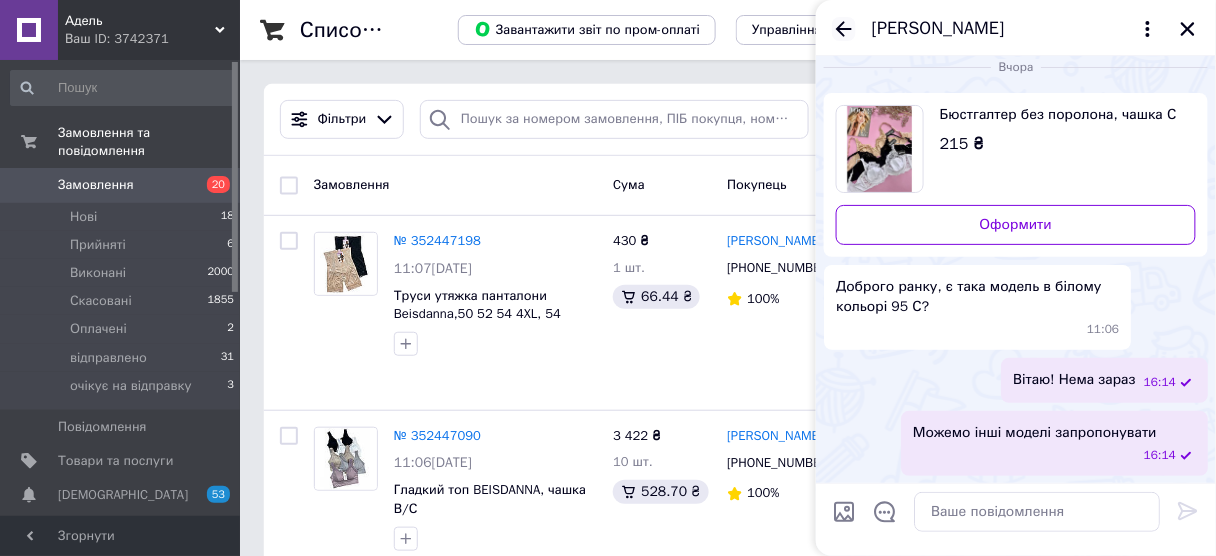 click 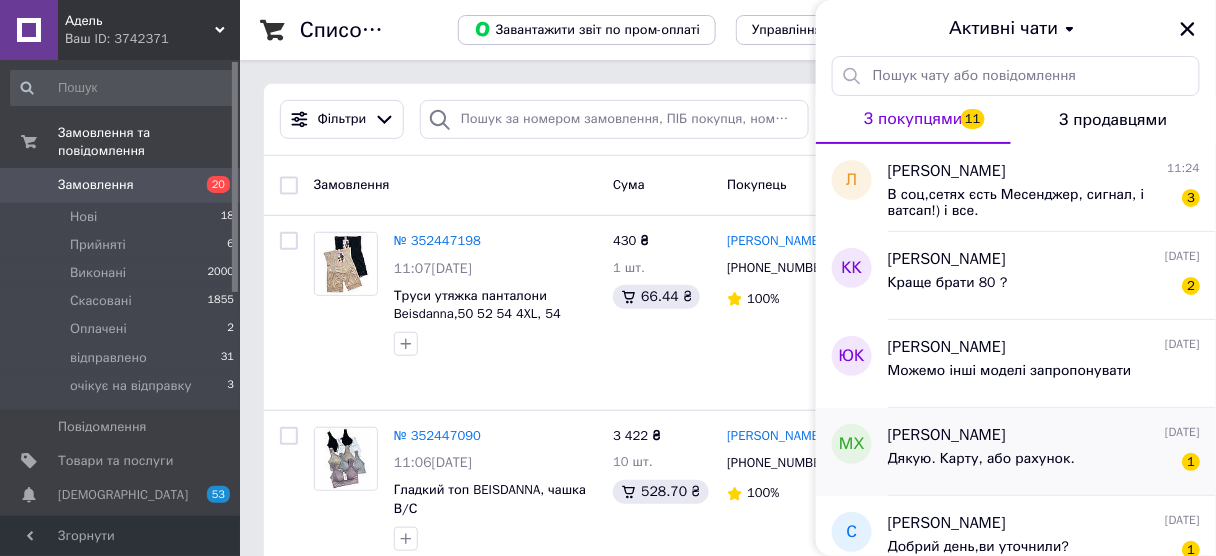 click on "[PERSON_NAME] [DATE] Дякую. Карту, або рахунок. 1" at bounding box center (1052, 452) 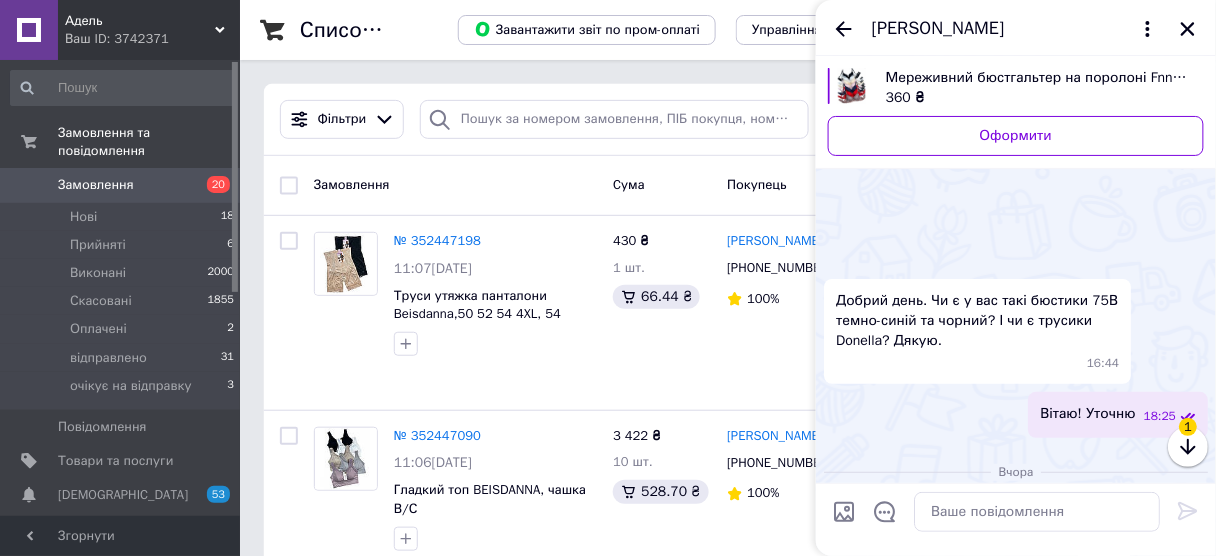 scroll, scrollTop: 396, scrollLeft: 0, axis: vertical 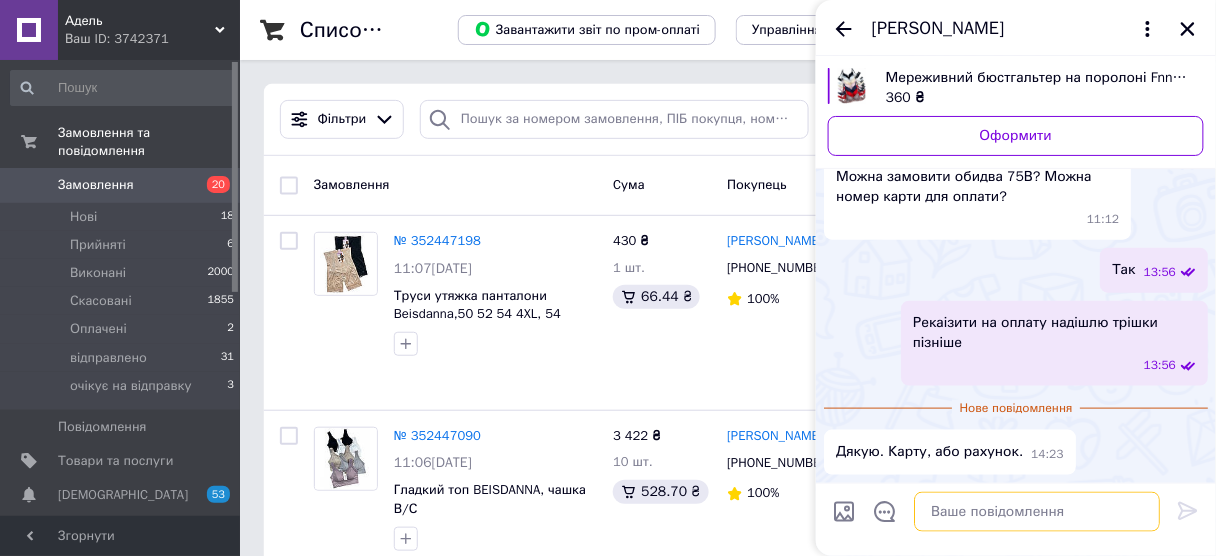 paste on "Оплата на розрахунковий рахунок ФОП
🔺Одержувач
[PERSON_NAME]IBAN
[FINANCIAL_ID]
🔺ЄДРПОУ
3514802966
🔸Призначення: за товар
Передоплата 100 грн, якщо бажаєте накладним✅
Після оплати чекаю дані:
🔸Фото або скрін оплати
При отриманні перевіряйте товар на пошті." 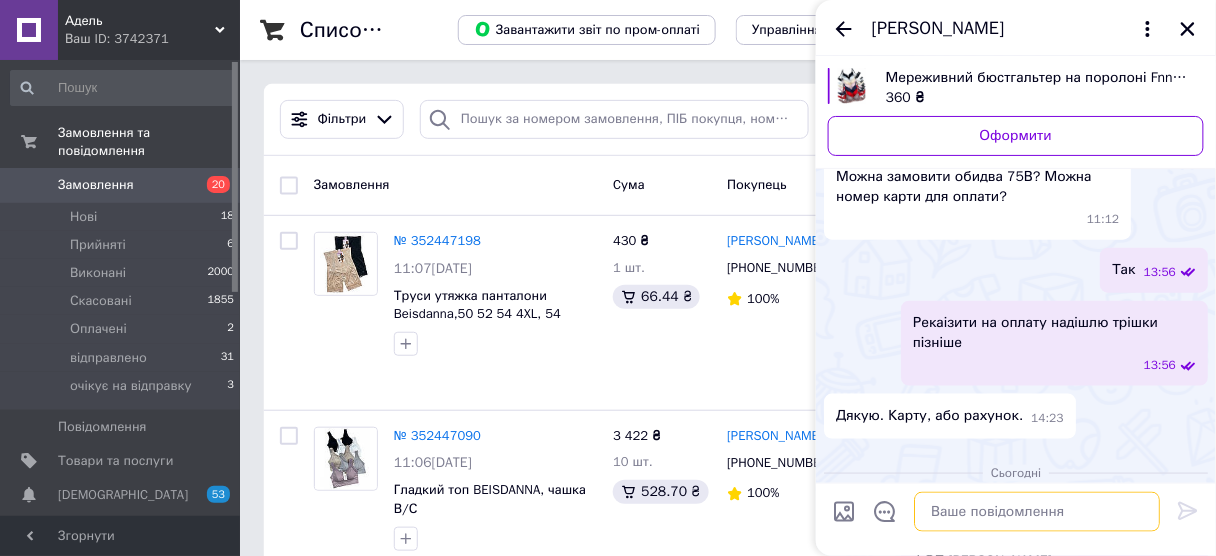 scroll, scrollTop: 0, scrollLeft: 0, axis: both 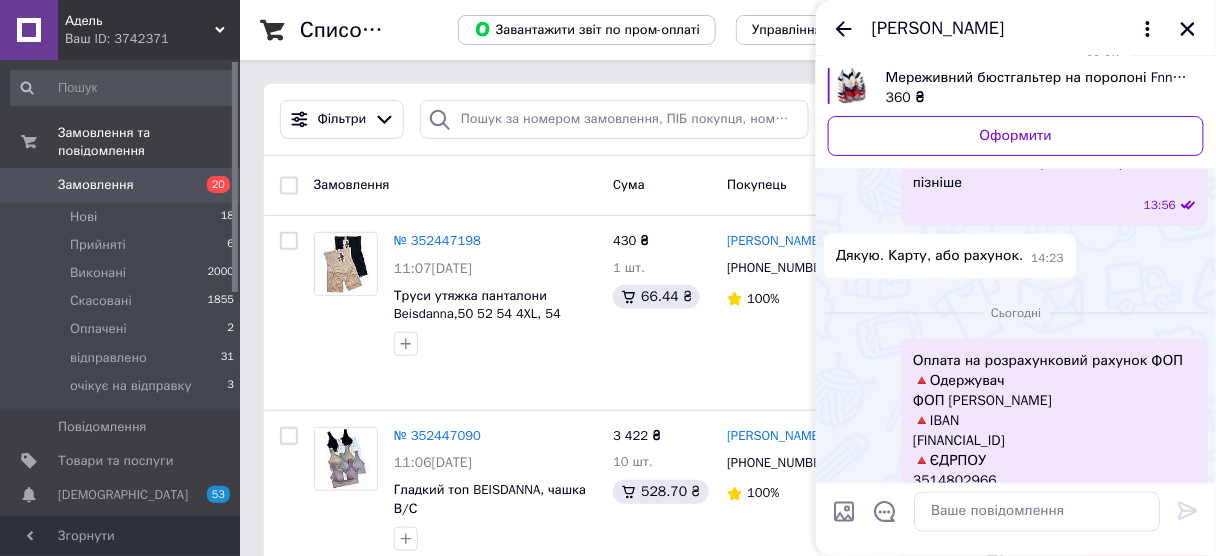 drag, startPoint x: 1157, startPoint y: 442, endPoint x: 968, endPoint y: 417, distance: 190.64627 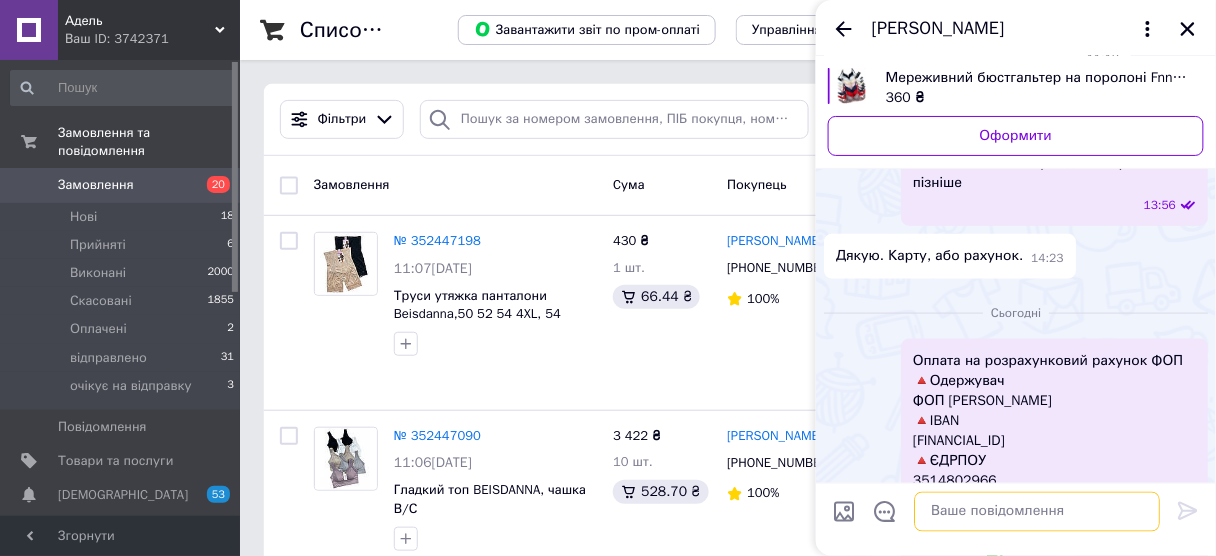 click at bounding box center [1037, 512] 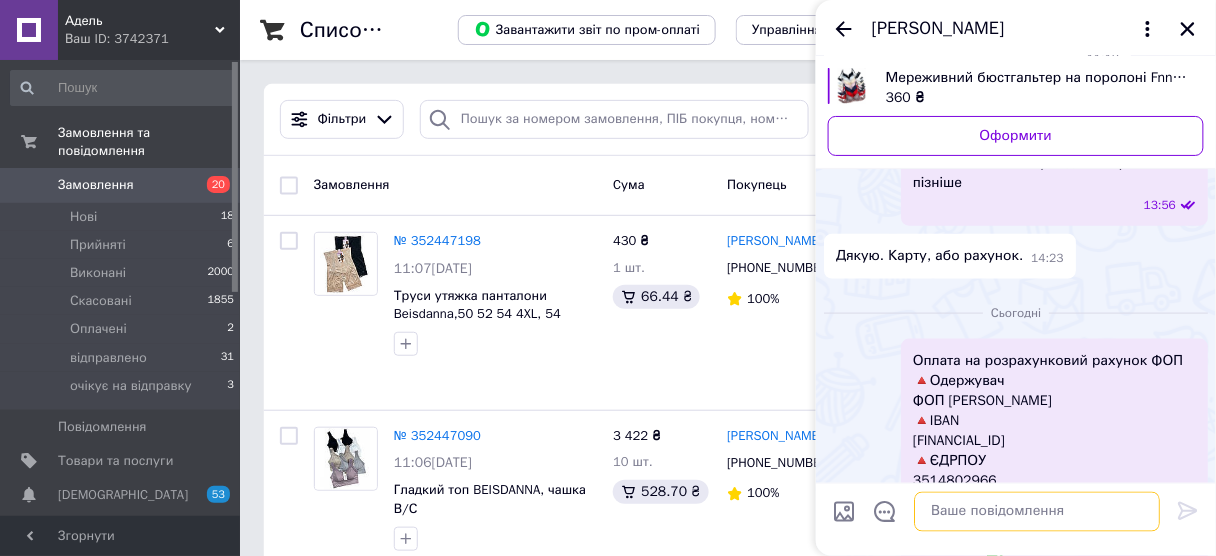 paste on "Оплата на розрахунковий рахунок ФОП
🔺Одержувач
[PERSON_NAME]IBAN
[FINANCIAL_ID]
🔺ЄДРПОУ
3514802966
🔸Призначення: за товар
Передоплата 100 грн, якщо бажаєте накладним✅
Після оплати чекаю дані:
🔸Фото або скрін оплати
При отриманні перевіряйте товар на пошті." 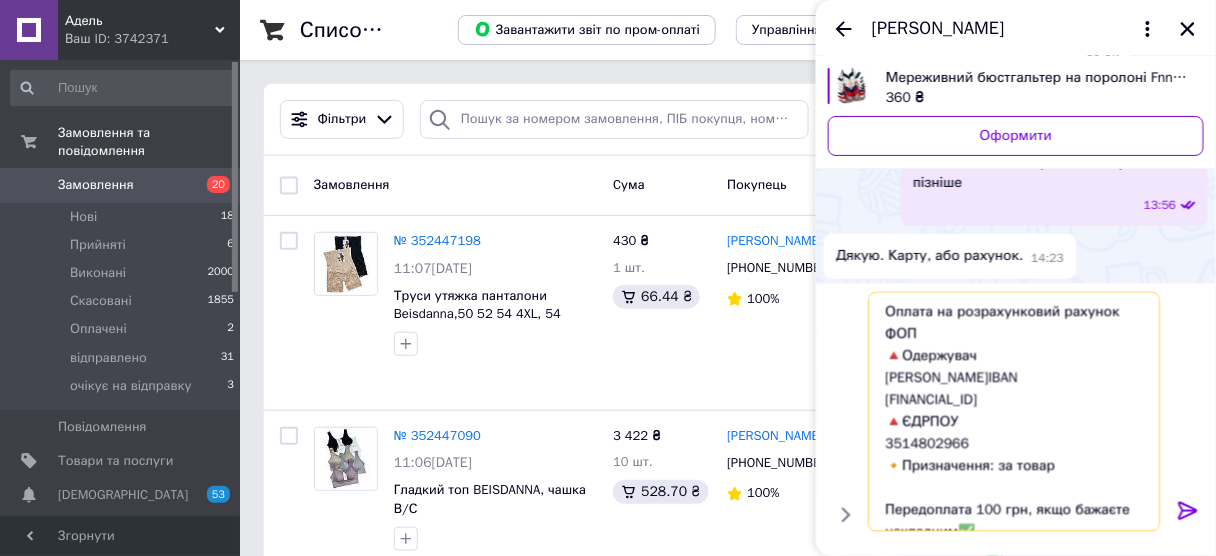 scroll, scrollTop: 173, scrollLeft: 0, axis: vertical 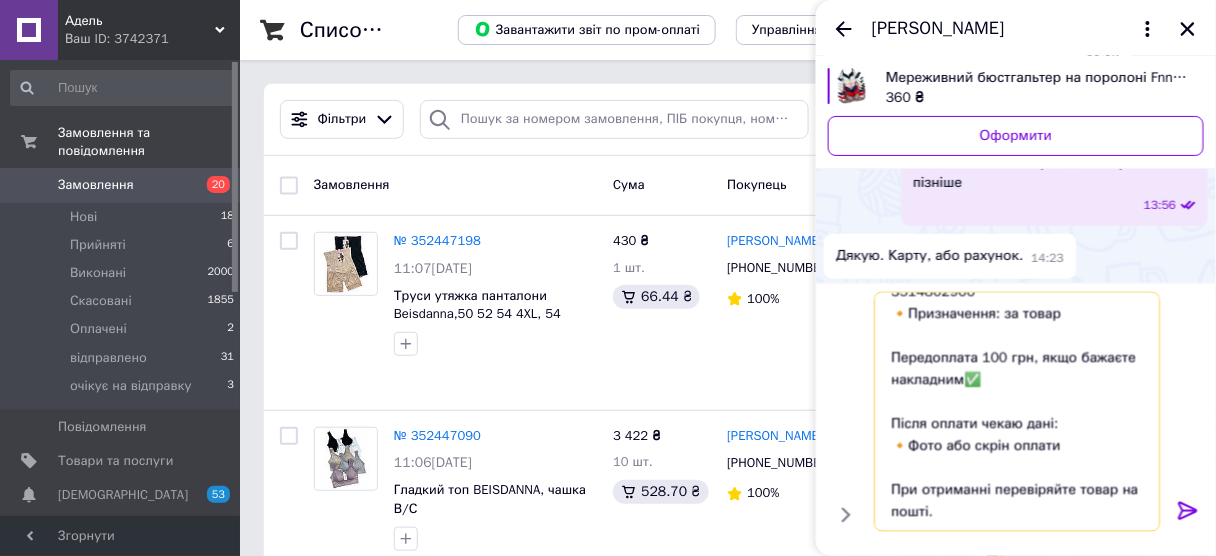 type 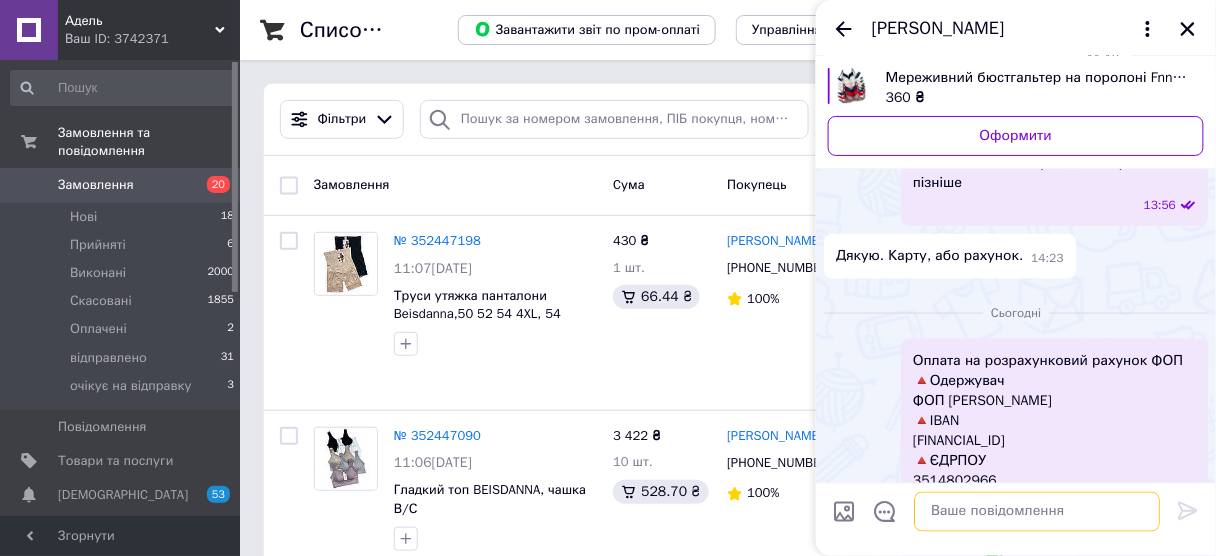 scroll, scrollTop: 0, scrollLeft: 0, axis: both 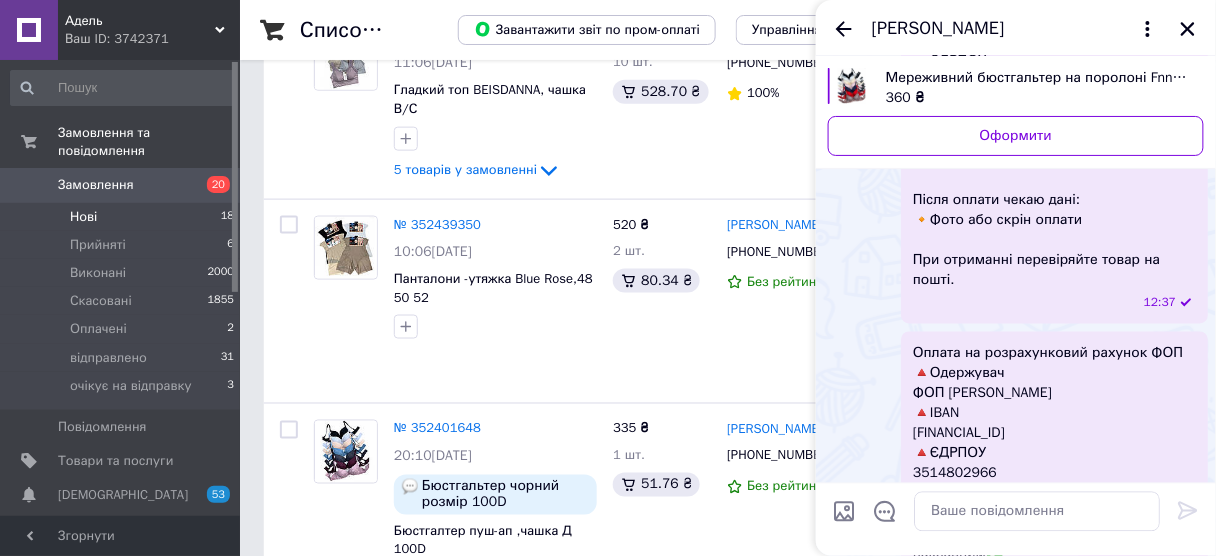 click on "Нові 18" at bounding box center (123, 217) 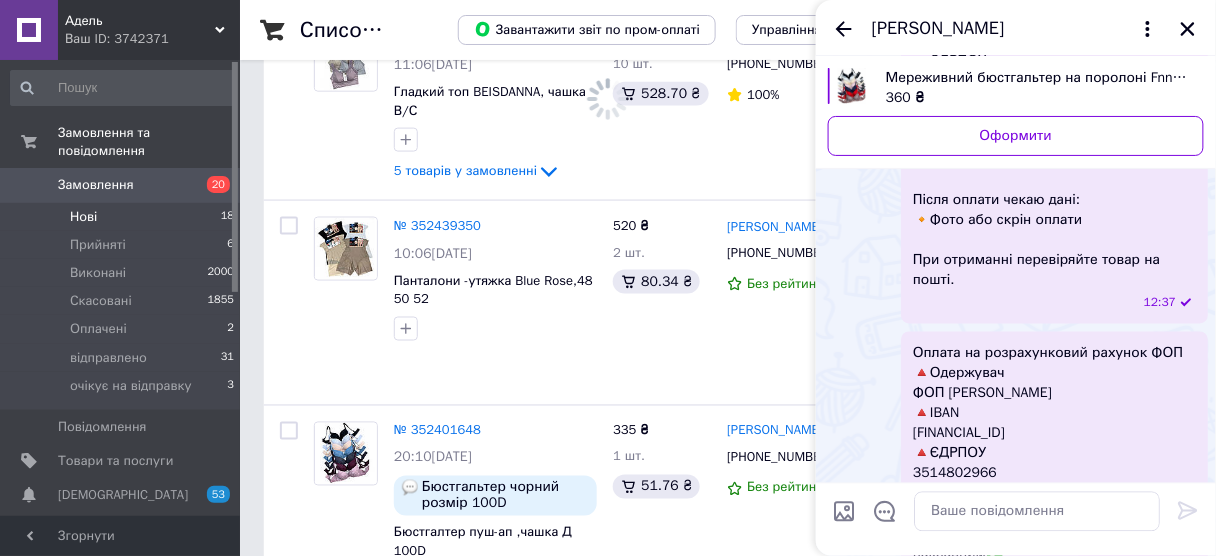 click on "Замовлення" at bounding box center [121, 185] 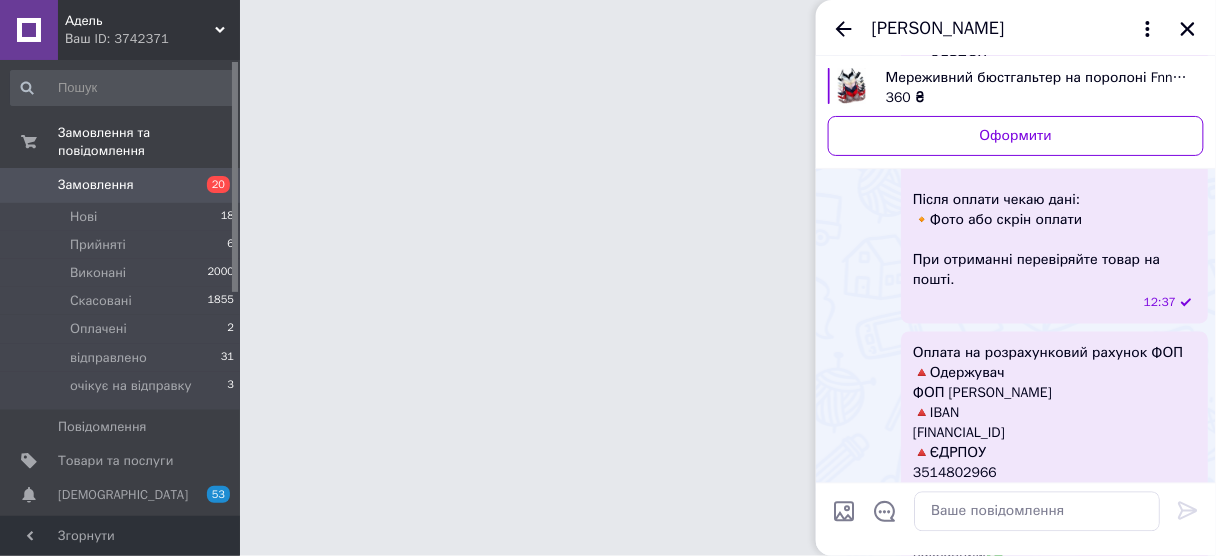 scroll, scrollTop: 0, scrollLeft: 0, axis: both 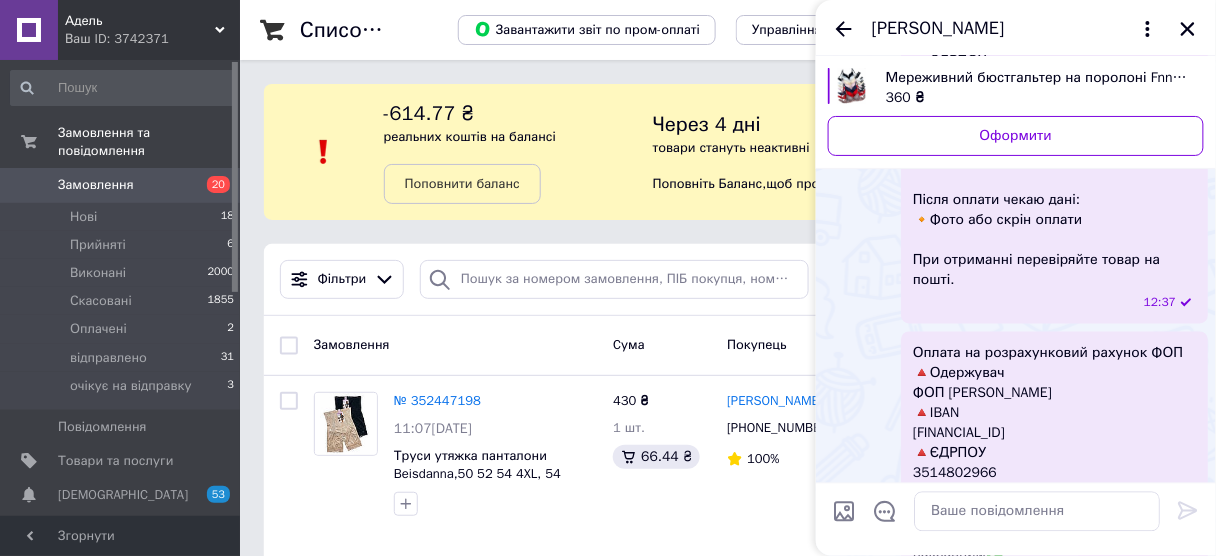click on "[PERSON_NAME]" at bounding box center [1016, 28] 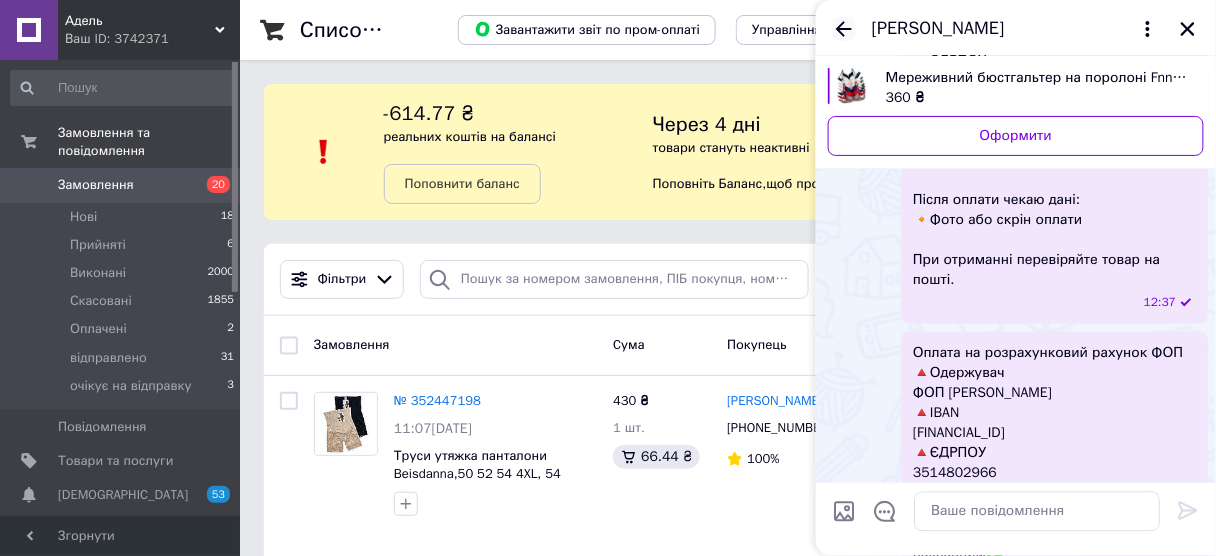 click 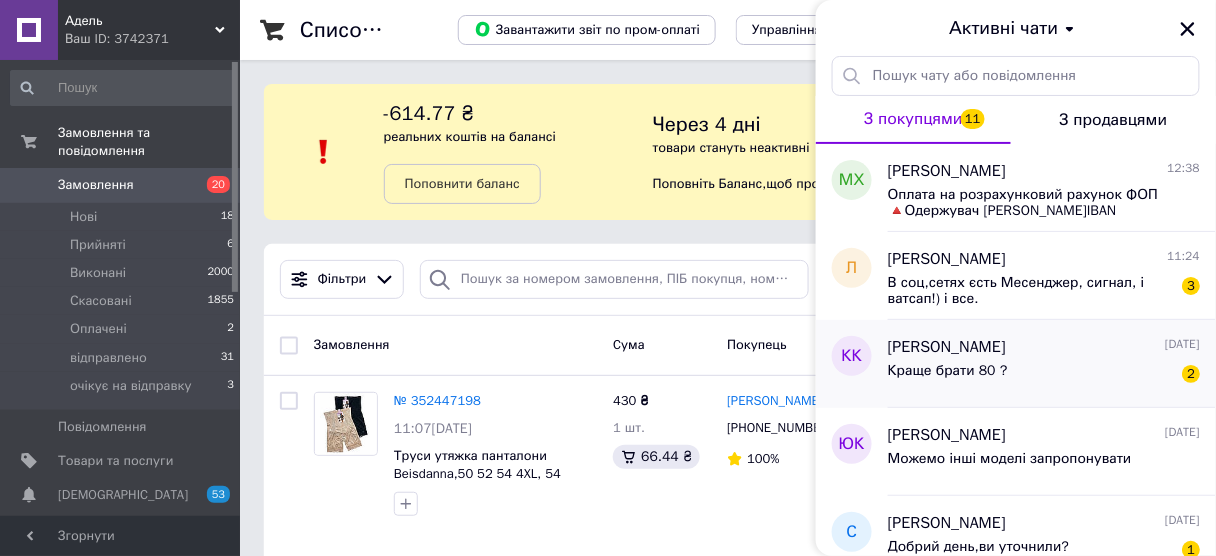 click on "Краще брати 80 ? 2" at bounding box center [1044, 375] 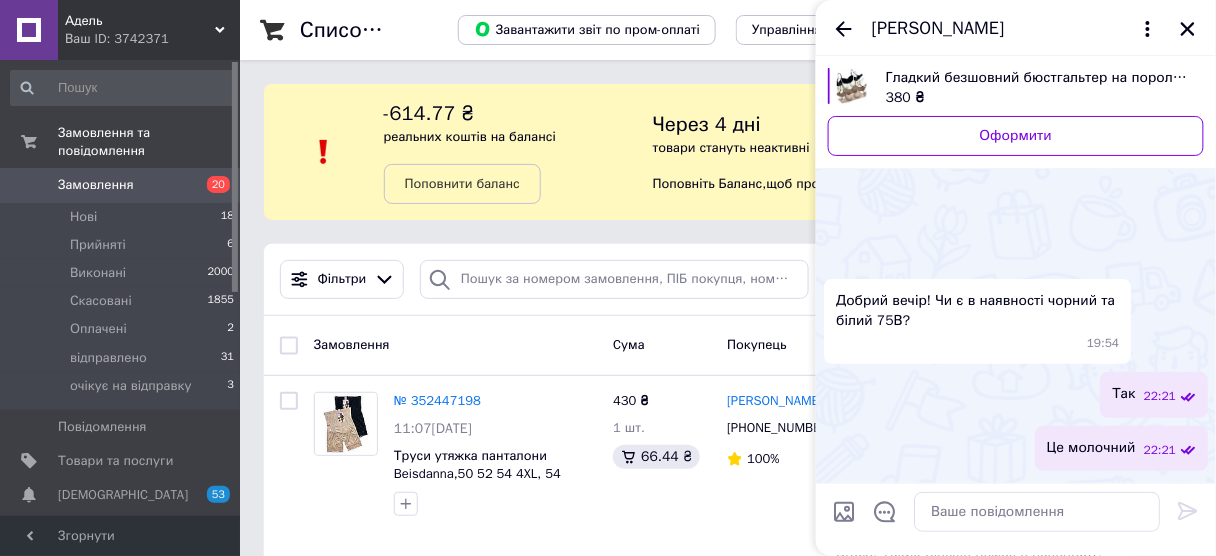 scroll, scrollTop: 576, scrollLeft: 0, axis: vertical 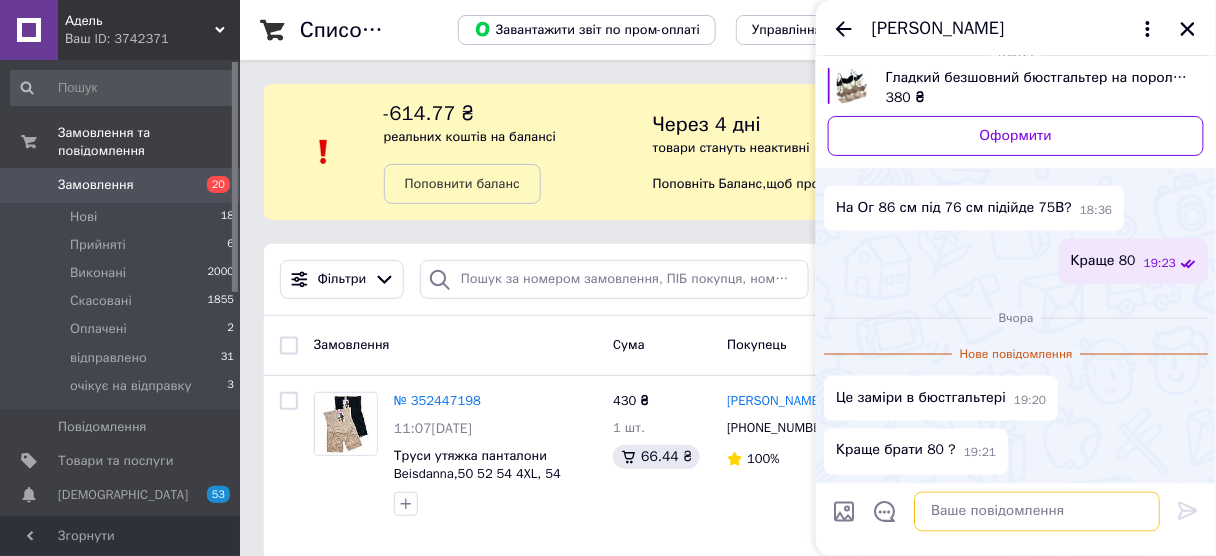 click at bounding box center (1037, 512) 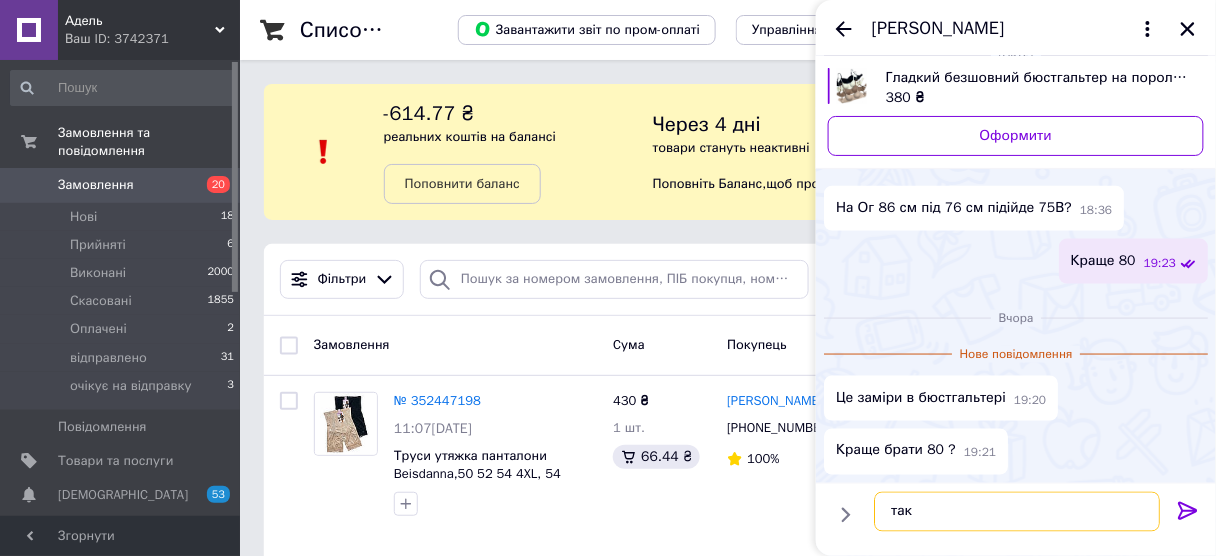 type on "таке" 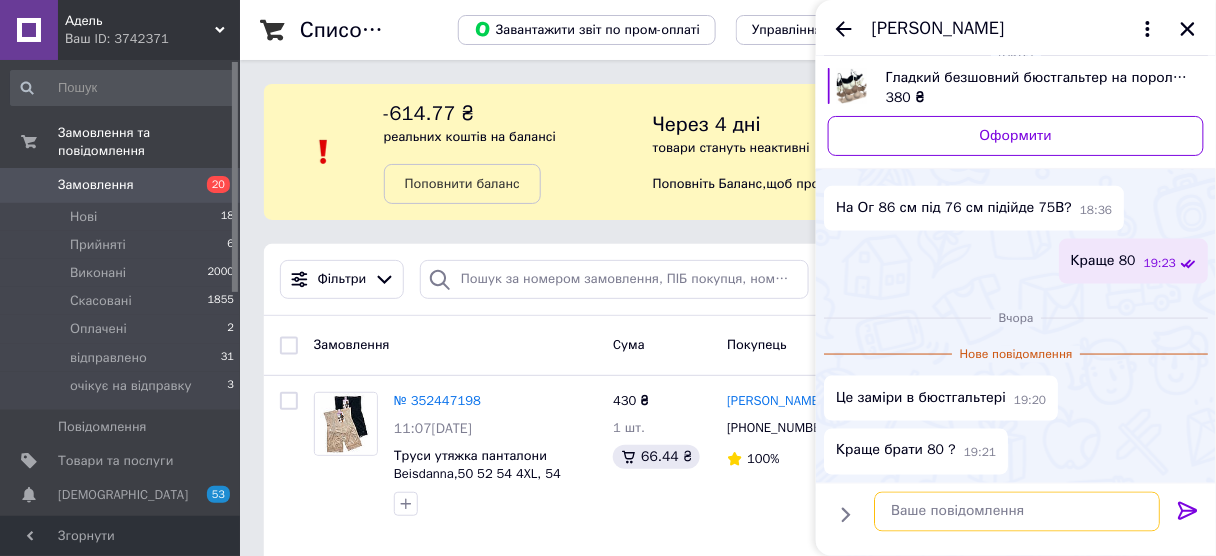 scroll, scrollTop: 597, scrollLeft: 0, axis: vertical 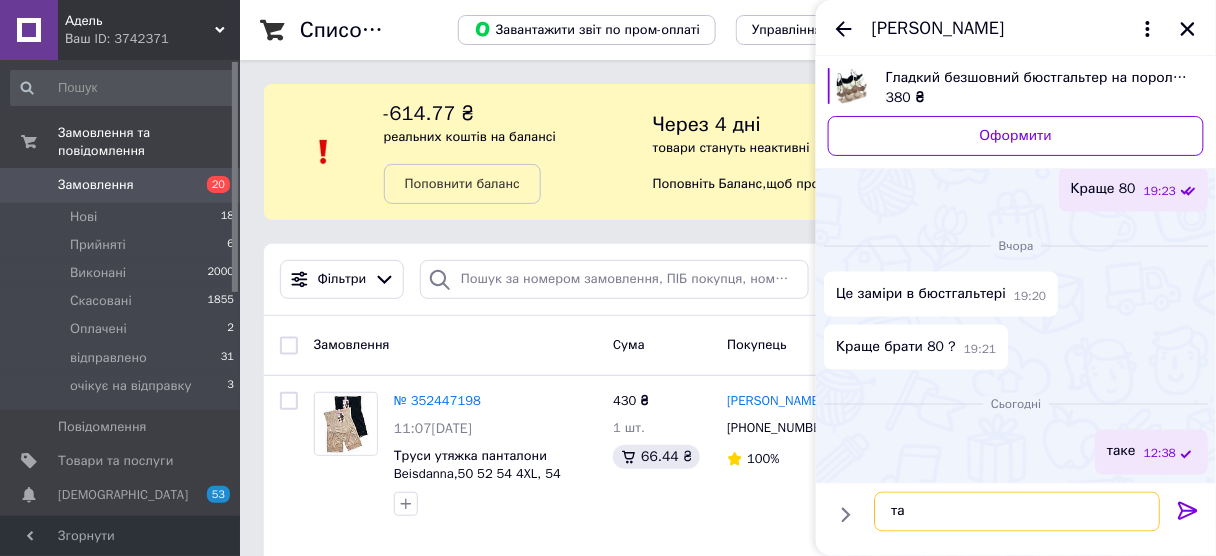 type on "так" 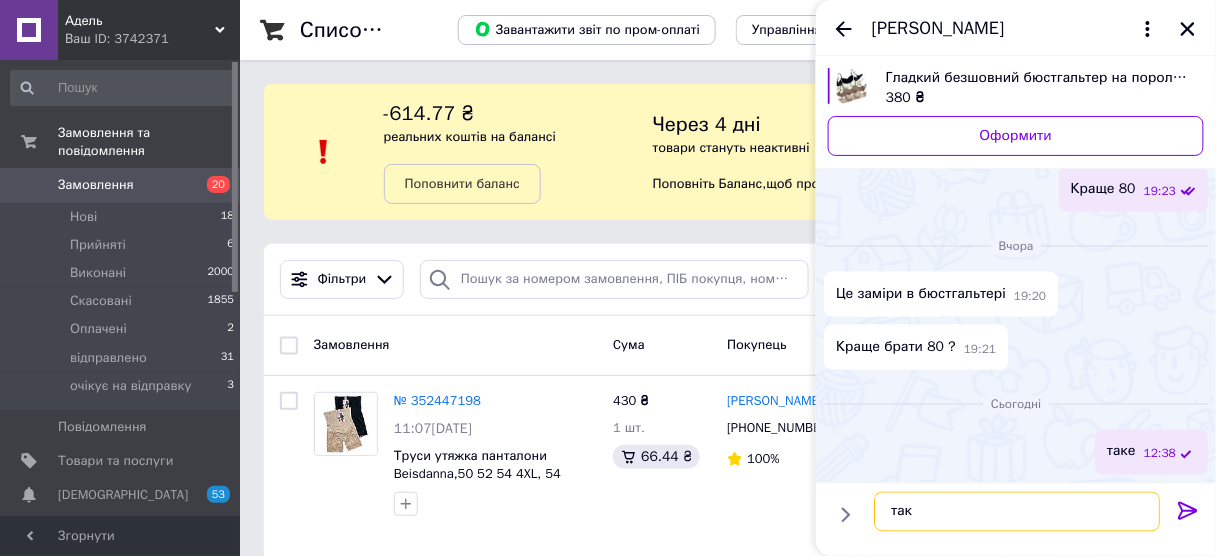type 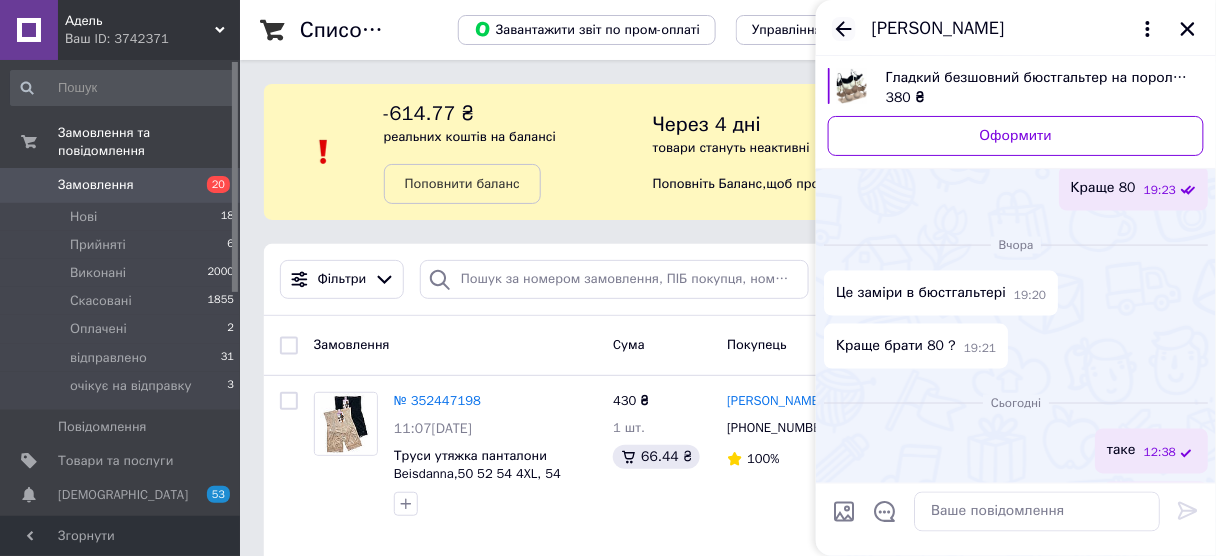 click 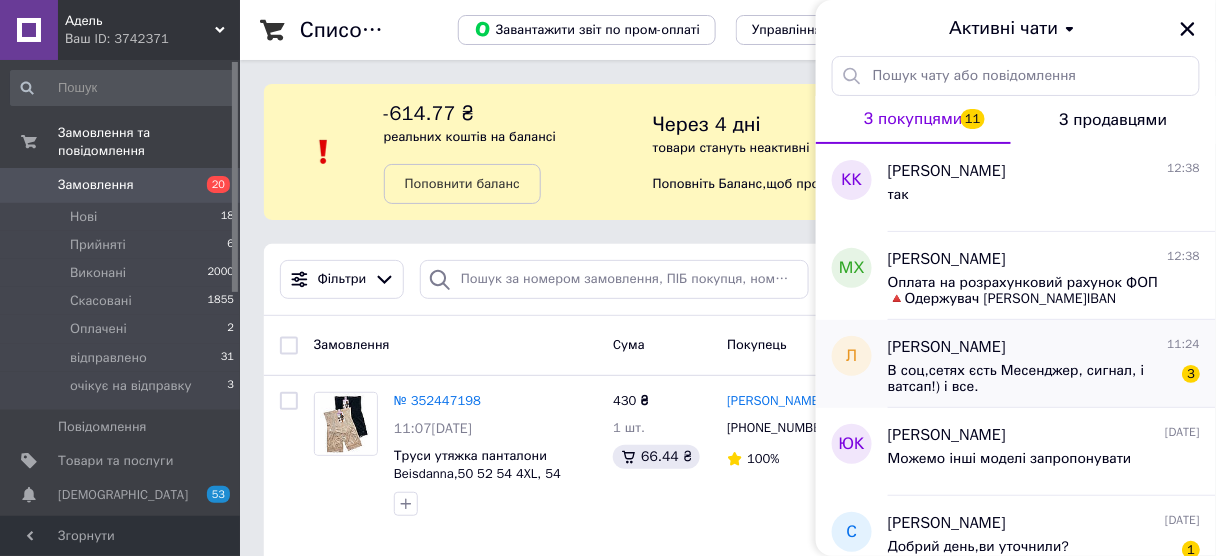 click on "В соц,сетях єсть Месенджер, сигнал, і ватсап!) і все." at bounding box center (1030, 379) 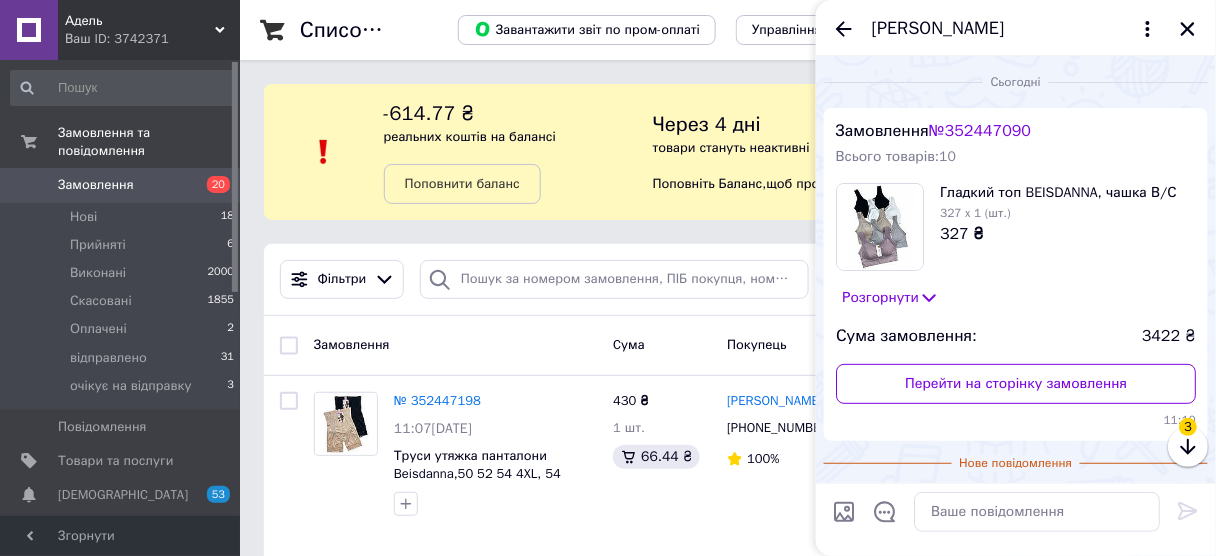 scroll, scrollTop: 260, scrollLeft: 0, axis: vertical 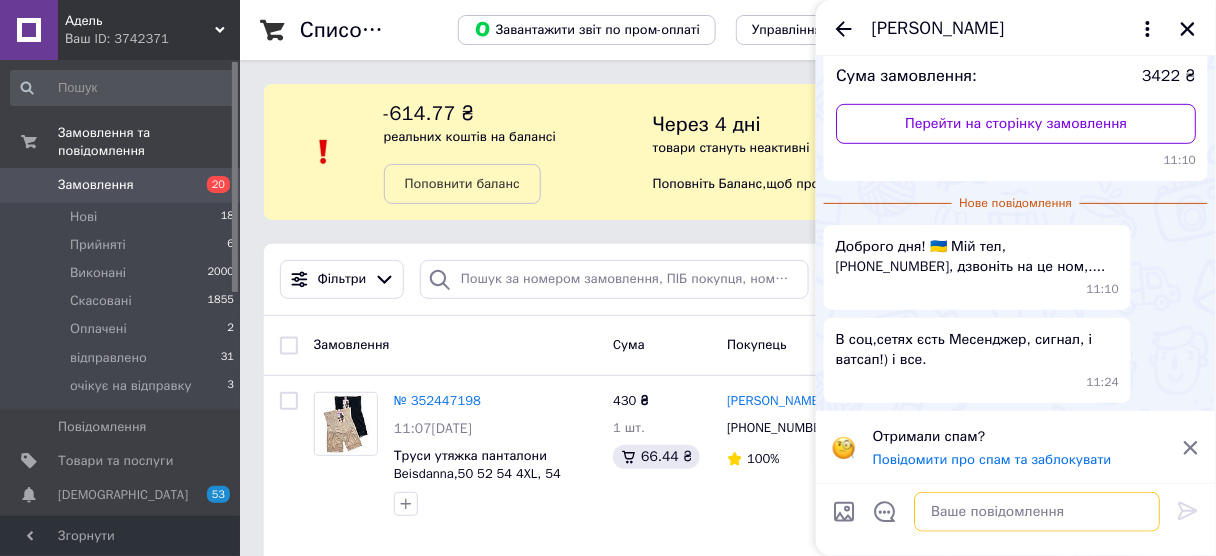 click at bounding box center (1037, 512) 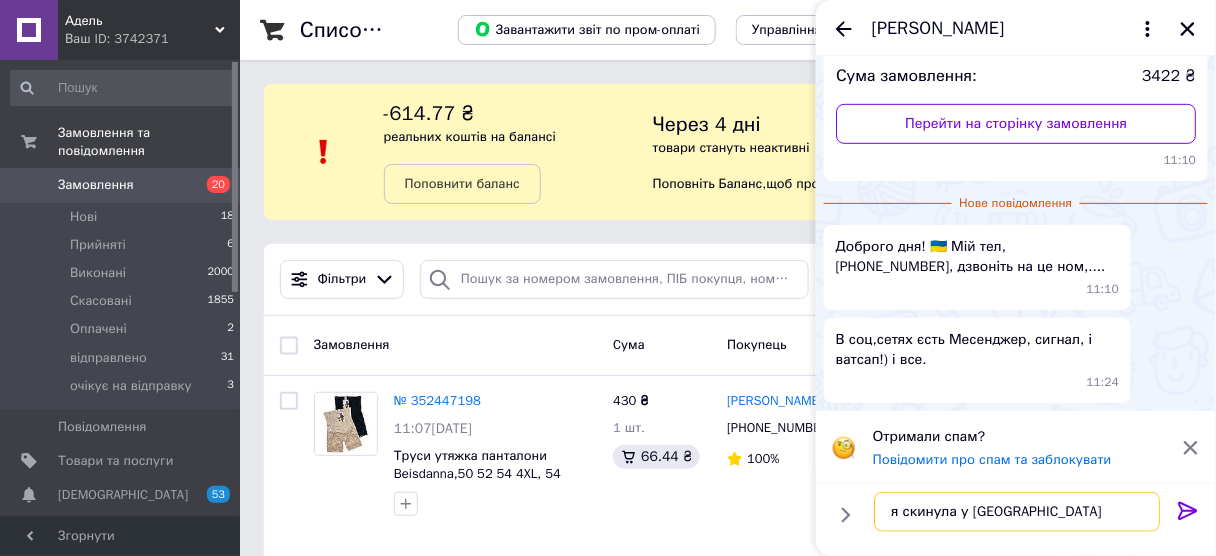 type on "я скинула у [PERSON_NAME]" 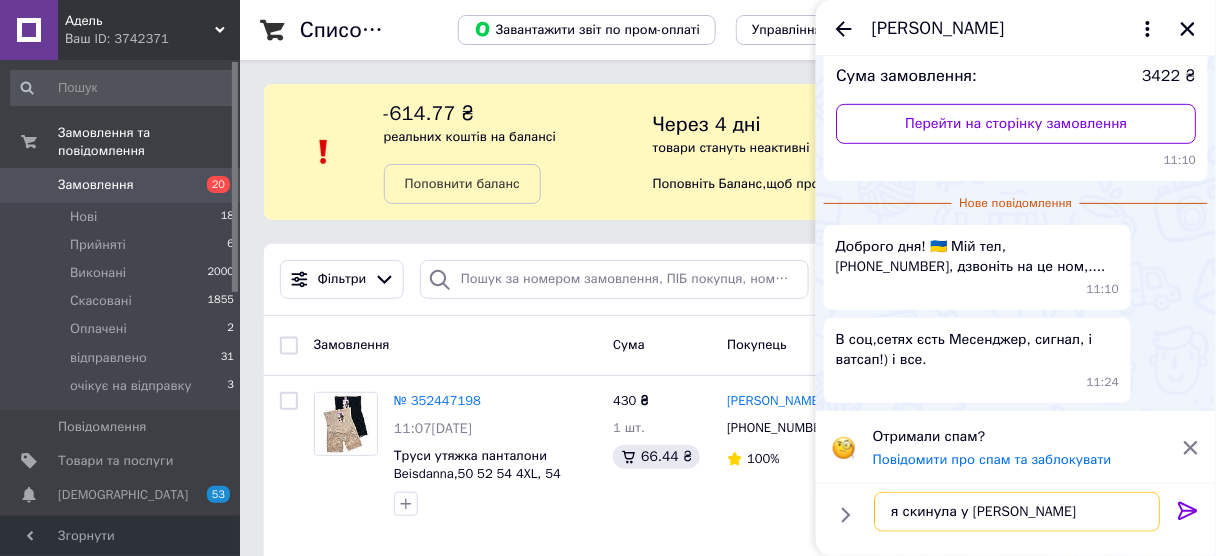 type 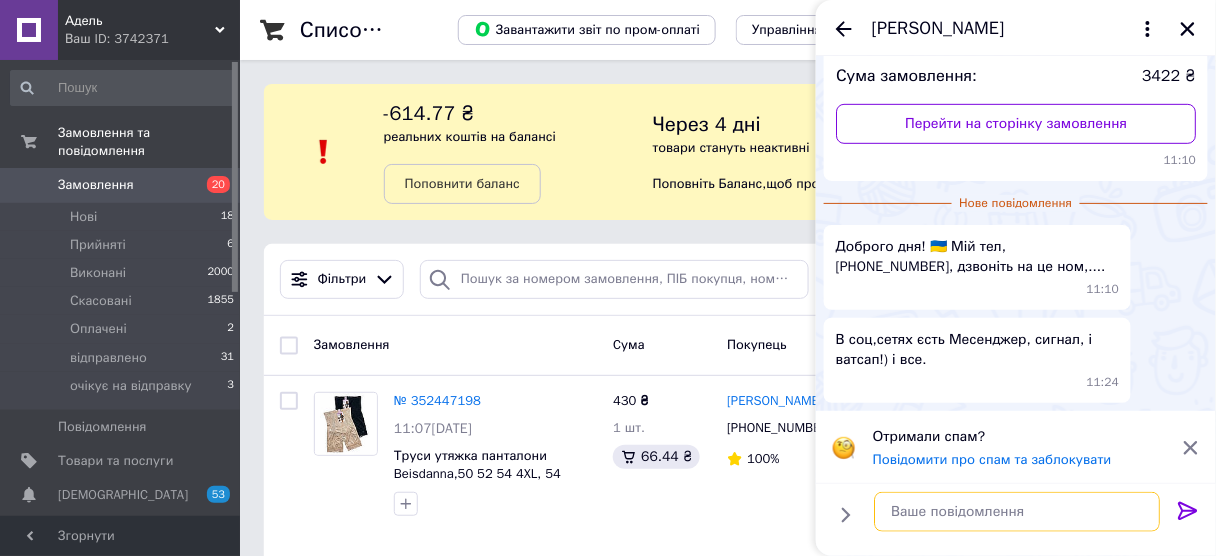 scroll, scrollTop: 204, scrollLeft: 0, axis: vertical 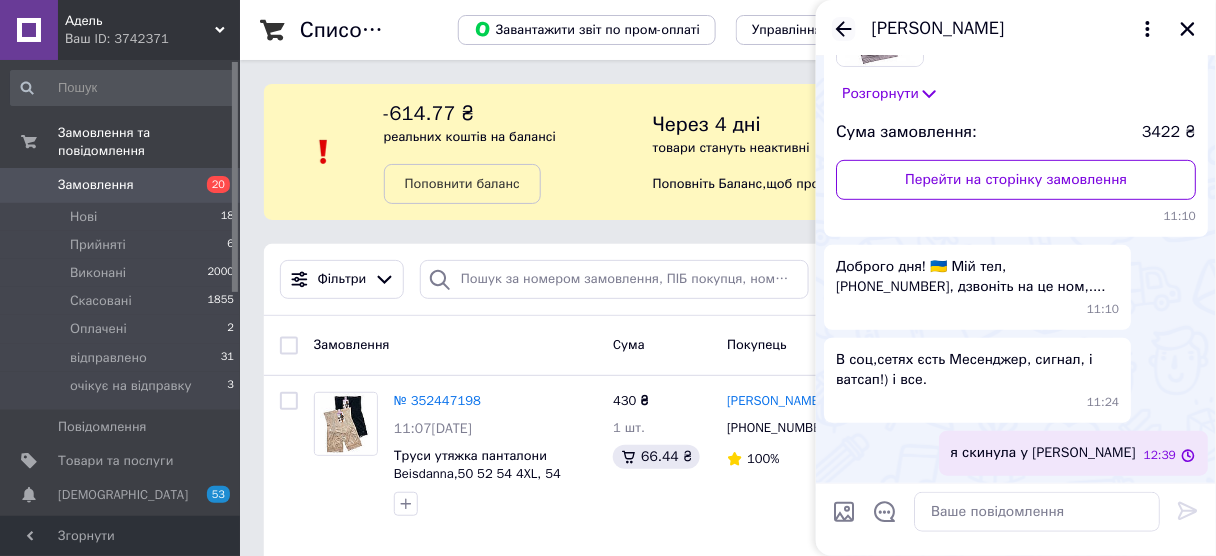 click 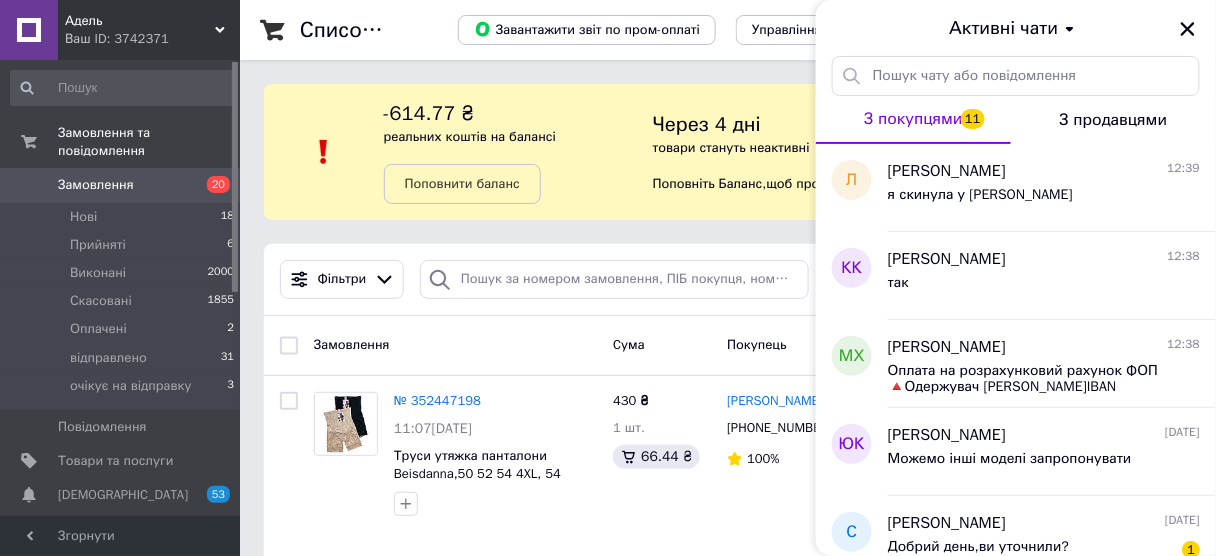 click on "Замовлення" at bounding box center (121, 185) 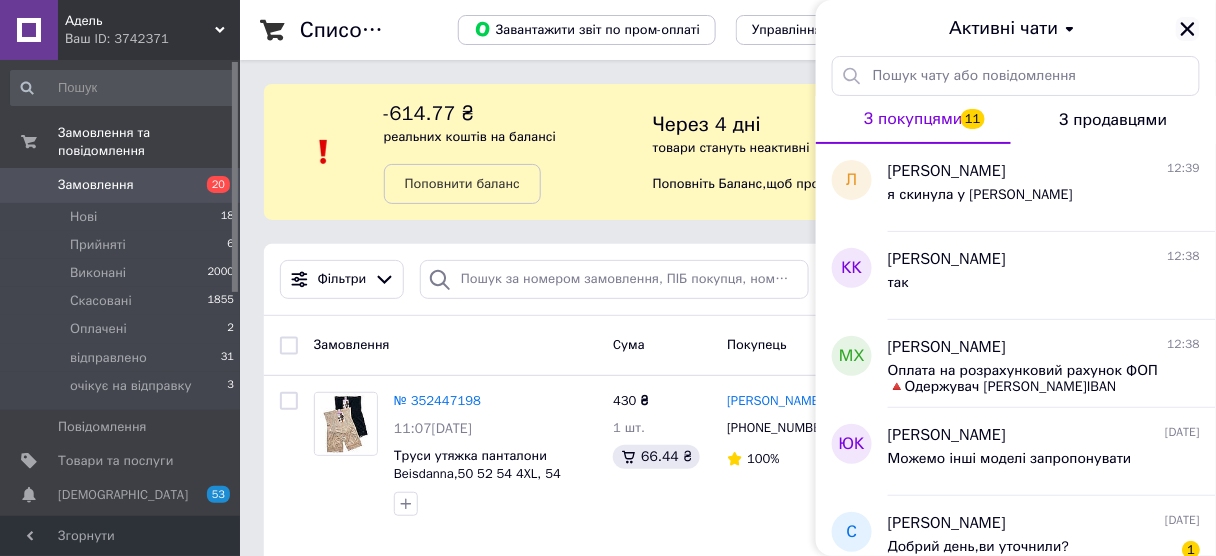 click 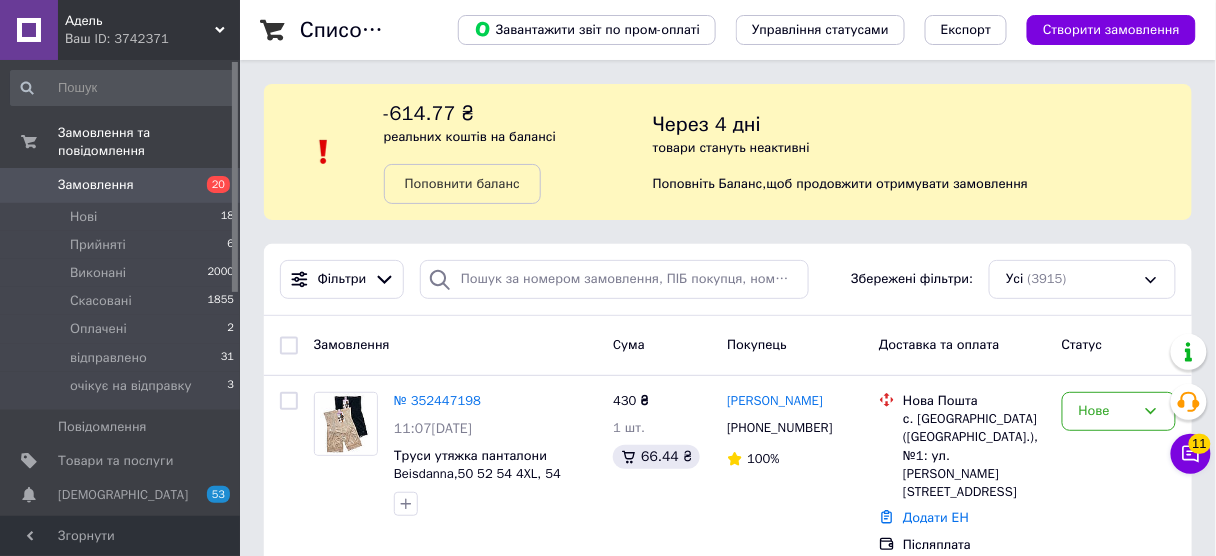 click on "20" at bounding box center (212, 185) 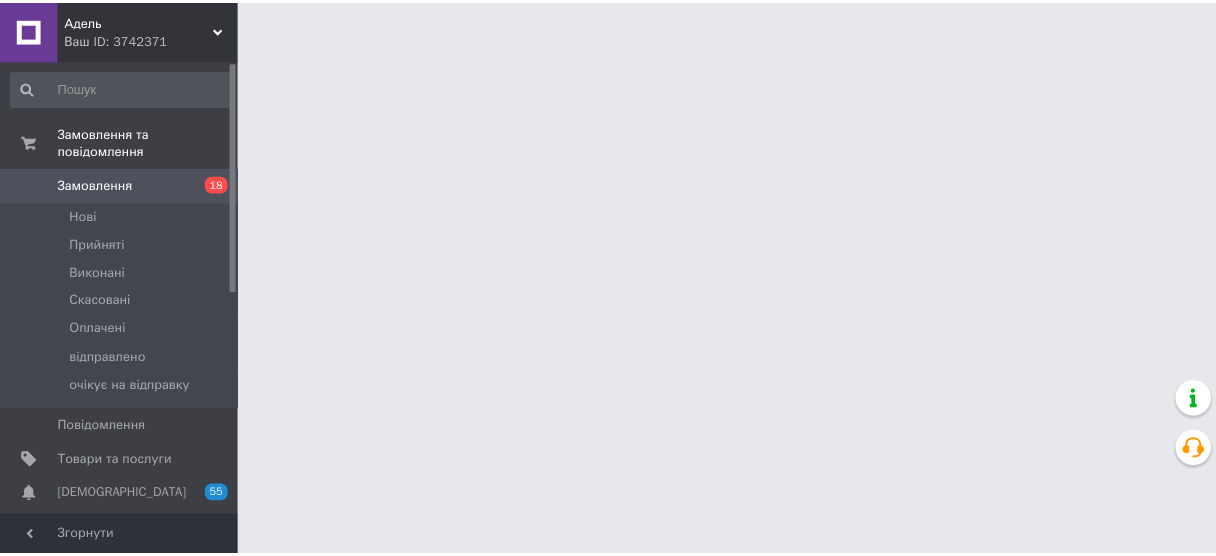 scroll, scrollTop: 0, scrollLeft: 0, axis: both 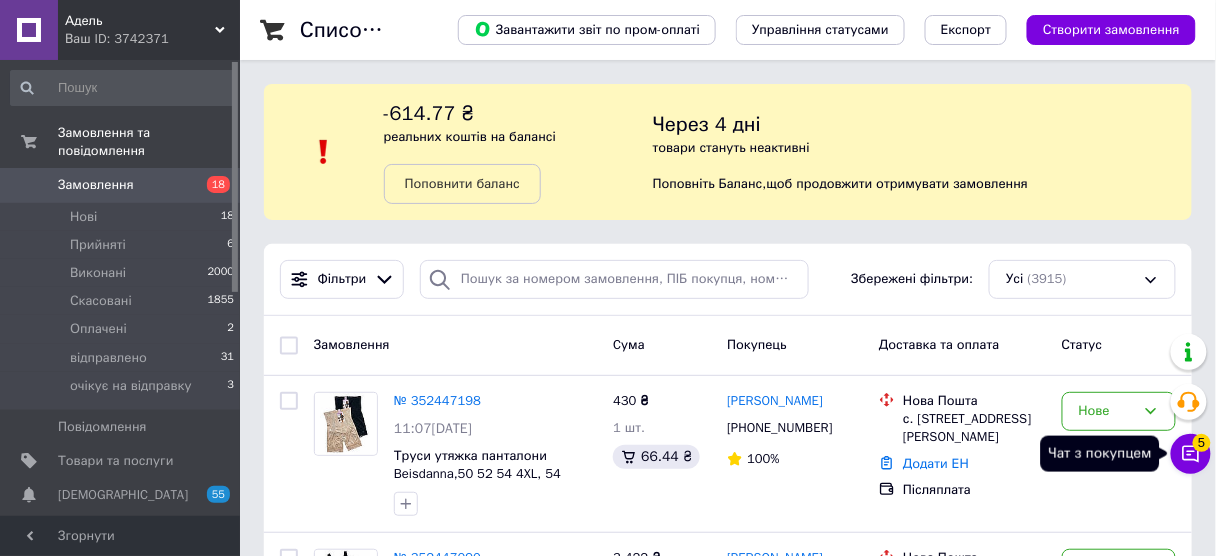 click on "Чат з покупцем 5" at bounding box center (1191, 454) 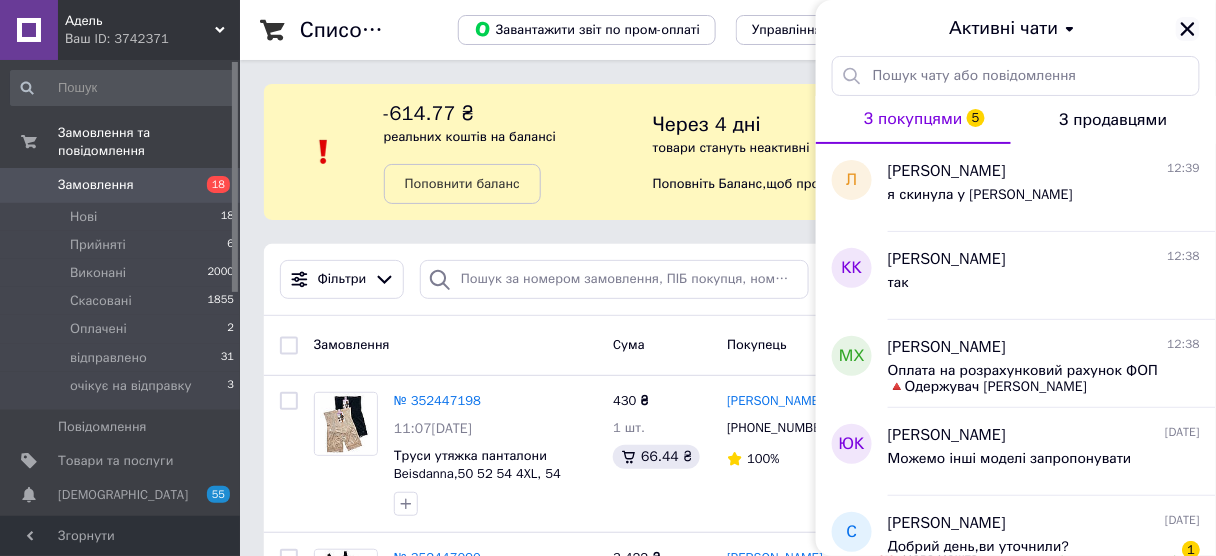 click 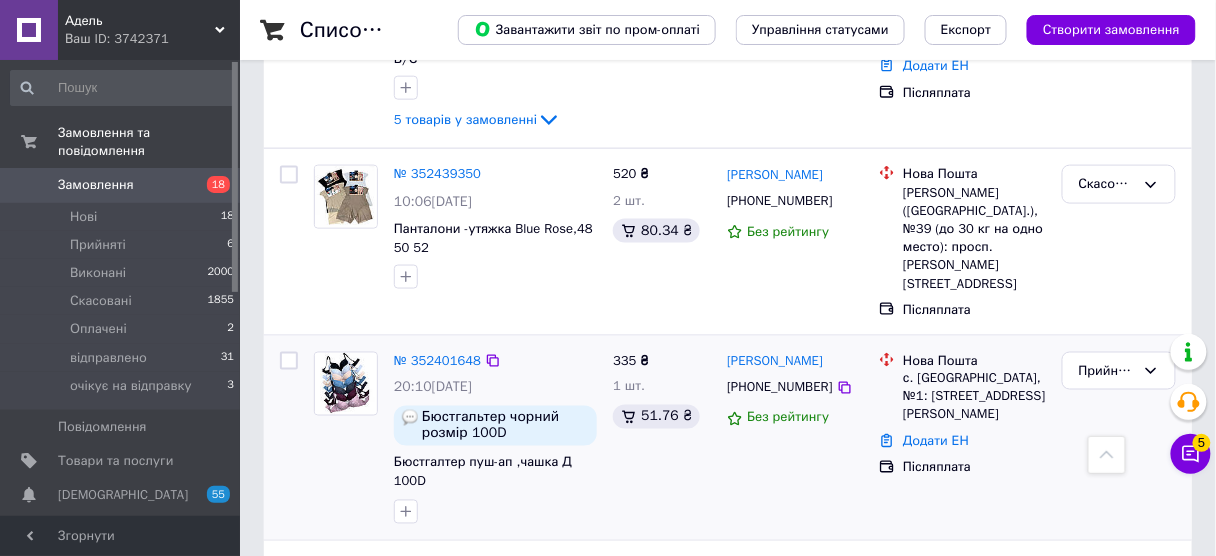 scroll, scrollTop: 720, scrollLeft: 0, axis: vertical 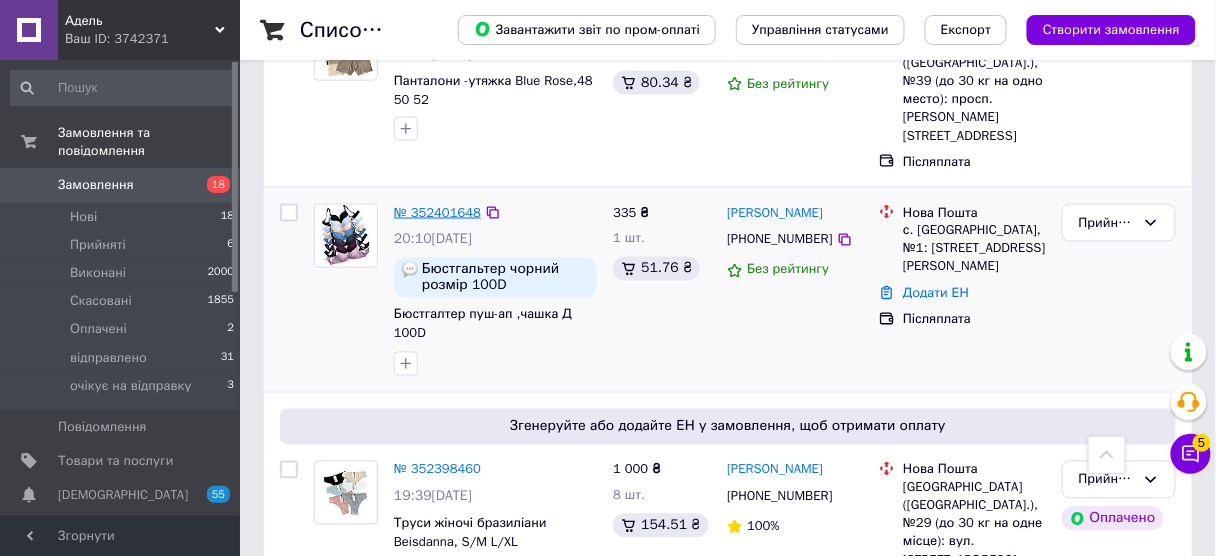 click on "№ 352401648" at bounding box center [437, 212] 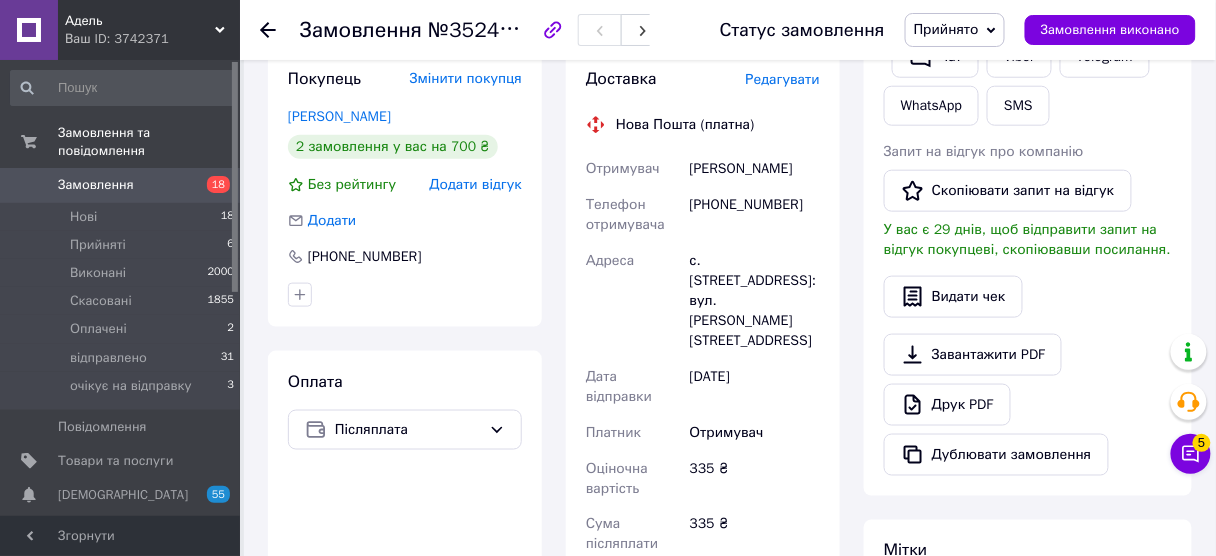scroll, scrollTop: 480, scrollLeft: 0, axis: vertical 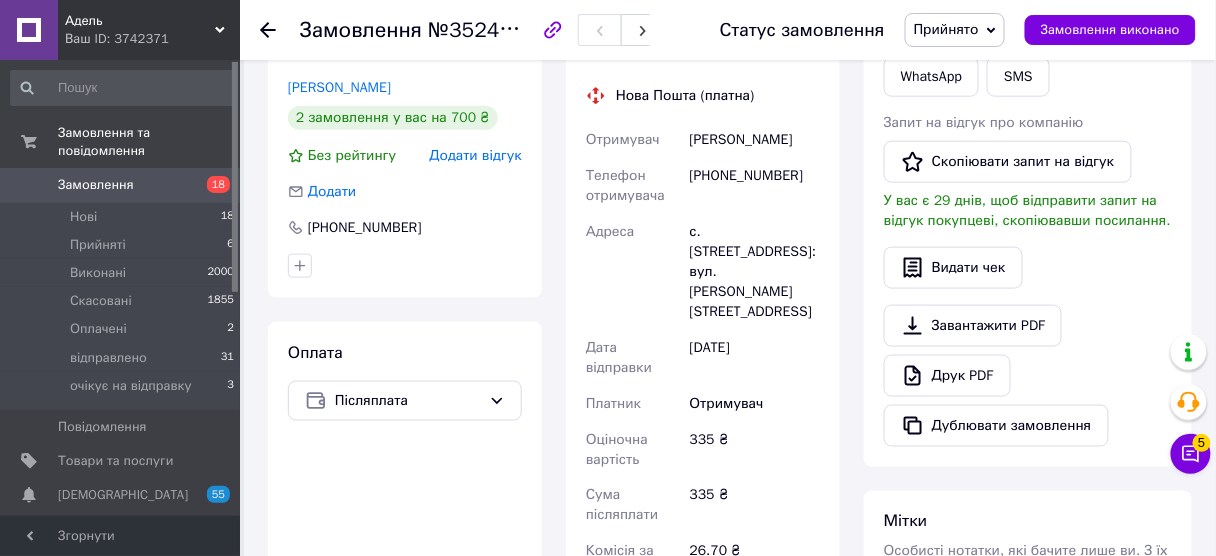 click on "Замовлення 18" at bounding box center (123, 185) 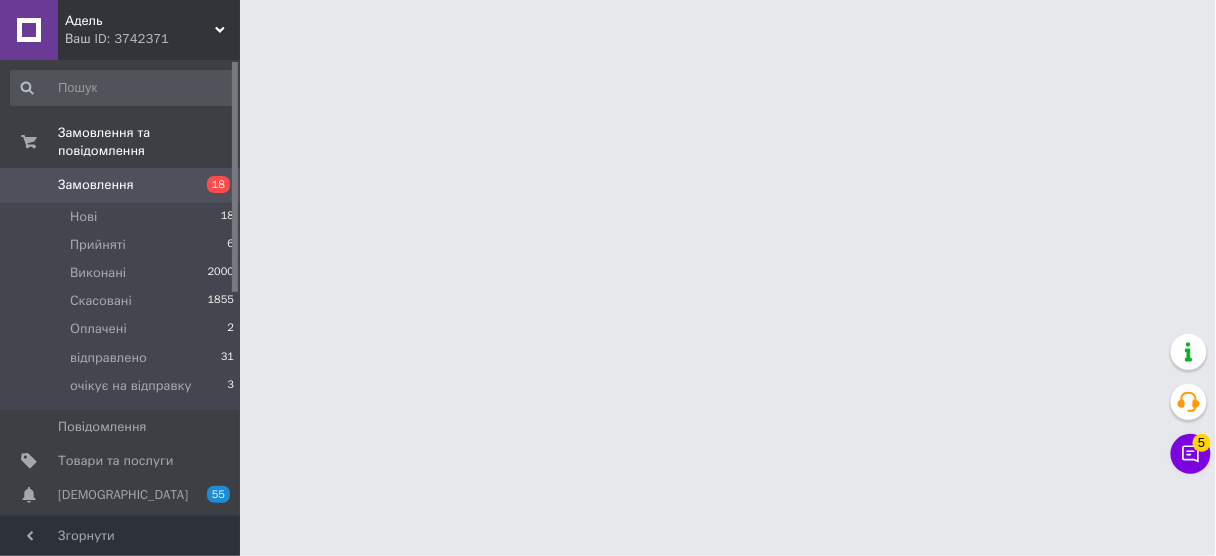 scroll, scrollTop: 0, scrollLeft: 0, axis: both 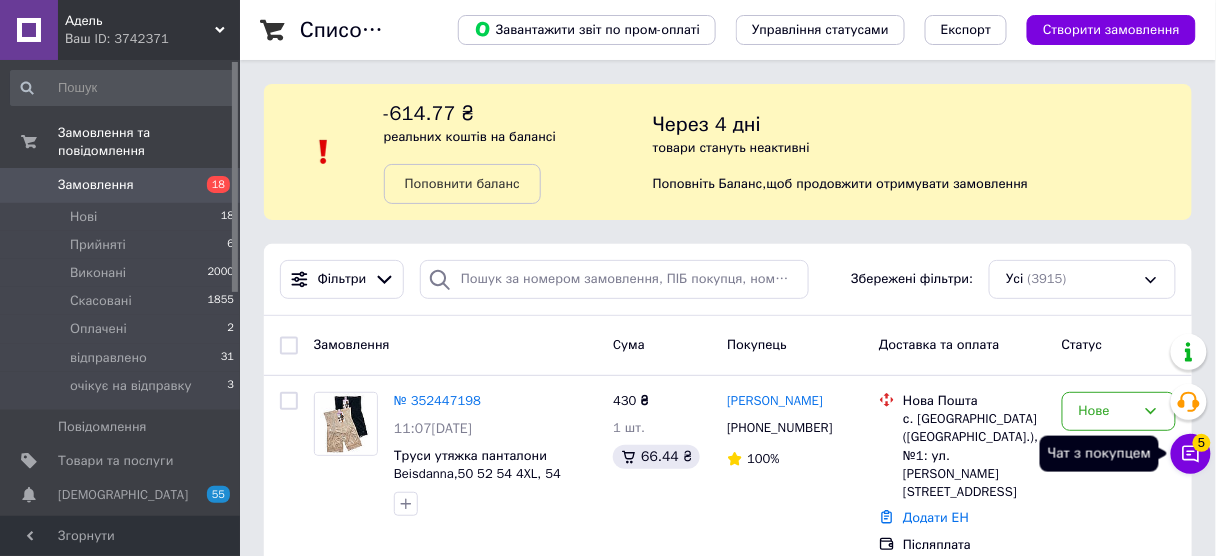 click 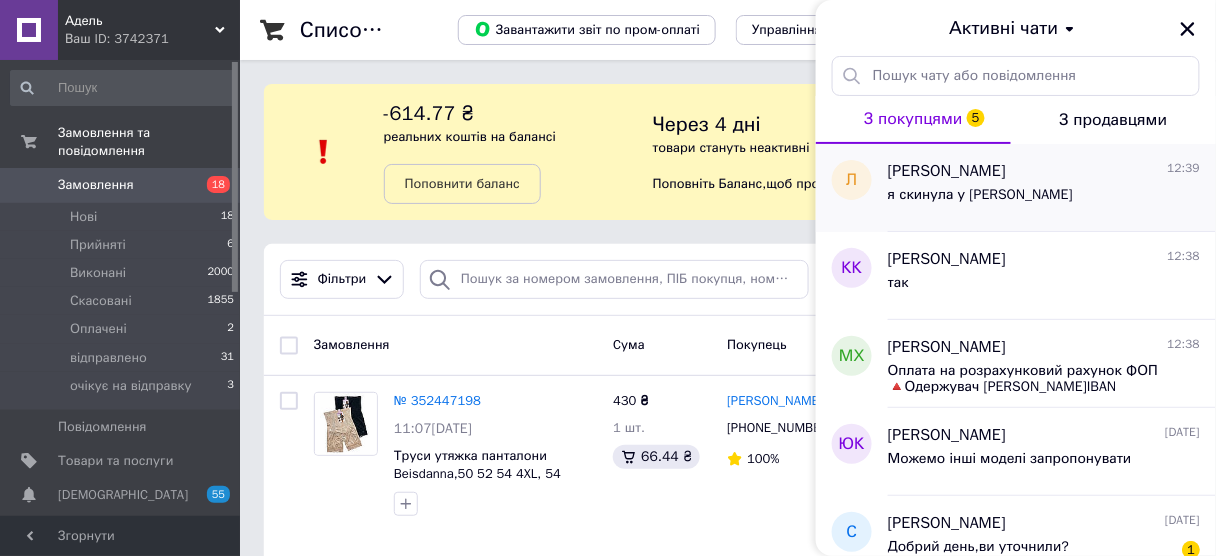 click on "я скинула у [PERSON_NAME]" at bounding box center (1044, 199) 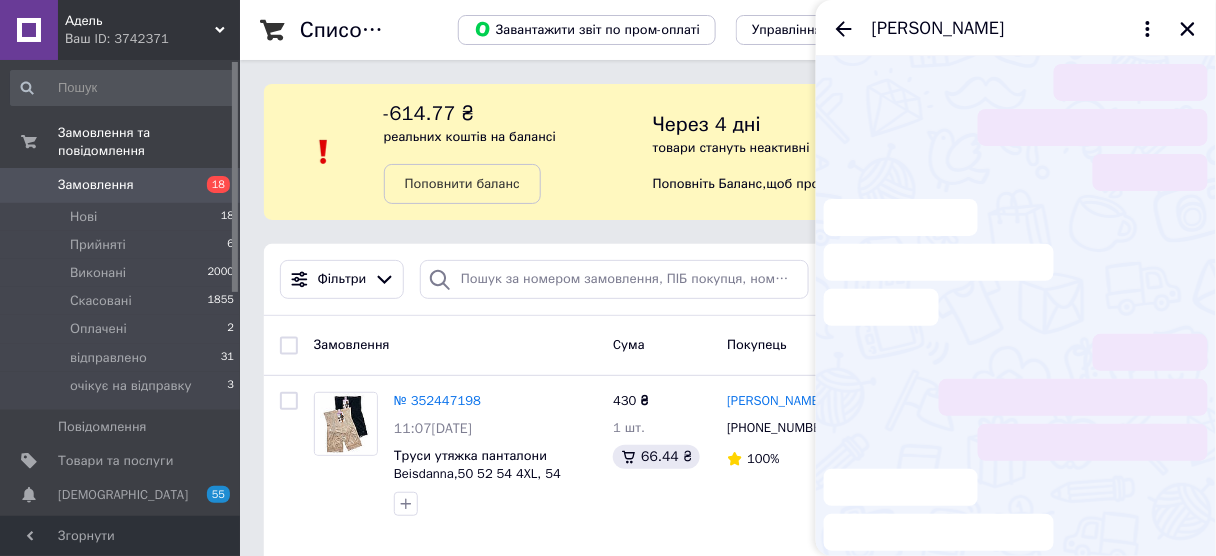 scroll, scrollTop: 204, scrollLeft: 0, axis: vertical 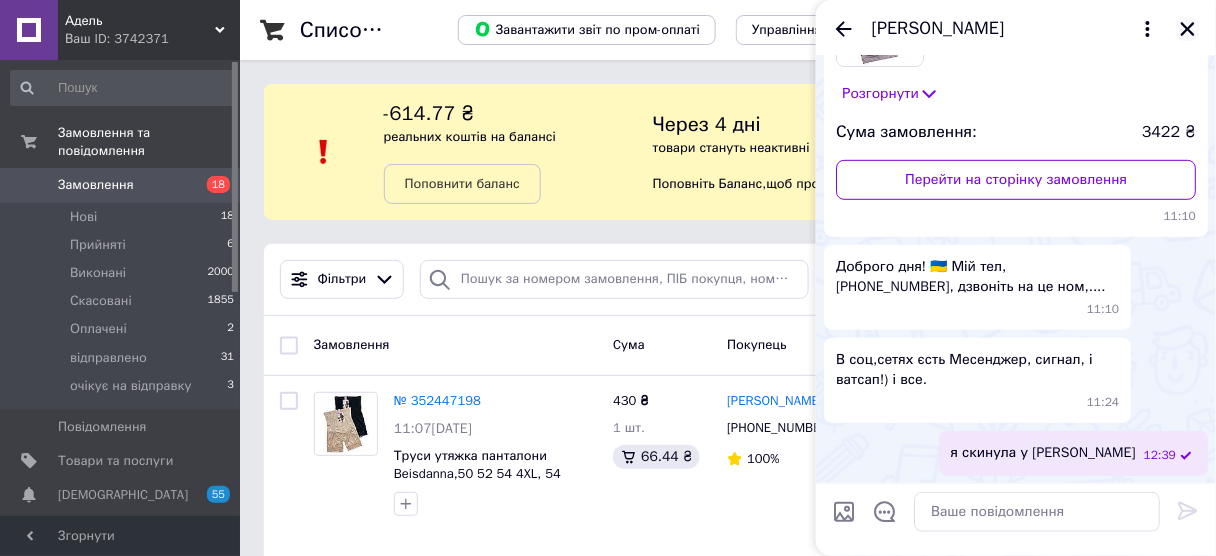 click 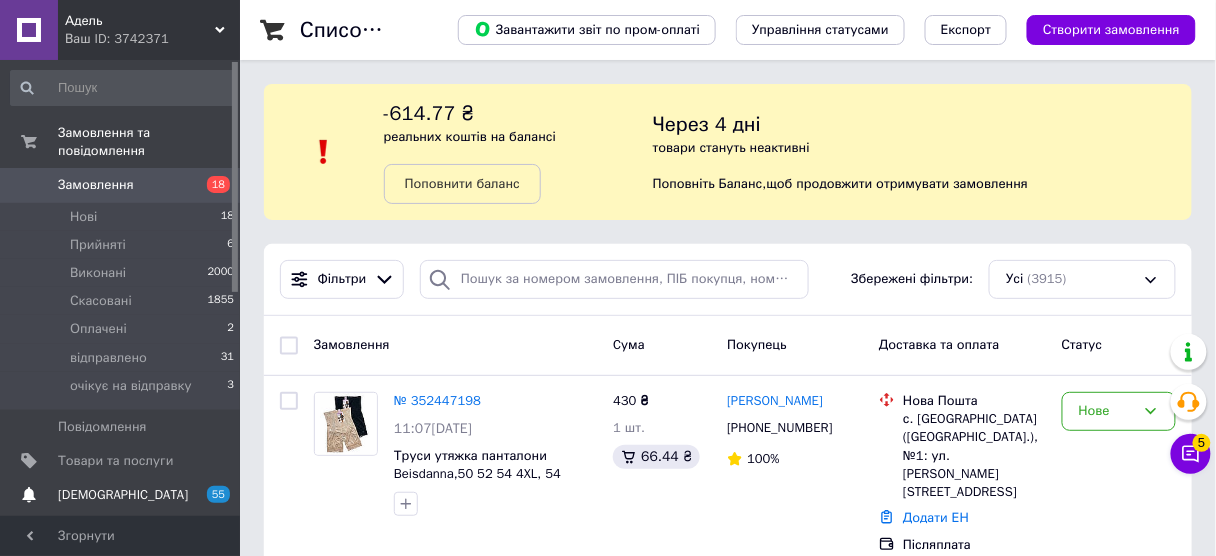 click on "[DEMOGRAPHIC_DATA]" at bounding box center [123, 495] 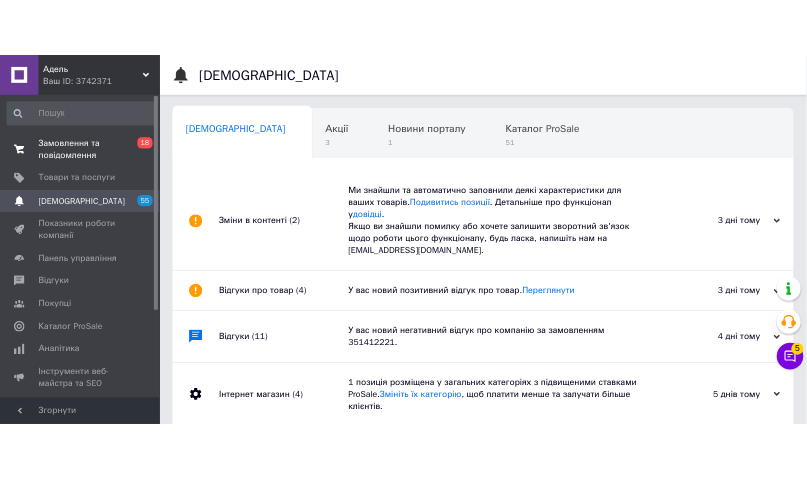 scroll, scrollTop: 0, scrollLeft: 10, axis: horizontal 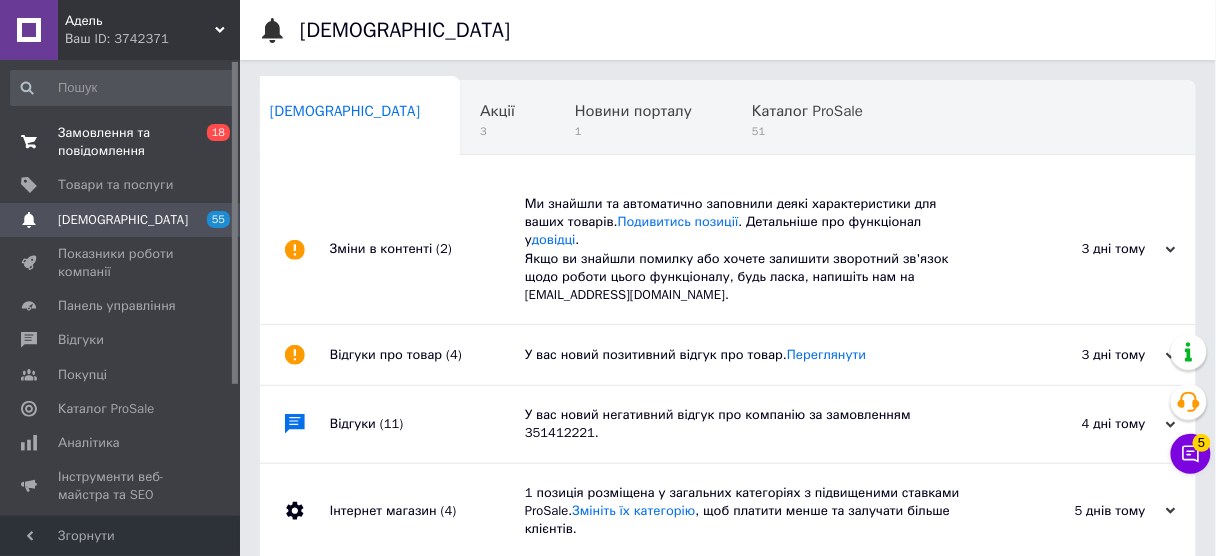 click on "Замовлення та повідомлення" at bounding box center (121, 142) 